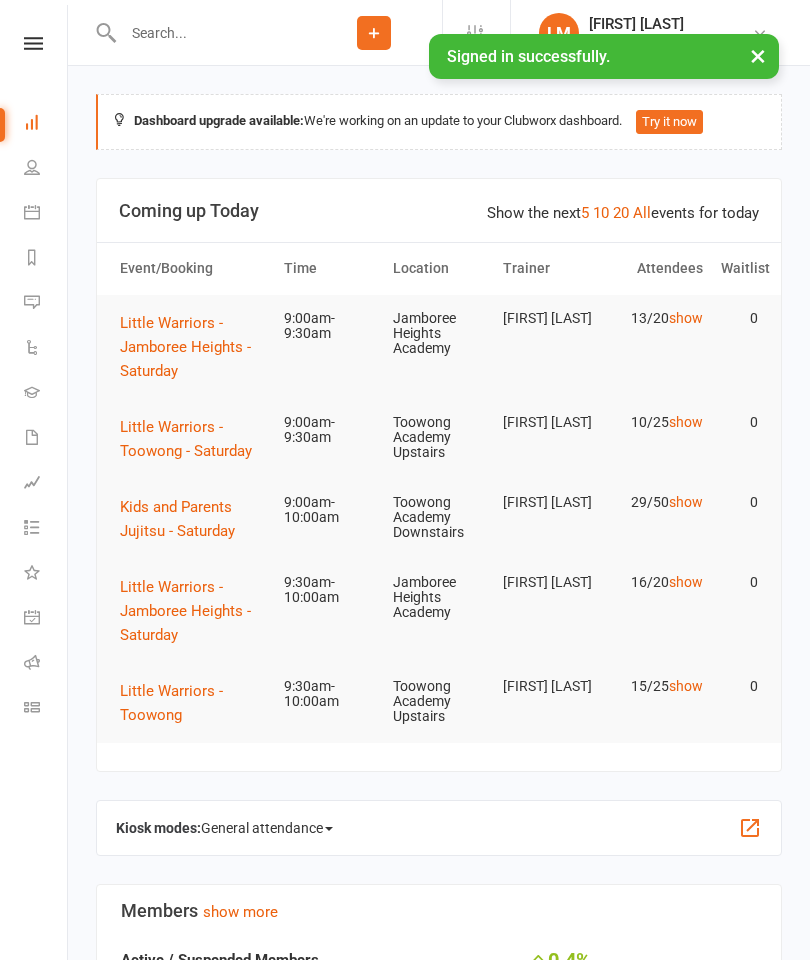 scroll, scrollTop: 0, scrollLeft: 0, axis: both 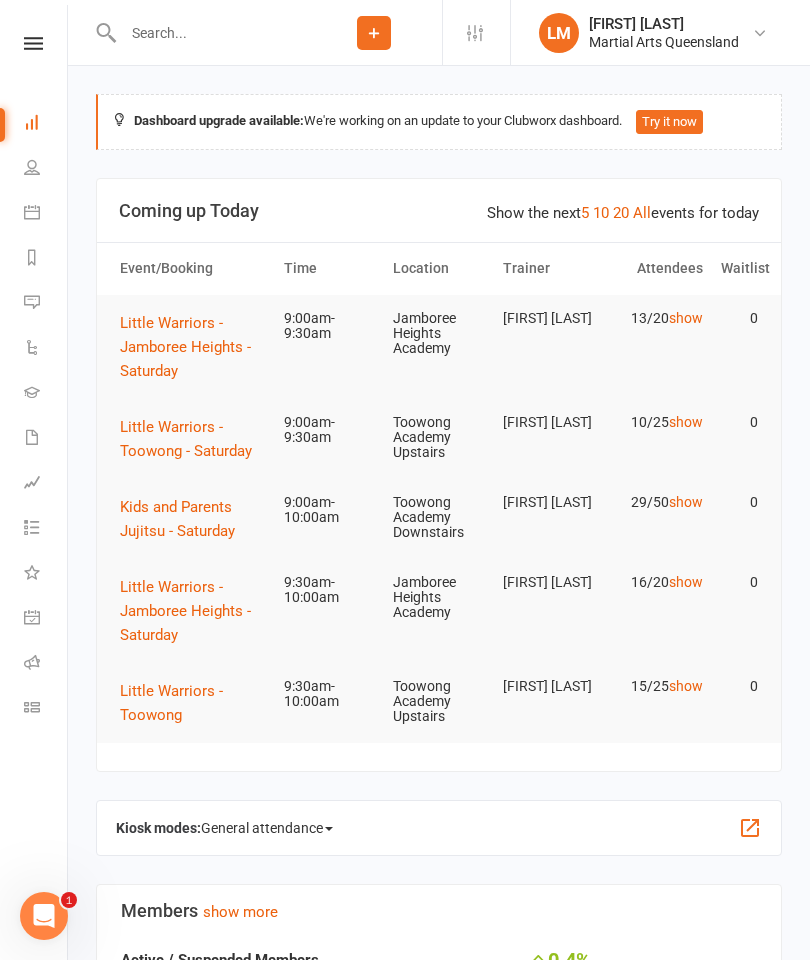 click on "Clubworx Dashboard People Calendar Reports Messages   1 Automations   Gradings   Waivers   50 Assessments  Tasks   What's New Check-in Kiosk modes General attendance Roll call Class check-in" at bounding box center (34, 485) 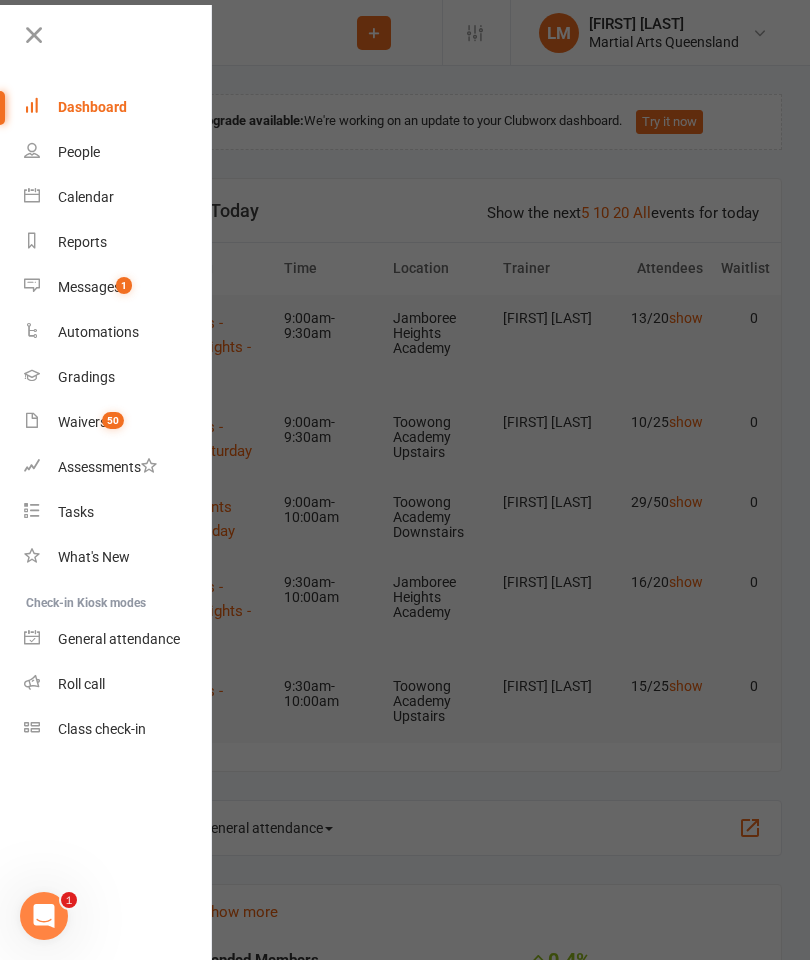 click on "Calendar" at bounding box center (118, 197) 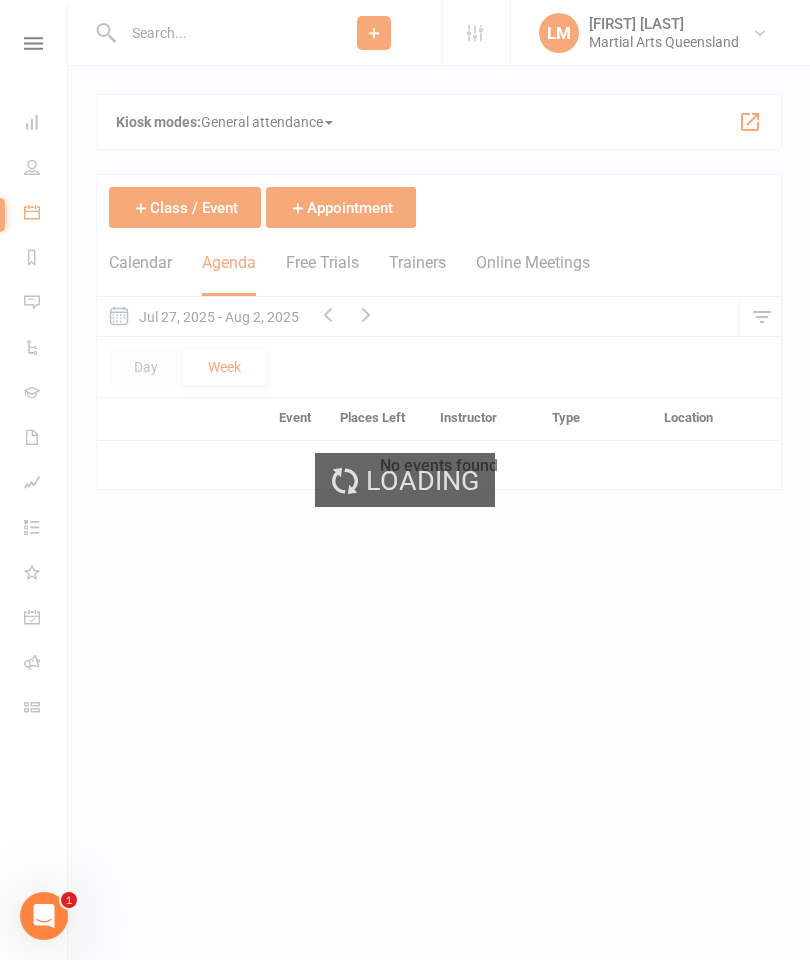click at bounding box center [761, 317] 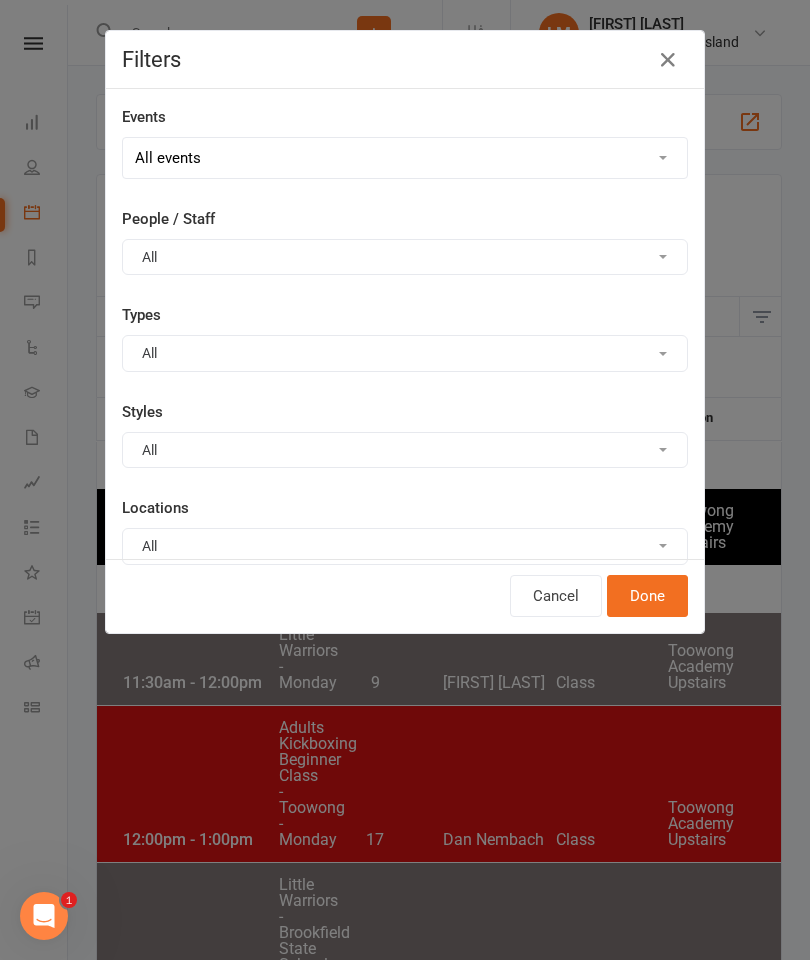 click on "All" at bounding box center (405, 257) 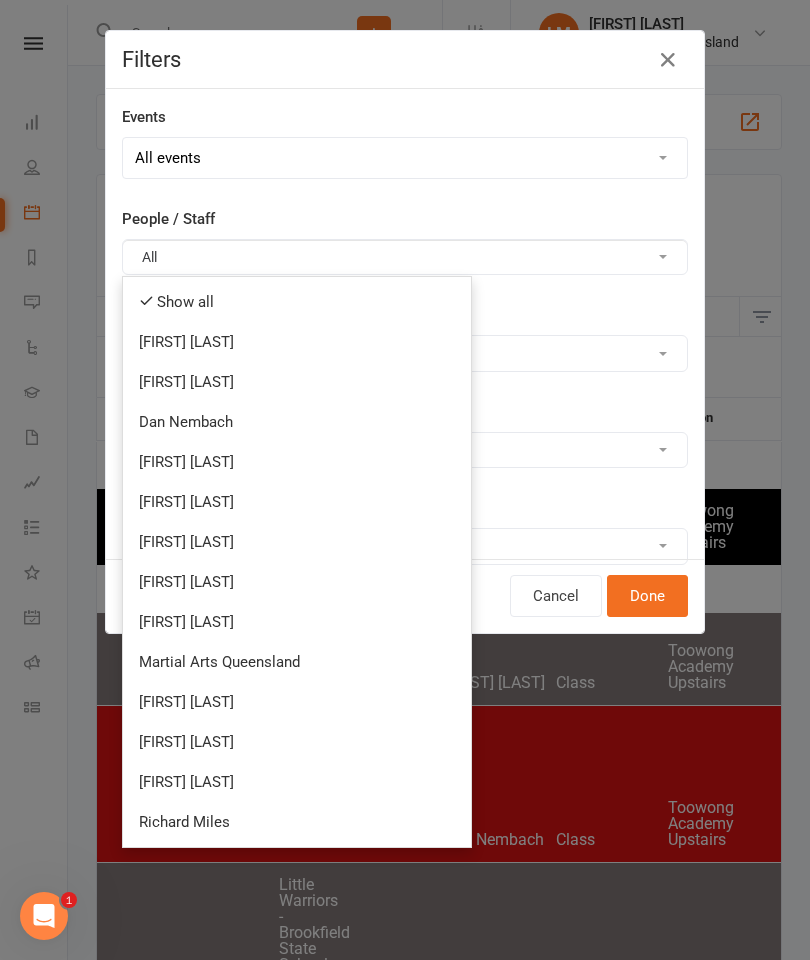 click on "[FIRST] [LAST]" at bounding box center (297, 382) 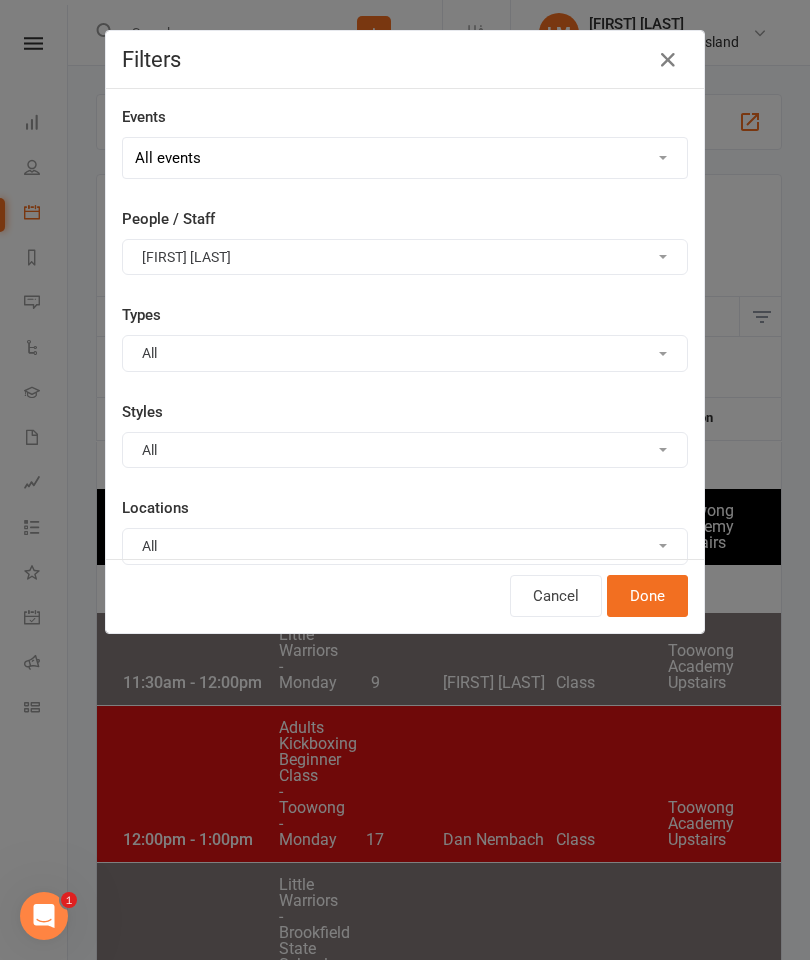 click on "Done" at bounding box center [647, 596] 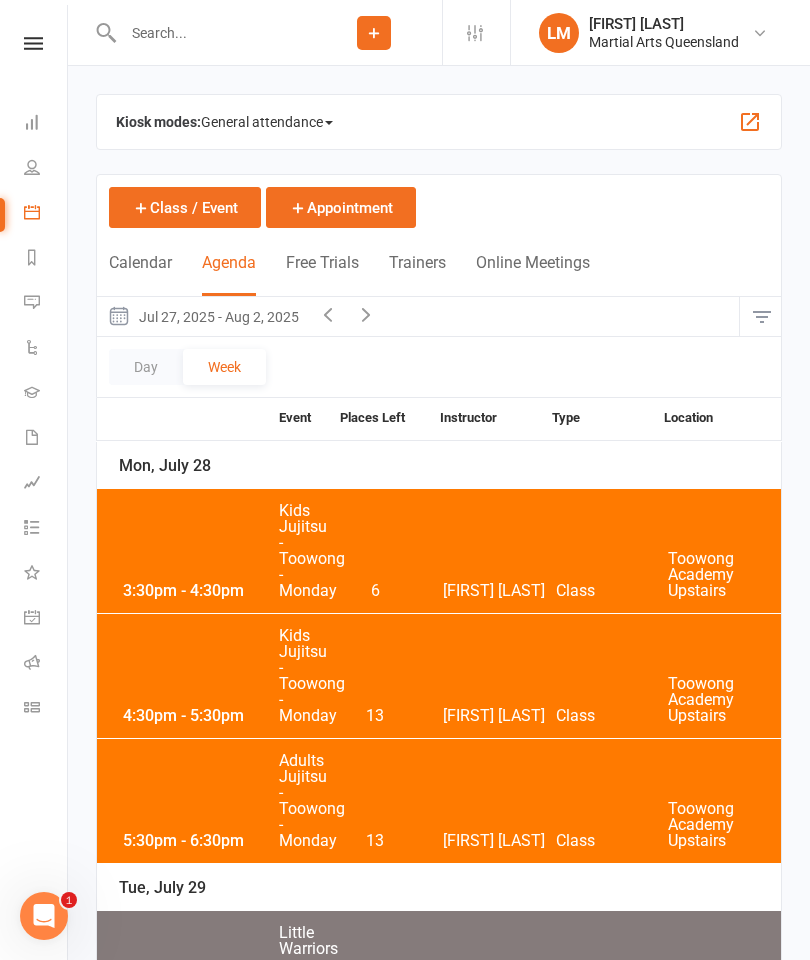 click at bounding box center [328, 314] 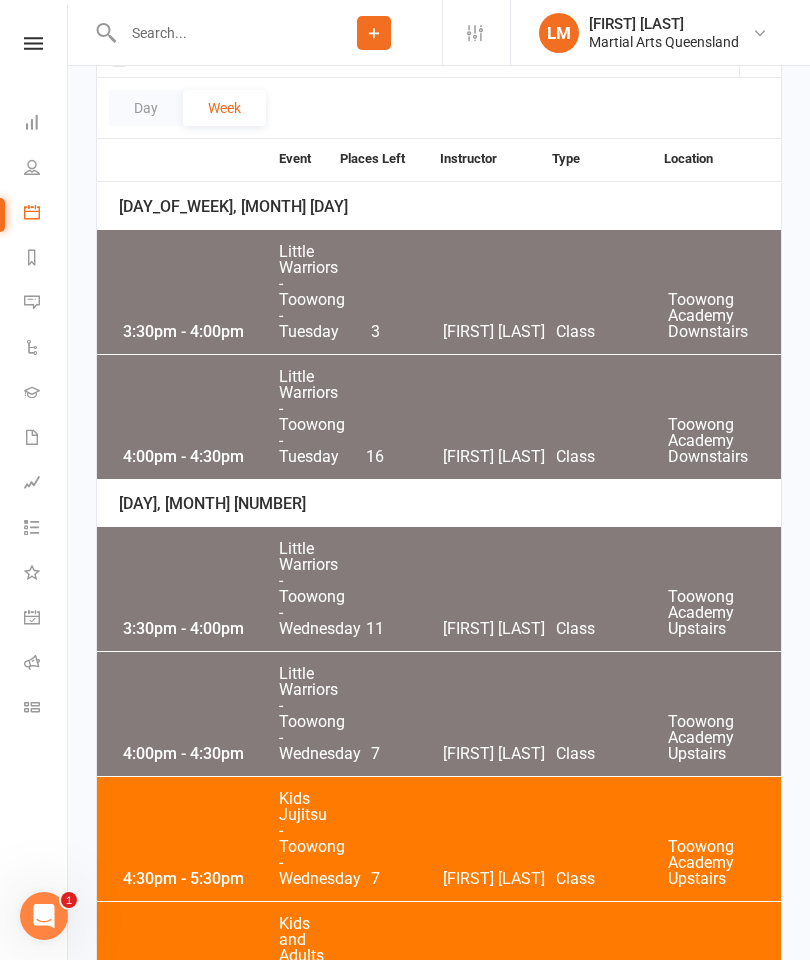 scroll, scrollTop: 258, scrollLeft: 0, axis: vertical 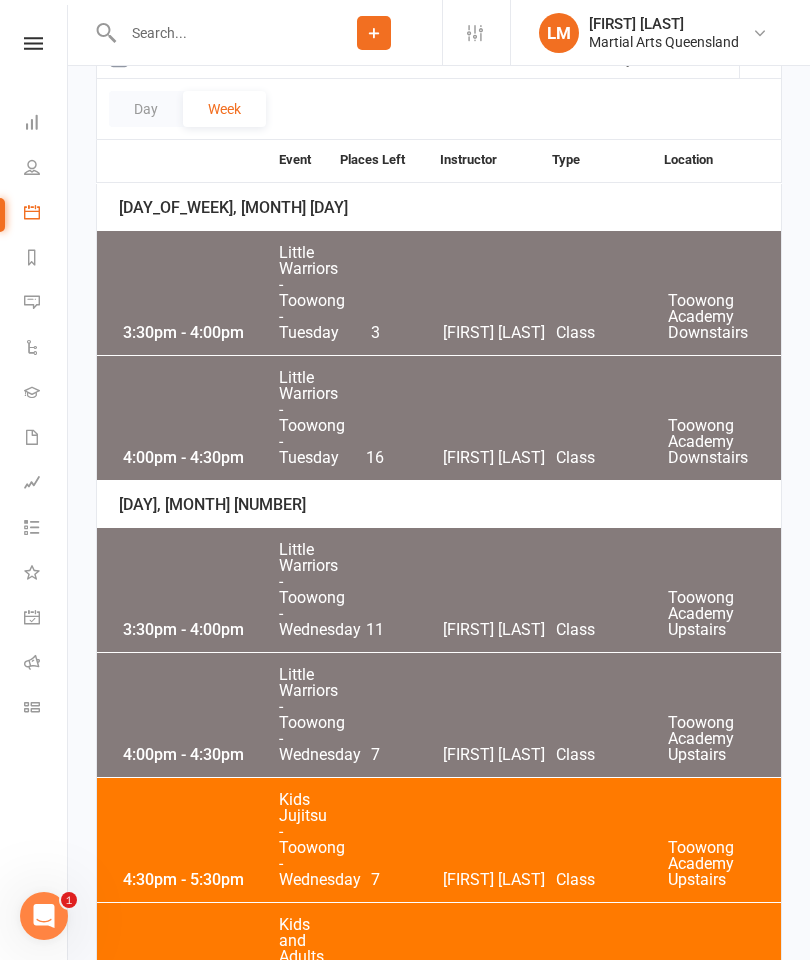 click on "[TIME] - [TIME] Little Warriors - Toowong - Tuesday [NUMBER] [FIRST] [LAST] Class Toowong Academy Downstairs" at bounding box center [439, 418] 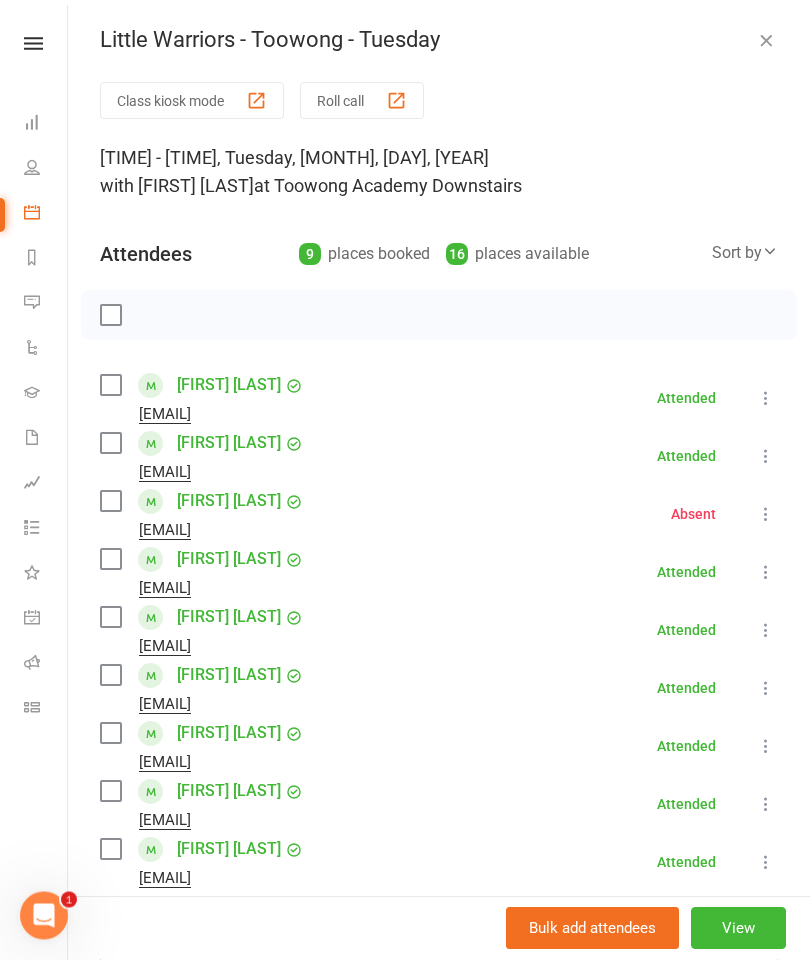 click at bounding box center (766, 41) 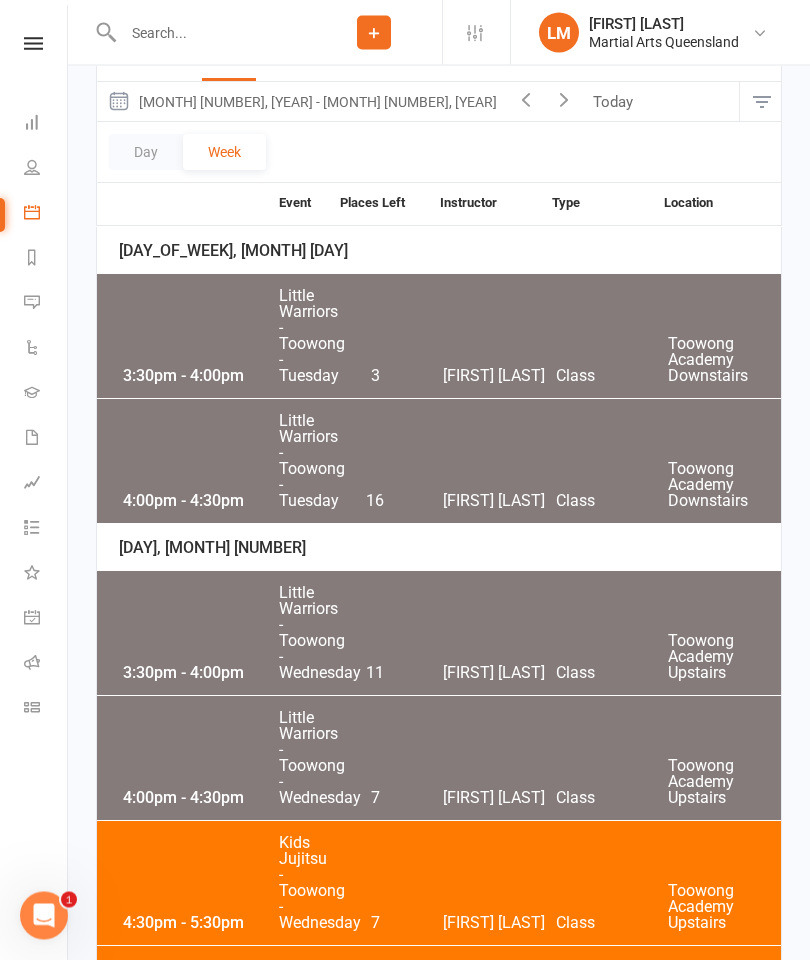scroll, scrollTop: 179, scrollLeft: 0, axis: vertical 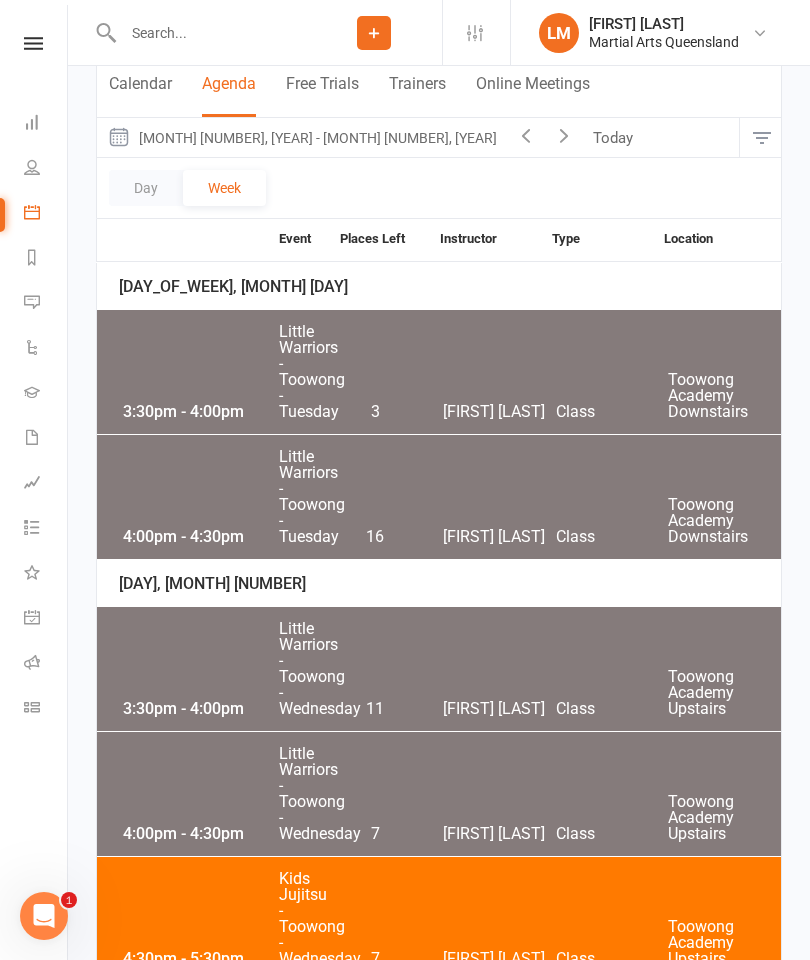 click at bounding box center [526, 135] 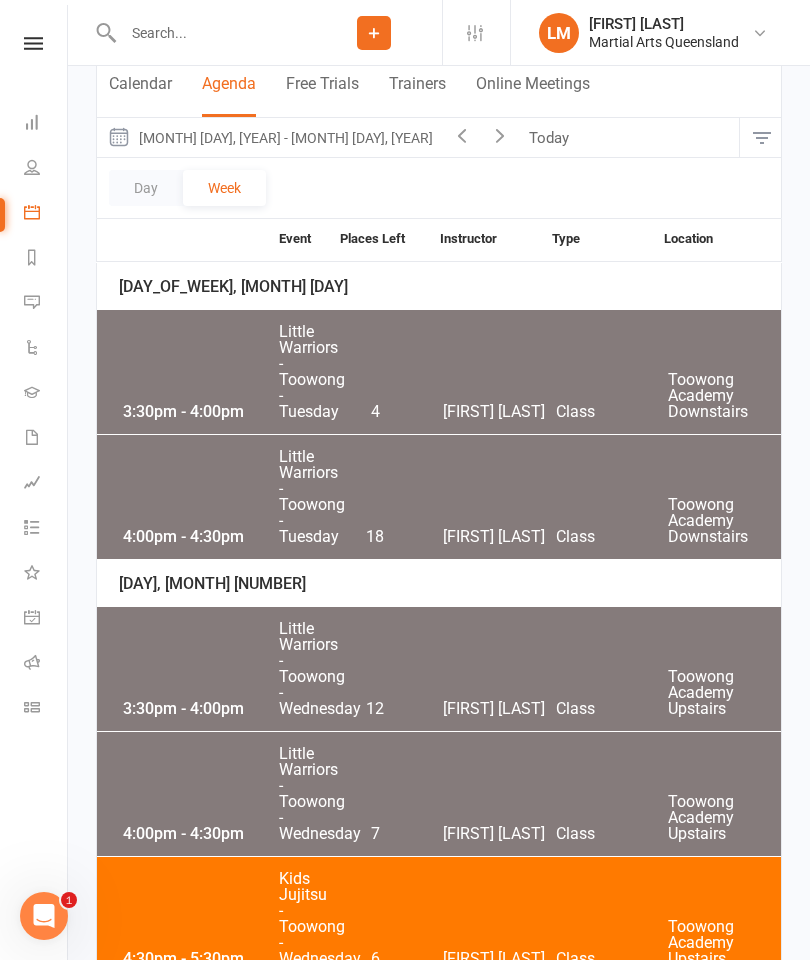 click on "[TIME] - [TIME] Little Warriors - Toowong - Tuesday [NUMBER] [FIRST] [LAST] Class Toowong Academy Downstairs" at bounding box center [439, 497] 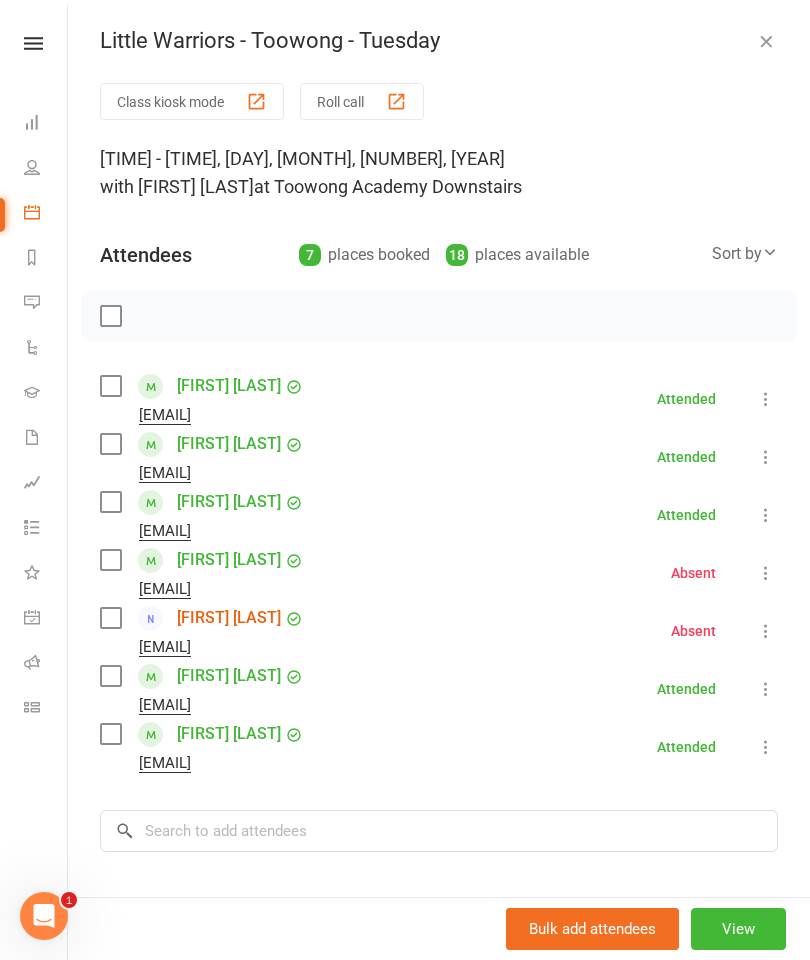 click on "Little Warriors - Toowong - Tuesday Class kiosk mode  Roll call  [TIME] - [TIME], Tuesday, [MONTH], [DAY], [YEAR] with [FIRST] [LAST]  at  Toowong Academy Downstairs  Attendees  [NUMBER]  places booked [NUMBER]  places available Sort by  Last name  First name  Booking created    [FIRST] [LAST]  [EMAIL] Attended More info  Remove  Mark absent  Undo check-in  Send message  All bookings for series    [FIRST] [LAST]  [EMAIL] Attended More info  Remove  Mark absent  Undo check-in  Send message  All bookings for series    [FIRST] [LAST]  [EMAIL] Attended More info  Remove  Mark absent  Undo check-in  Send message  All bookings for series    [FIRST] [LAST]  [EMAIL] Absent More info  Remove  Check in  Reset attendance  Send message  All bookings for series    [FIRST] [LAST]  [EMAIL] Absent More info  Remove  Check in  Reset attendance  Send message    [FIRST] [LAST]  [EMAIL] Attended More info  Remove  Mark absent  Undo check-in  Send message  All bookings for series    Attended ×" at bounding box center [439, 480] 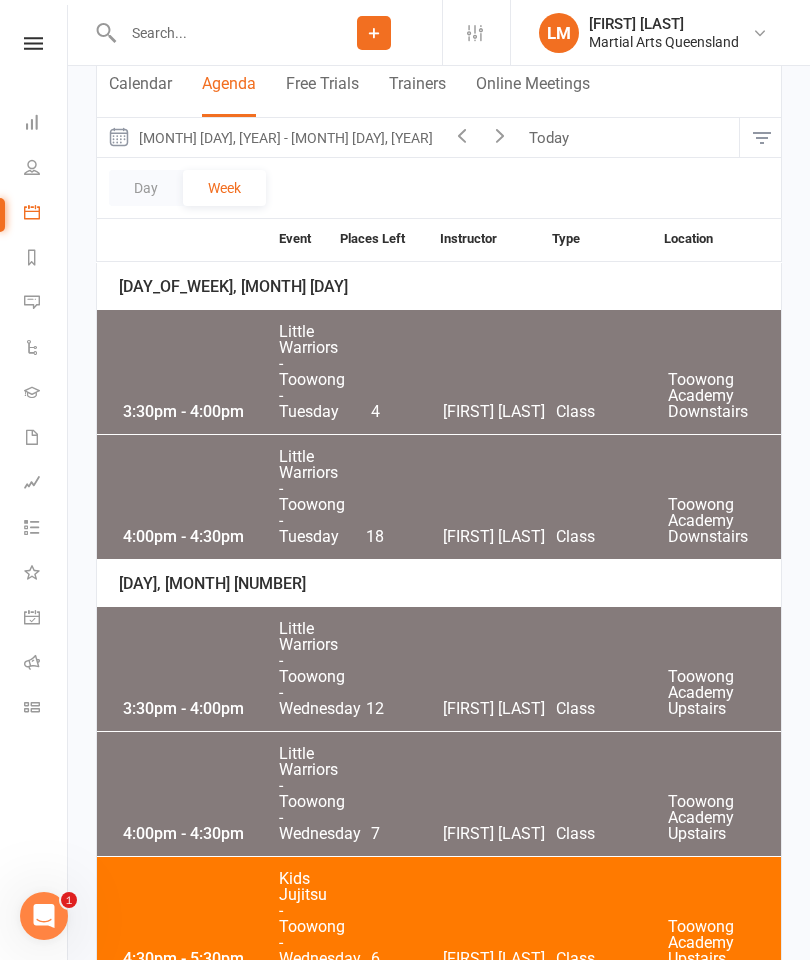 click on "[TIME] - [TIME] Little Warriors - Toowong - Tuesday [NUMBER] [FIRST] [LAST] Class Toowong Academy Downstairs" at bounding box center (439, 372) 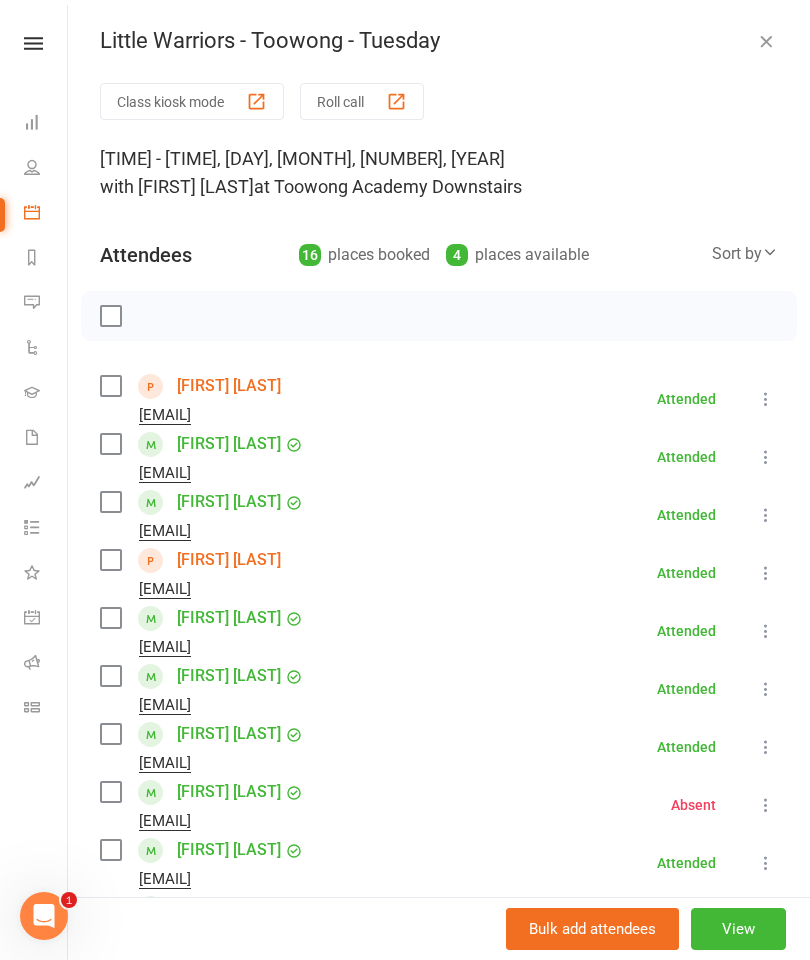scroll, scrollTop: 0, scrollLeft: 0, axis: both 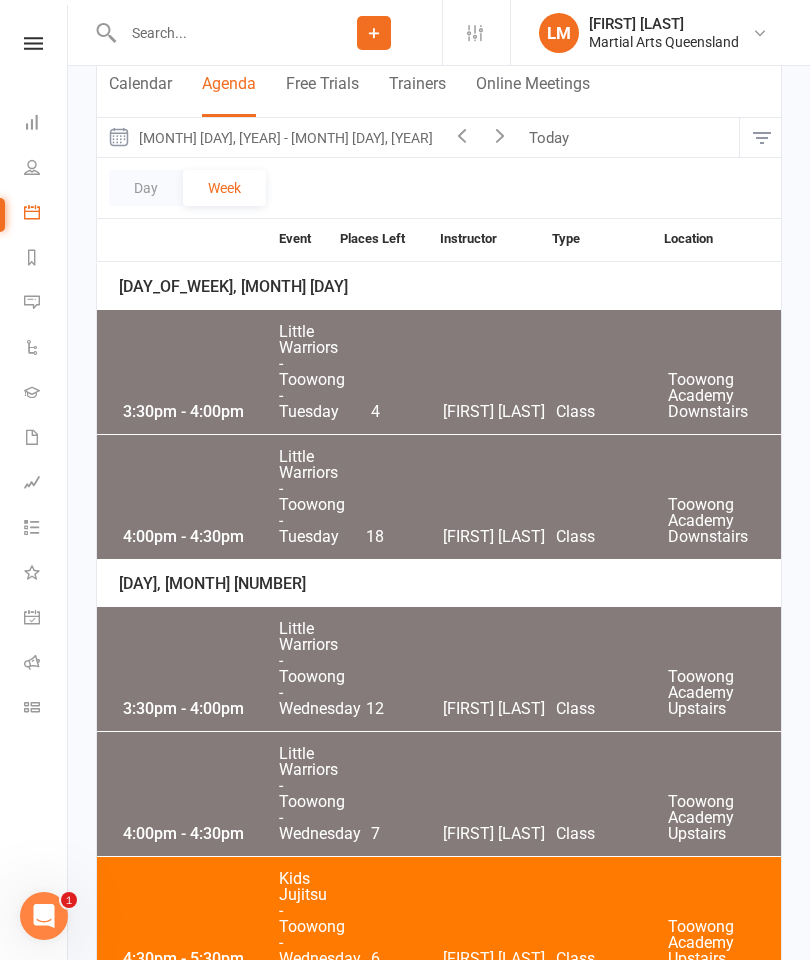 click on "[TIME] - [TIME] Little Warriors - Toowong - Tuesday [NUMBER] [FIRST] [LAST] Class Toowong Academy Downstairs" at bounding box center [439, 497] 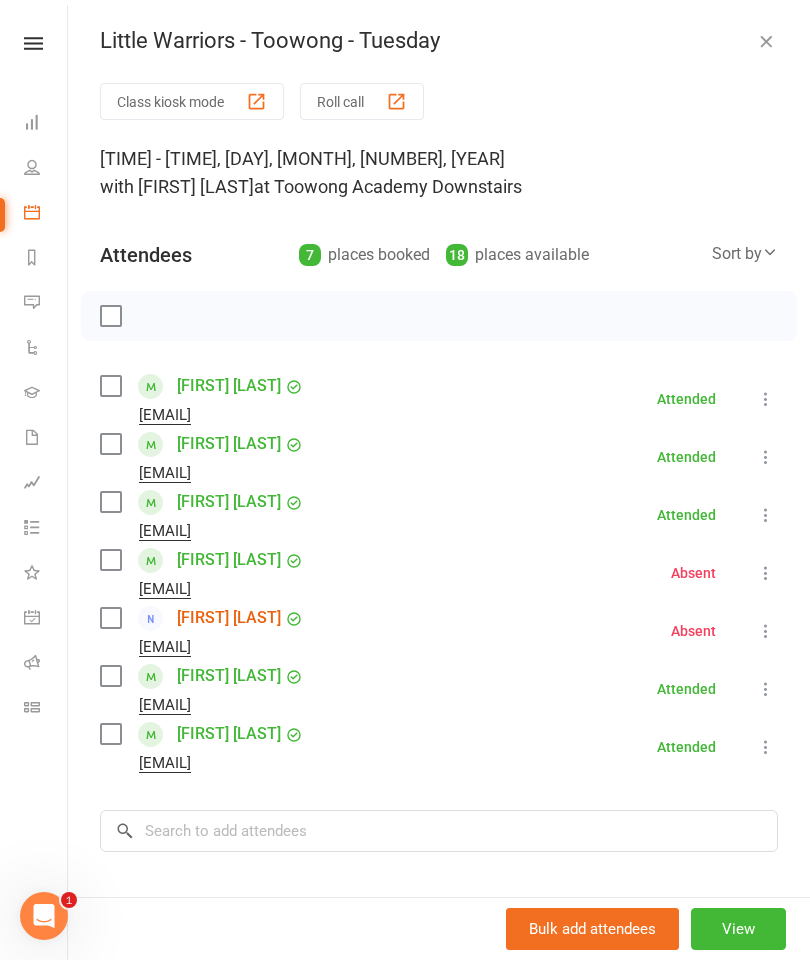 click at bounding box center [766, 41] 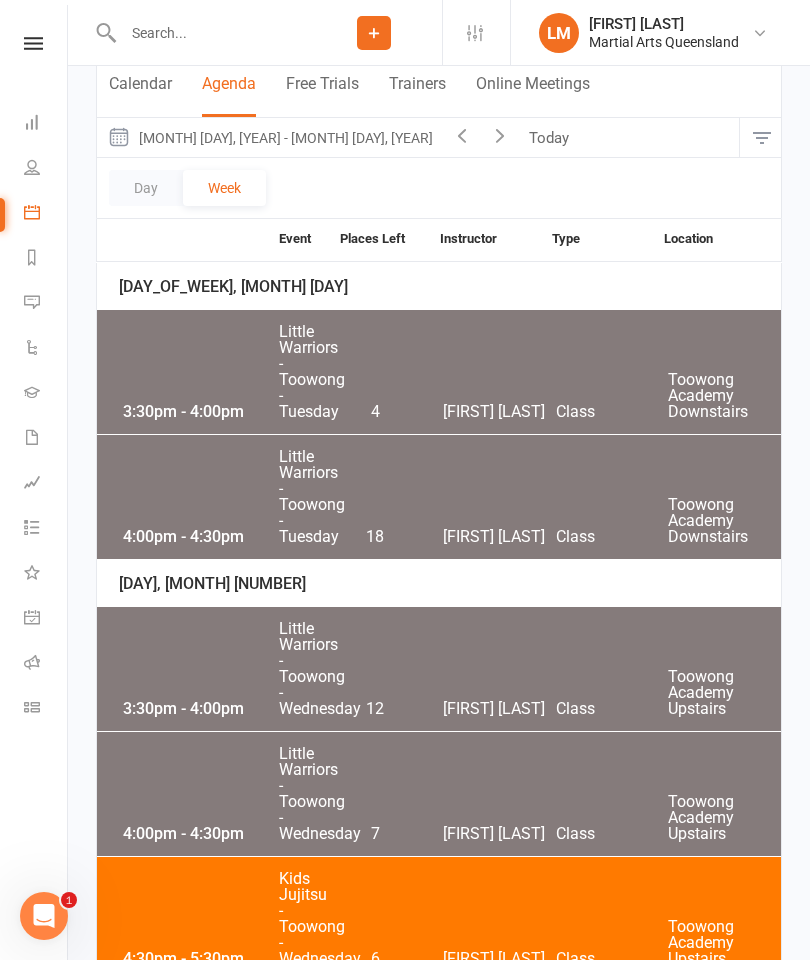 click at bounding box center [462, 135] 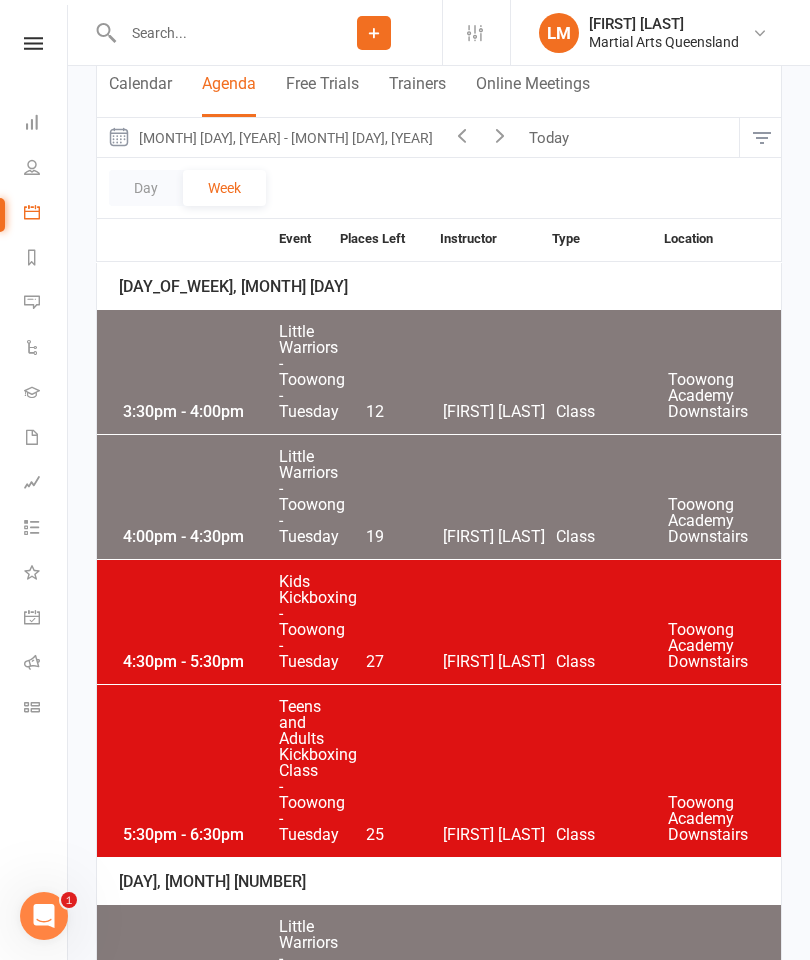 click on "4:00pm - 4:30pm Little Warriors - Toowong - Tuesday 19 Quinton Cugola Class Toowong Academy Downstairs" at bounding box center [439, 497] 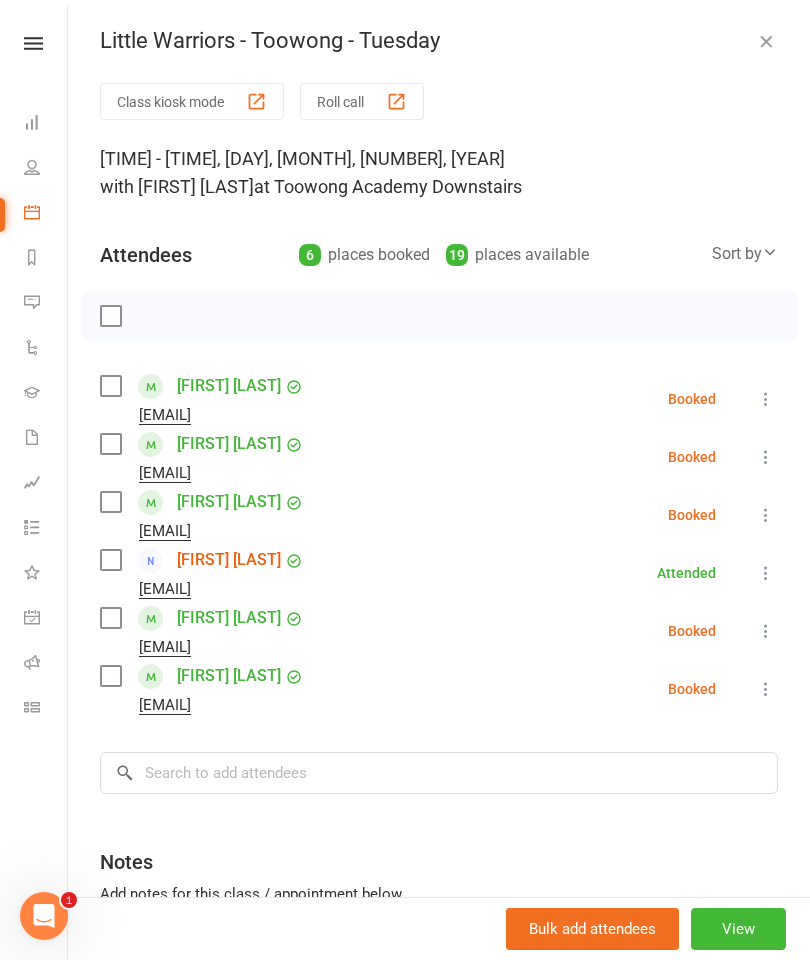 click at bounding box center [766, 41] 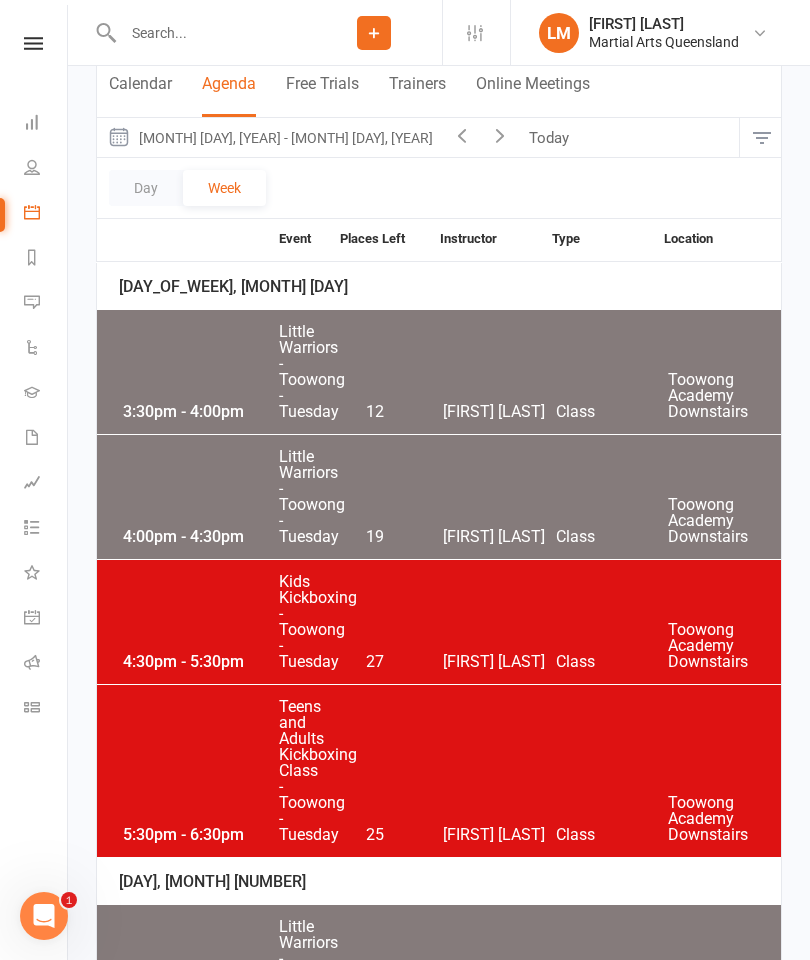 click on "4:00pm - 4:30pm Little Warriors - Toowong - Tuesday 19 Quinton Cugola Class Toowong Academy Downstairs" at bounding box center (439, 497) 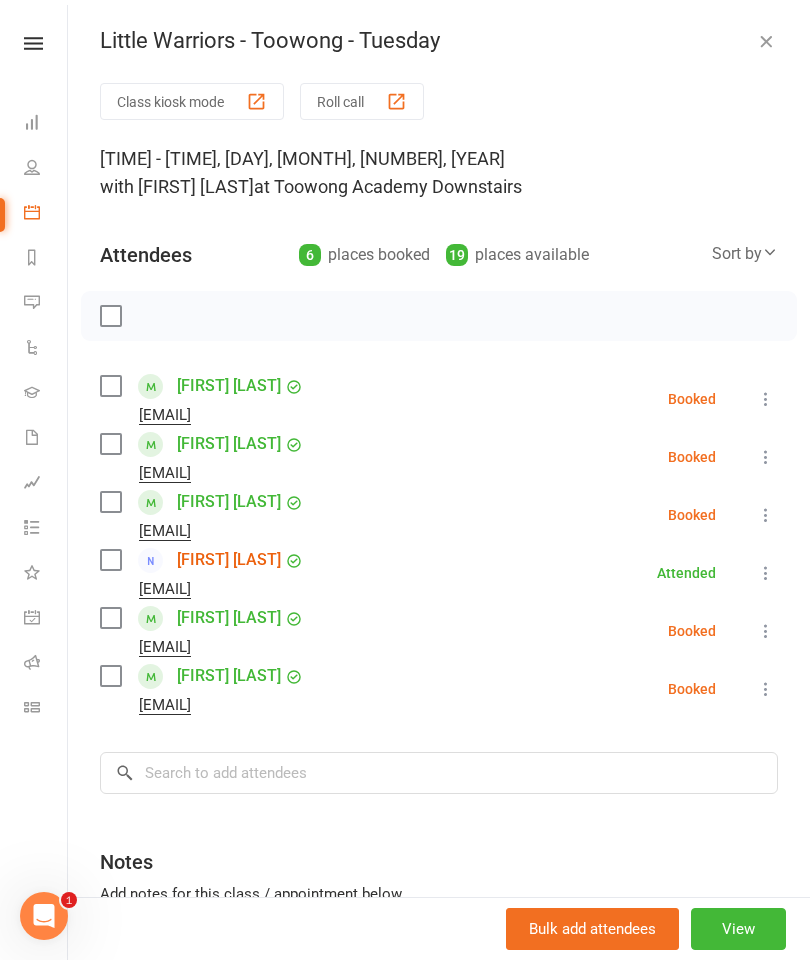 click at bounding box center [766, 41] 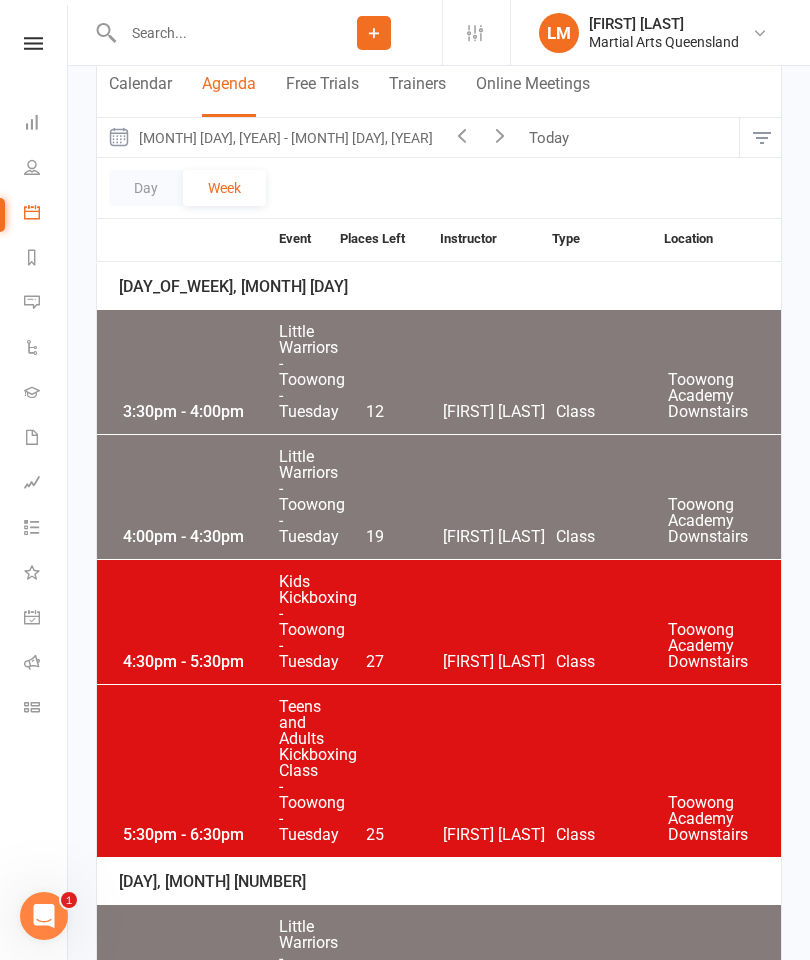 click at bounding box center [32, 122] 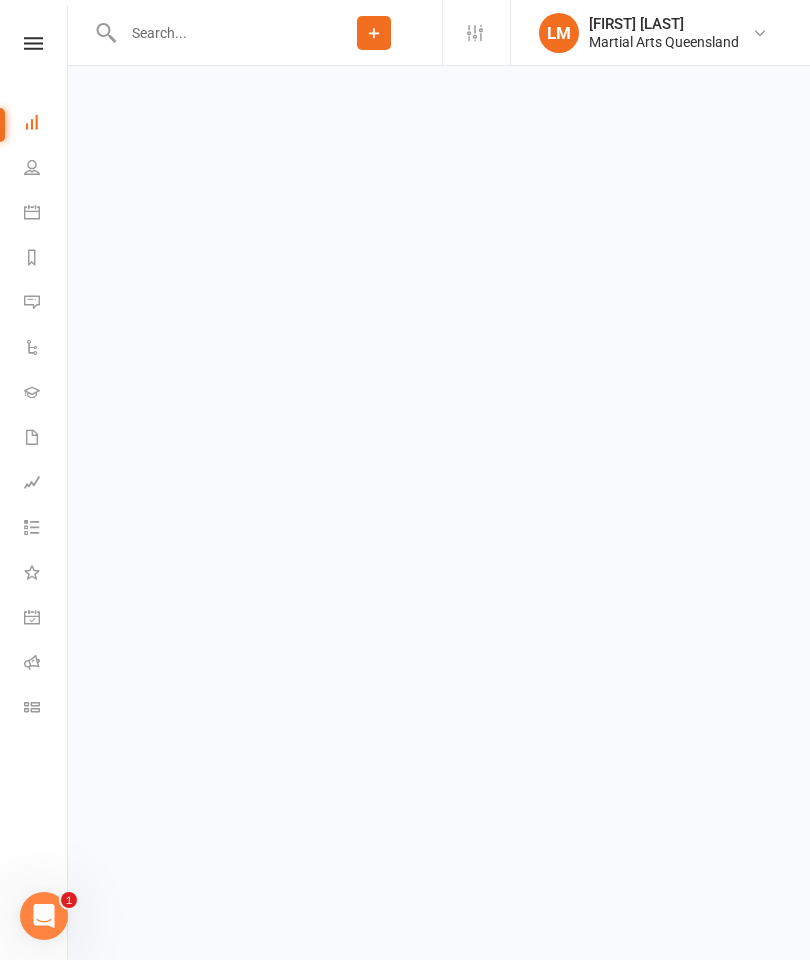 scroll, scrollTop: 0, scrollLeft: 0, axis: both 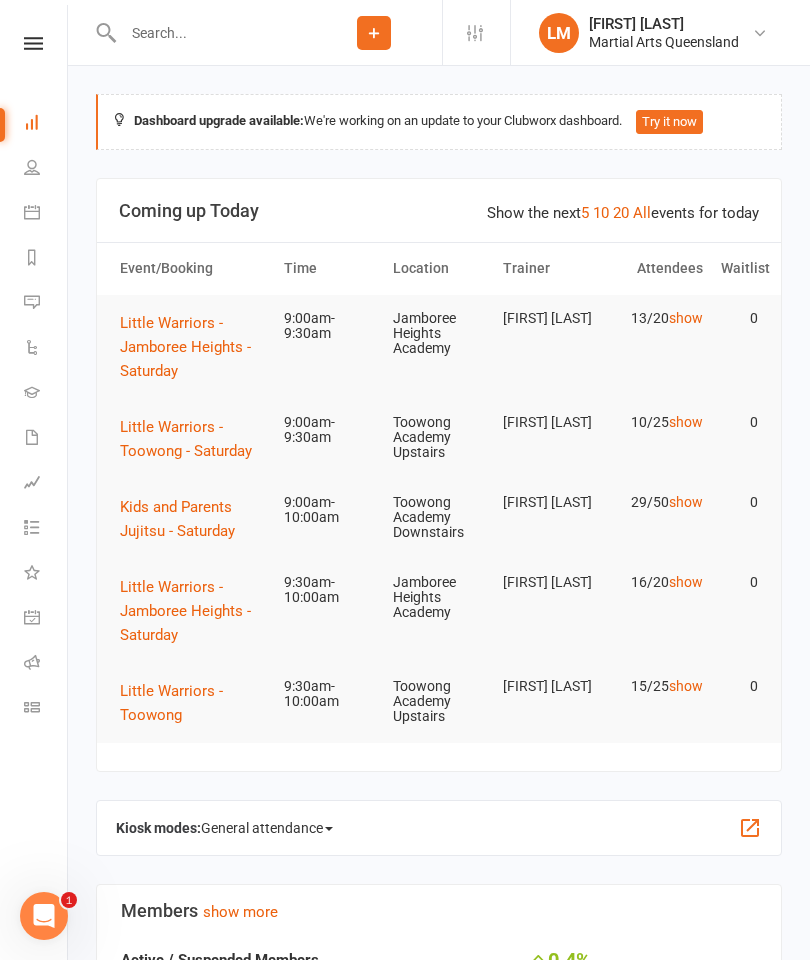 click on "Little Warriors - Toowong - Saturday" at bounding box center (186, 439) 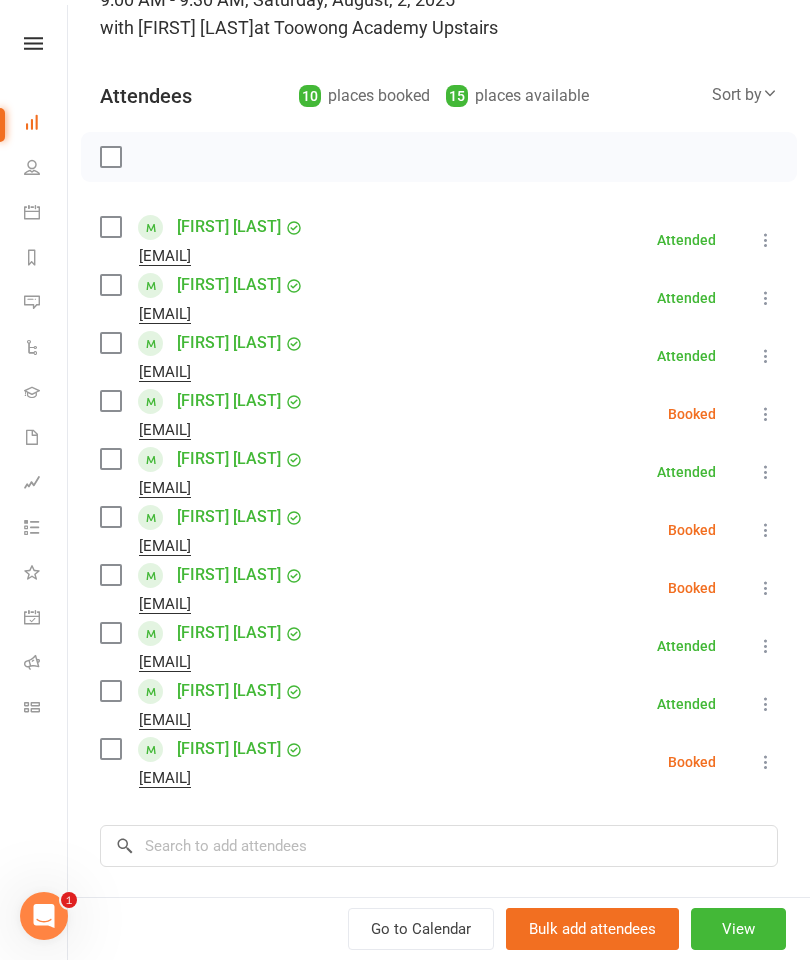 scroll, scrollTop: 163, scrollLeft: 0, axis: vertical 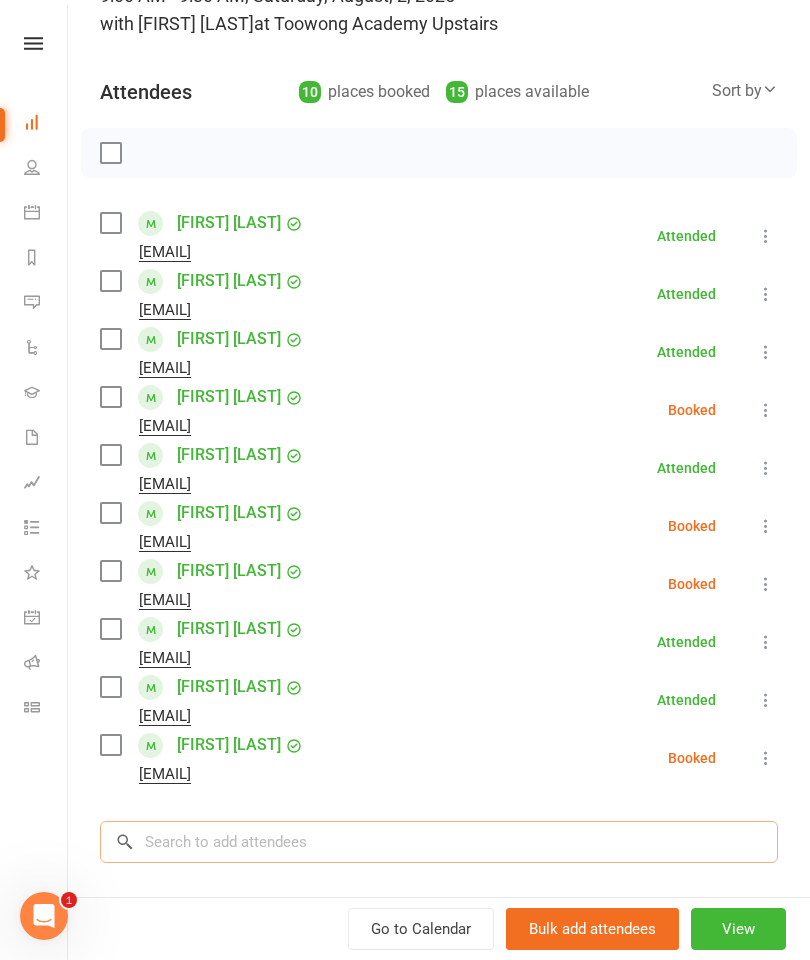 click at bounding box center [439, 842] 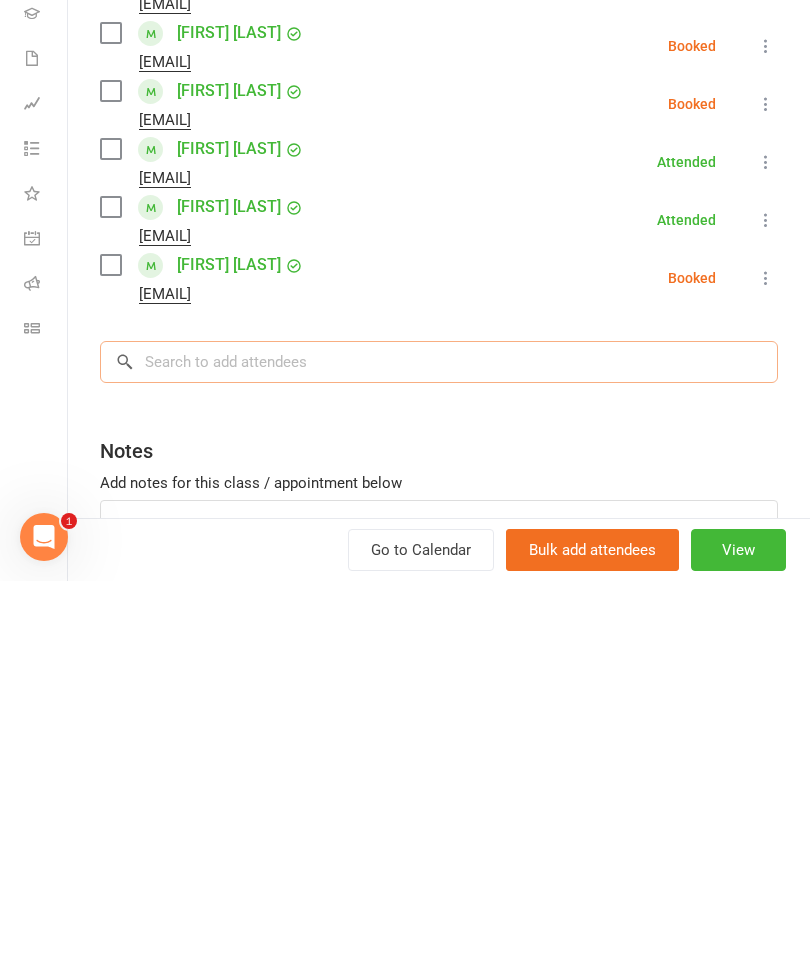 scroll, scrollTop: 263, scrollLeft: 0, axis: vertical 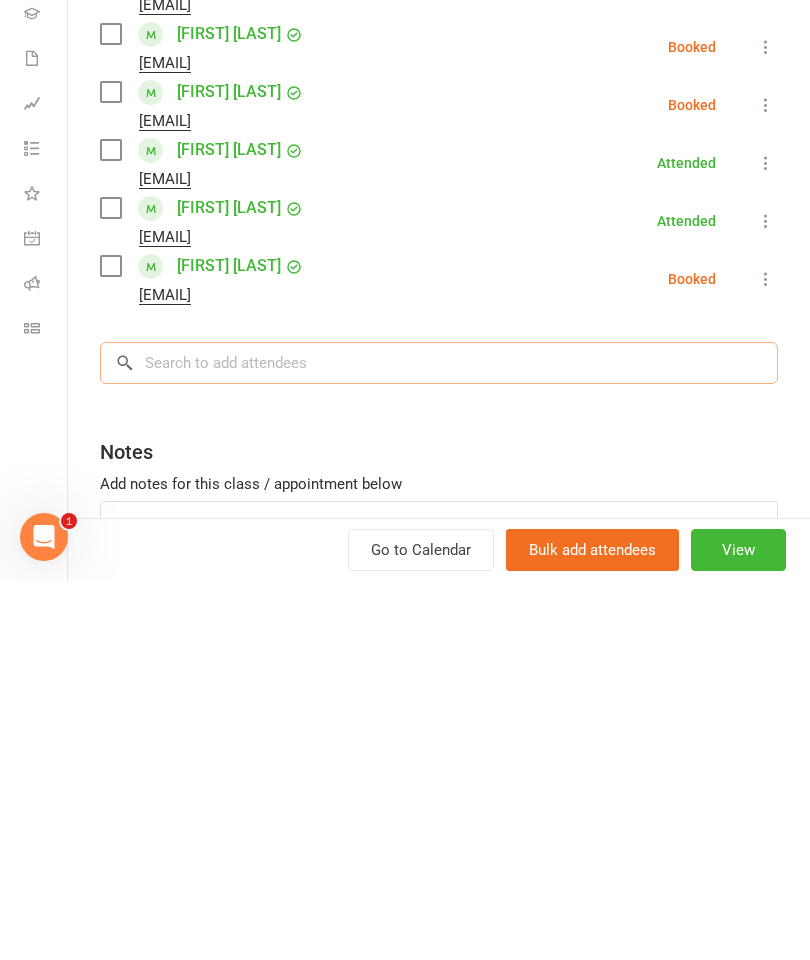 type on "D" 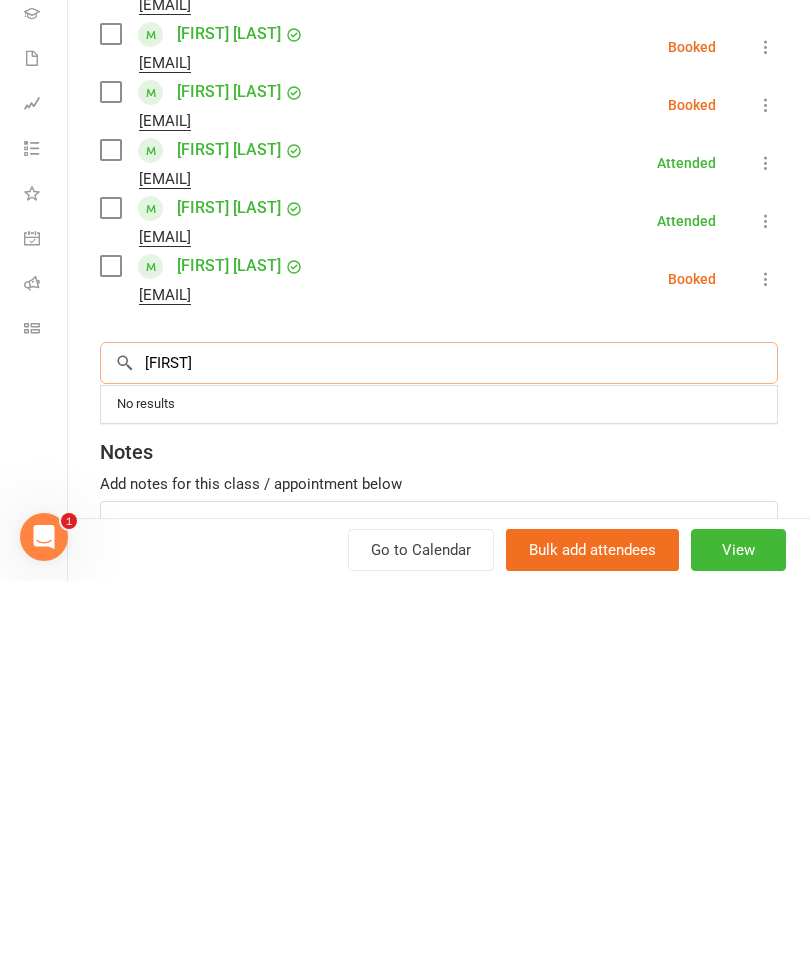 type on "James" 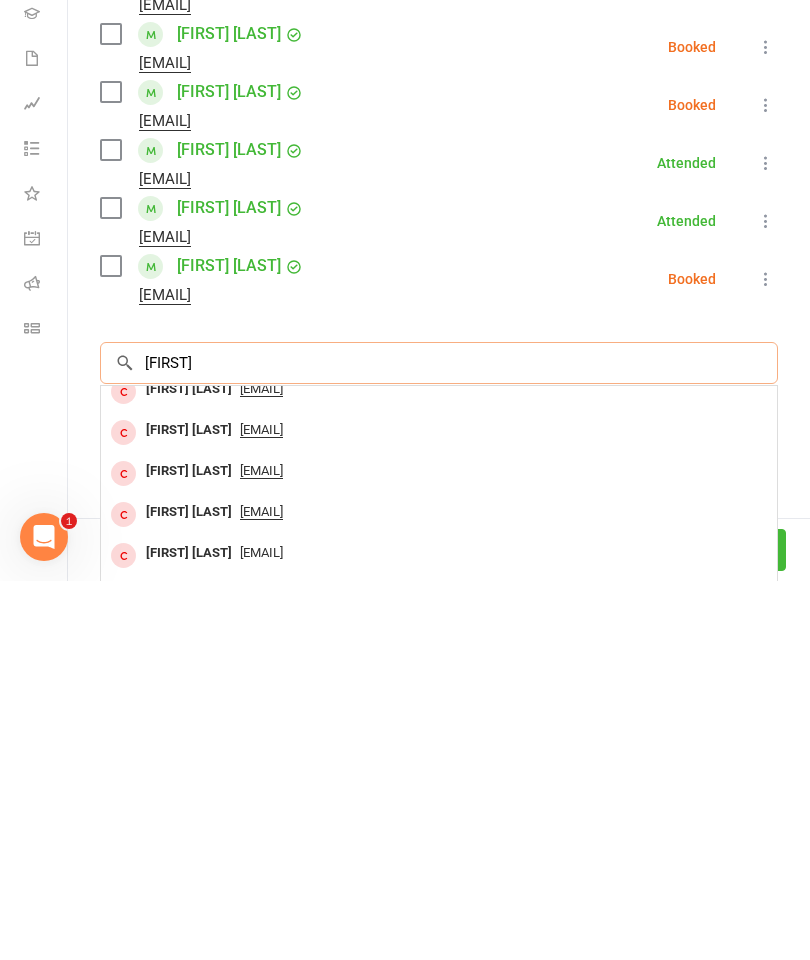 scroll, scrollTop: 110, scrollLeft: 0, axis: vertical 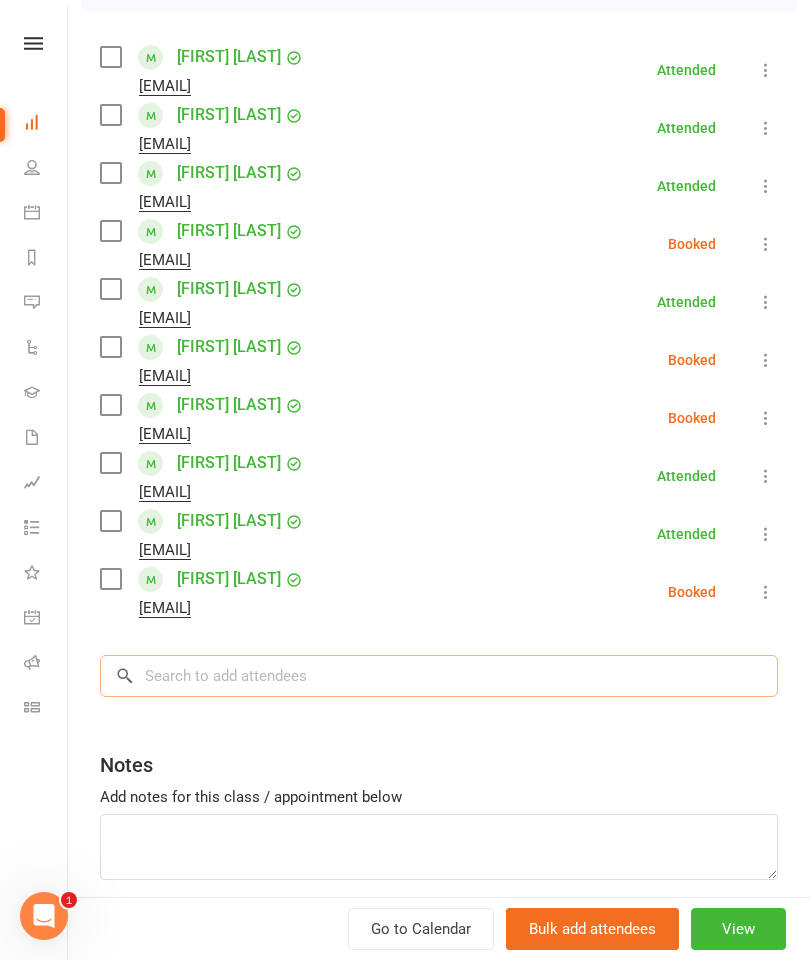 click at bounding box center [439, 676] 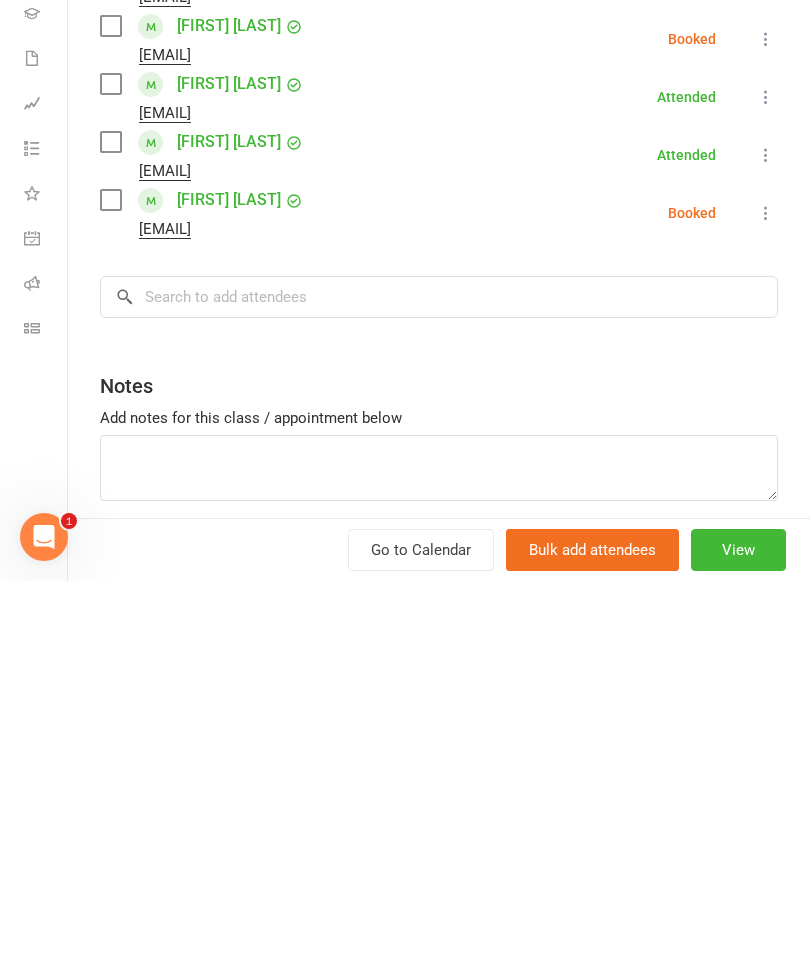 click at bounding box center (110, 579) 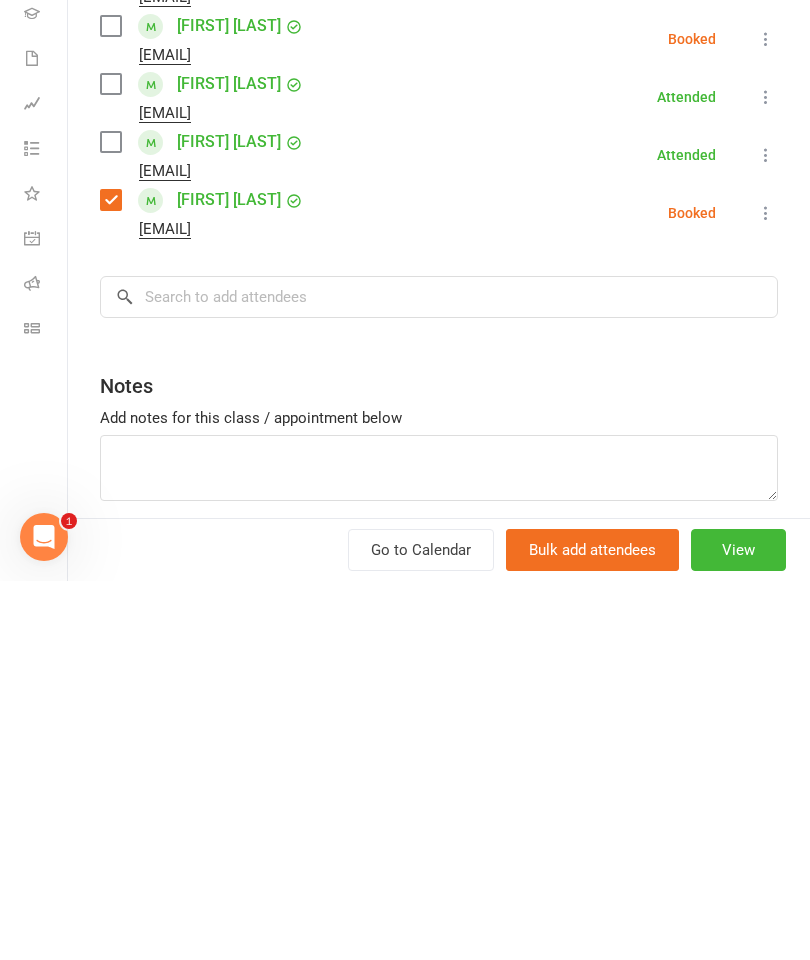 scroll, scrollTop: 938, scrollLeft: 0, axis: vertical 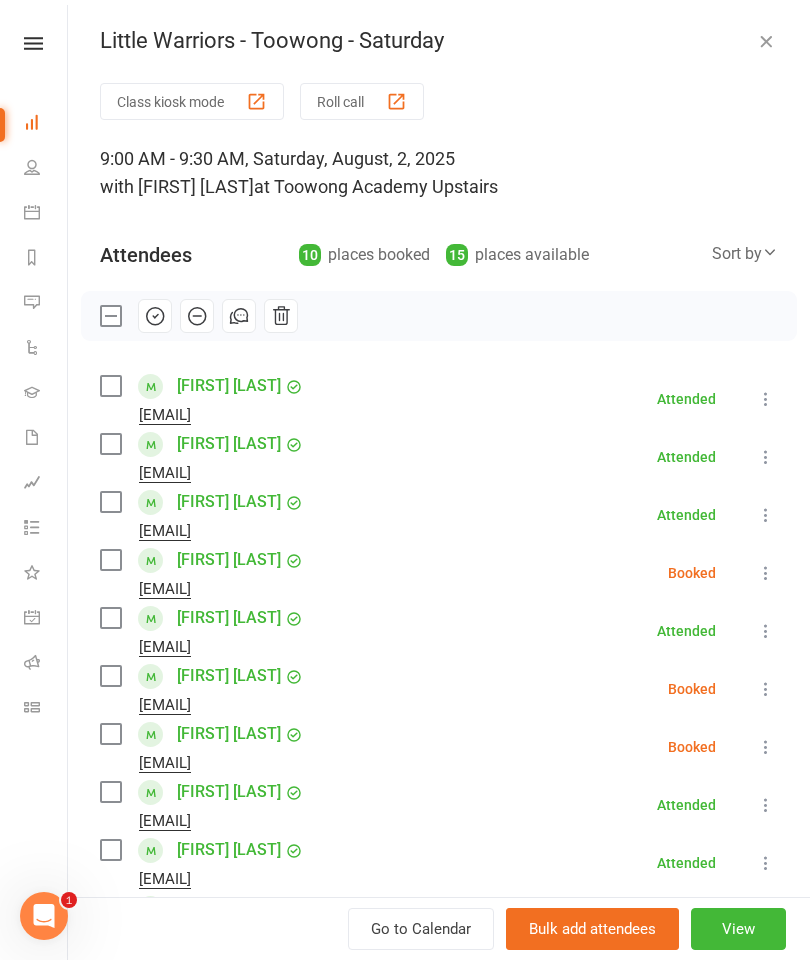 click 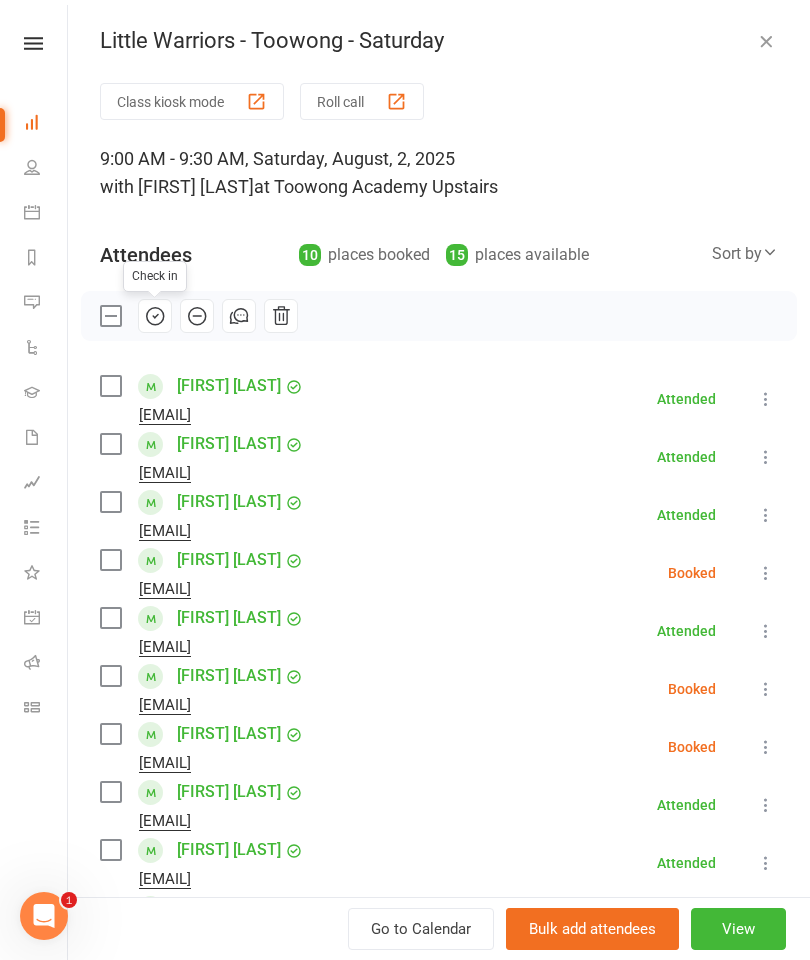 click at bounding box center [110, 316] 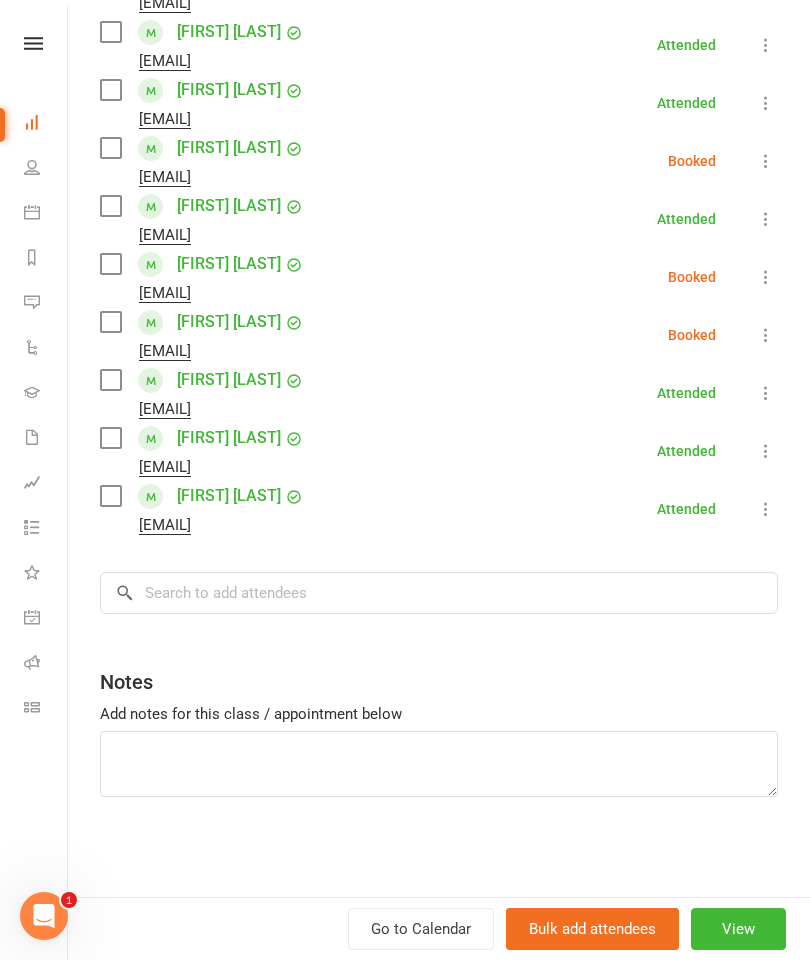 scroll, scrollTop: 412, scrollLeft: 0, axis: vertical 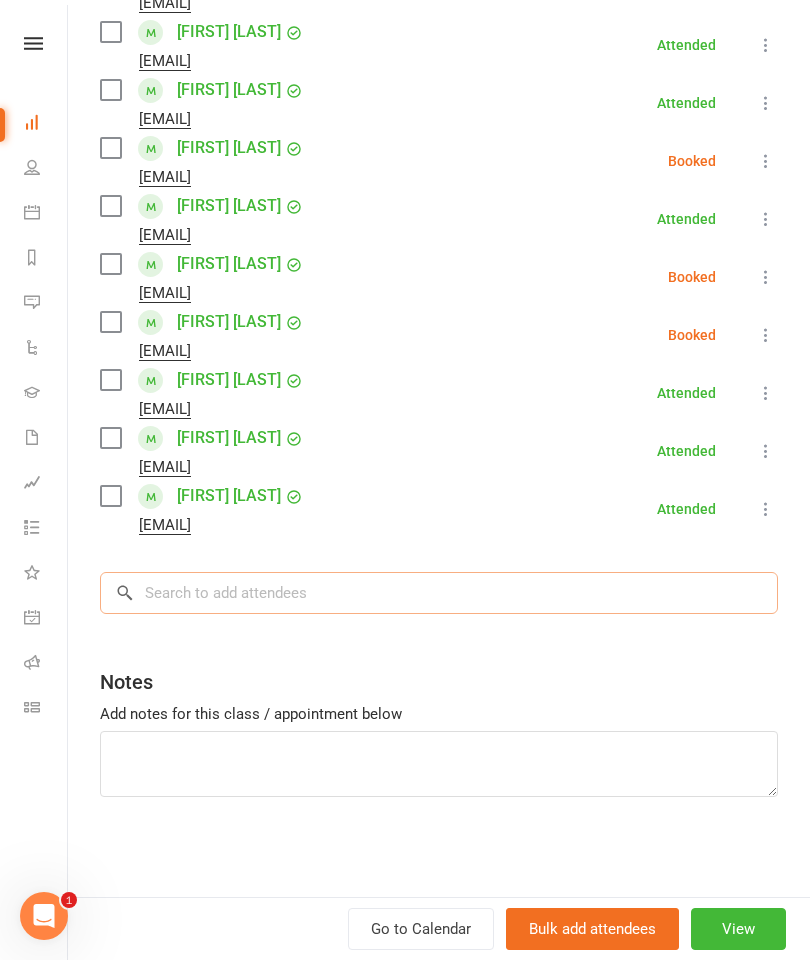 click at bounding box center [439, 593] 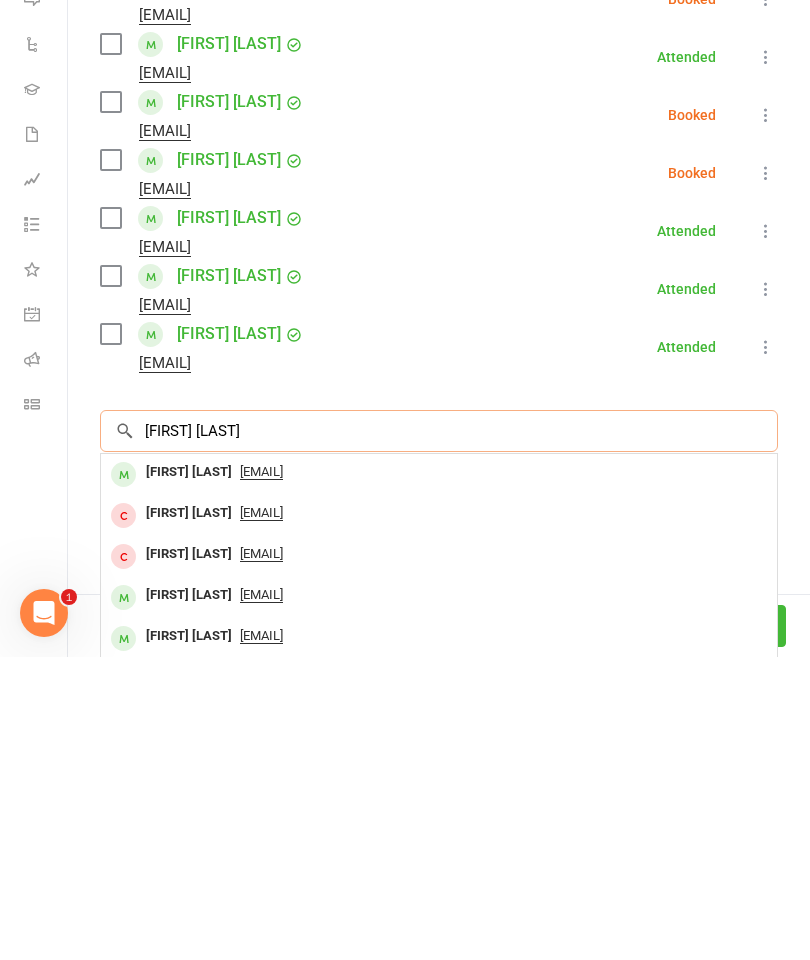 scroll, scrollTop: 345, scrollLeft: 0, axis: vertical 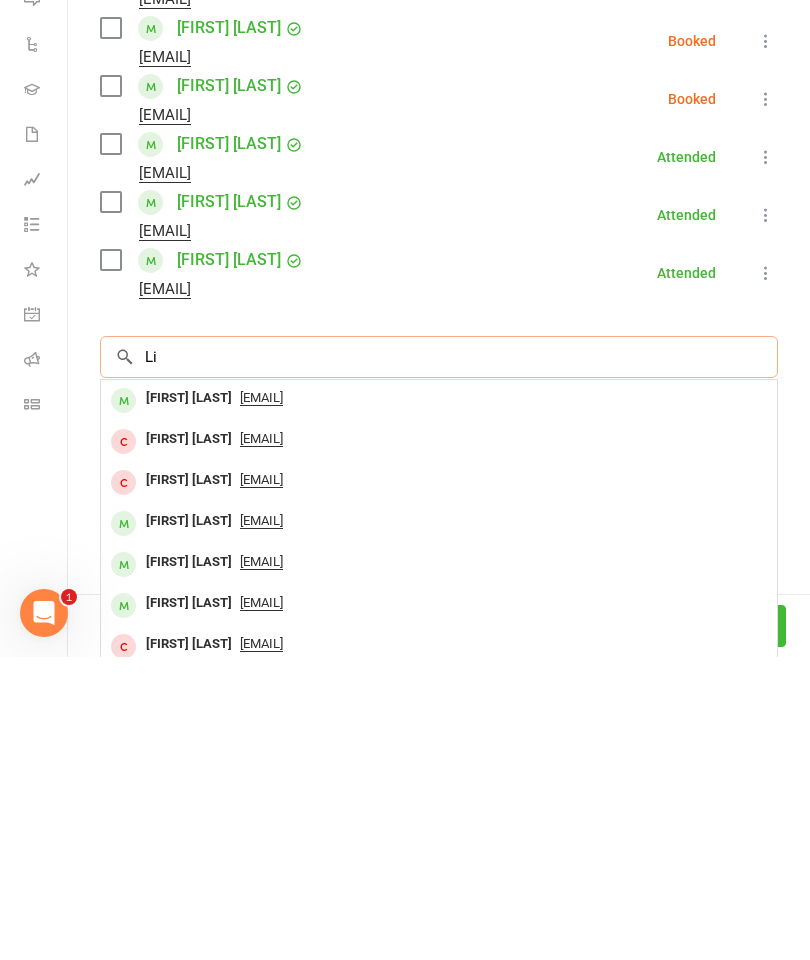 type on "L" 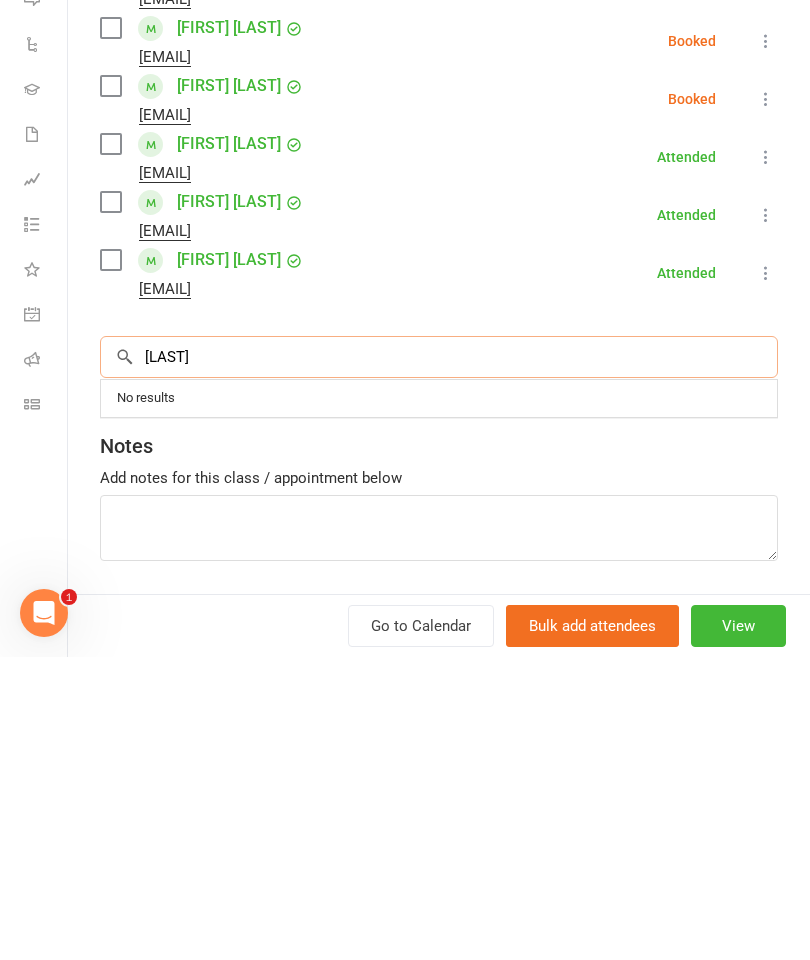 type on "[LAST]" 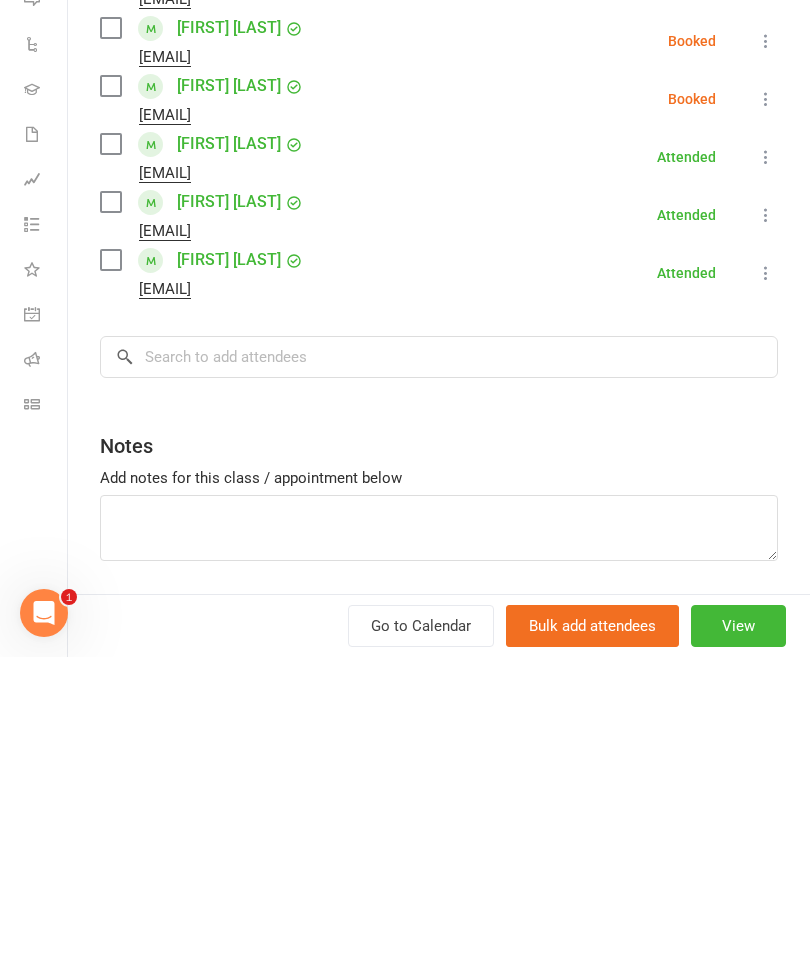 scroll, scrollTop: 1241, scrollLeft: 0, axis: vertical 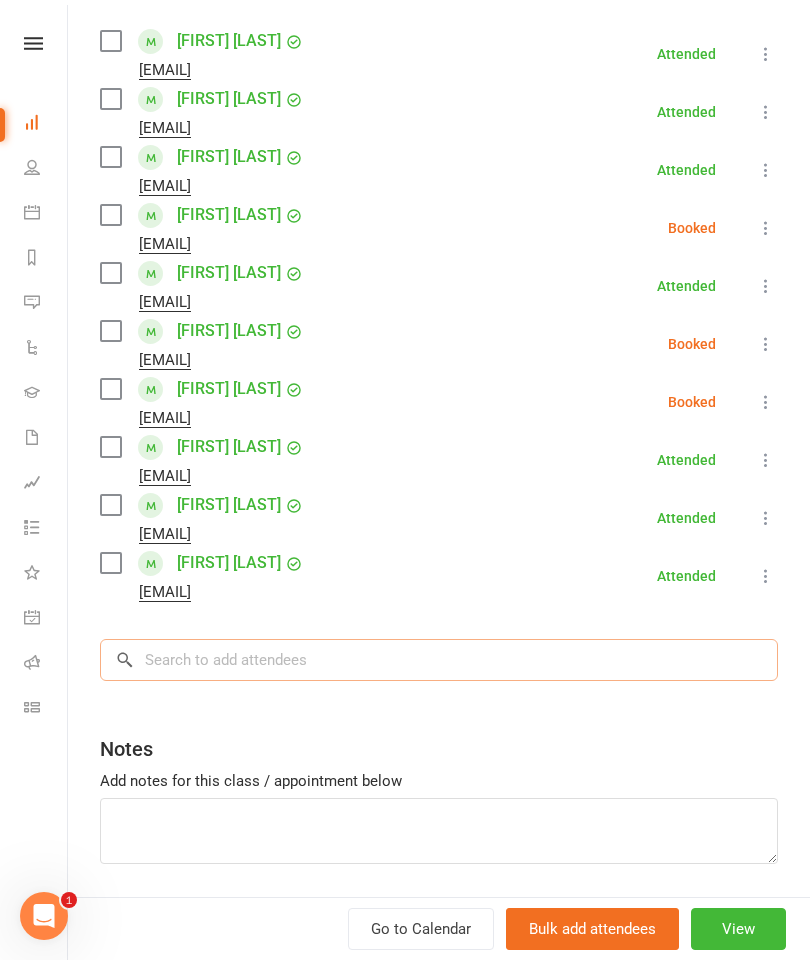 click at bounding box center [439, 660] 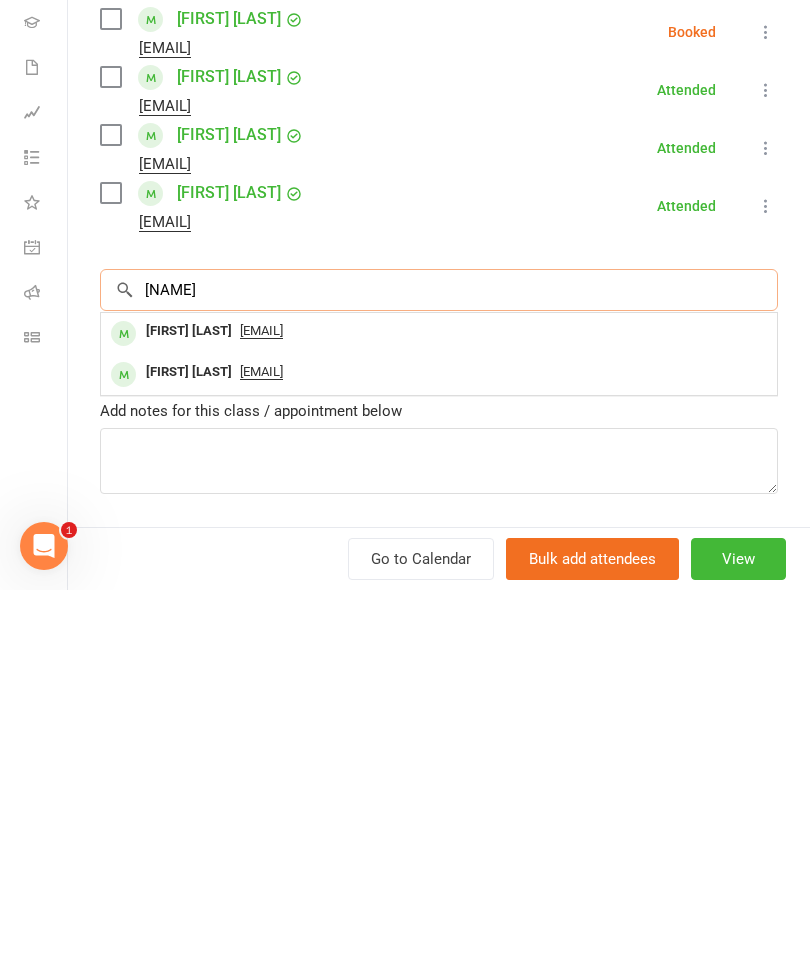 type on "[FIRST]" 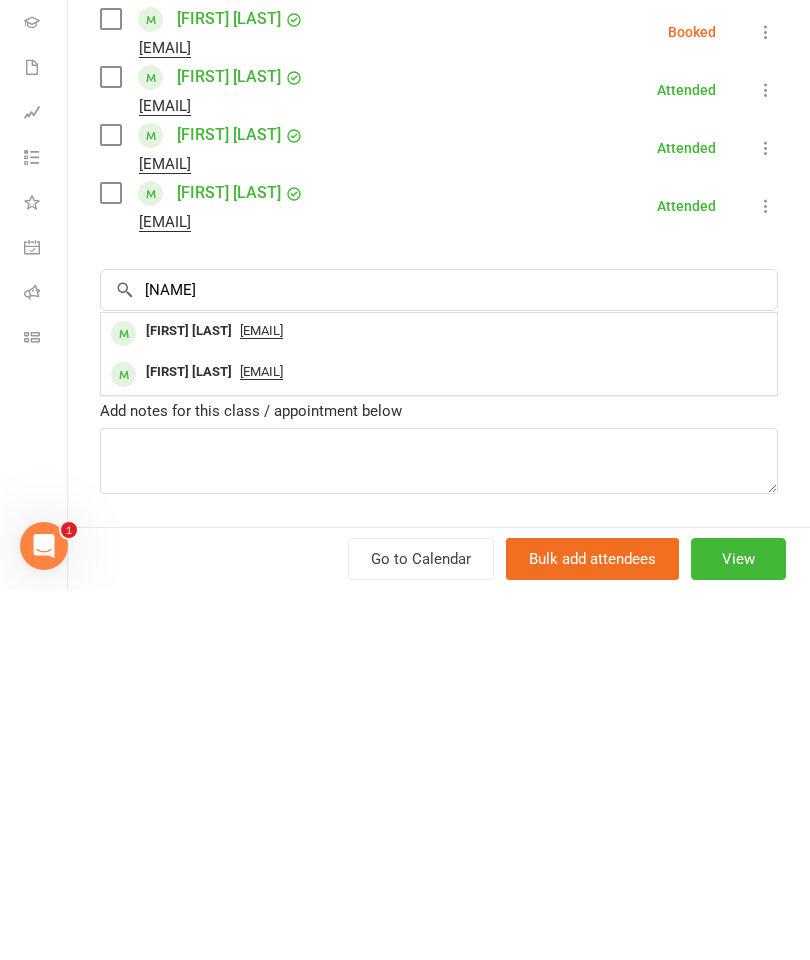 click on "[FIRST] [LAST]" at bounding box center [189, 701] 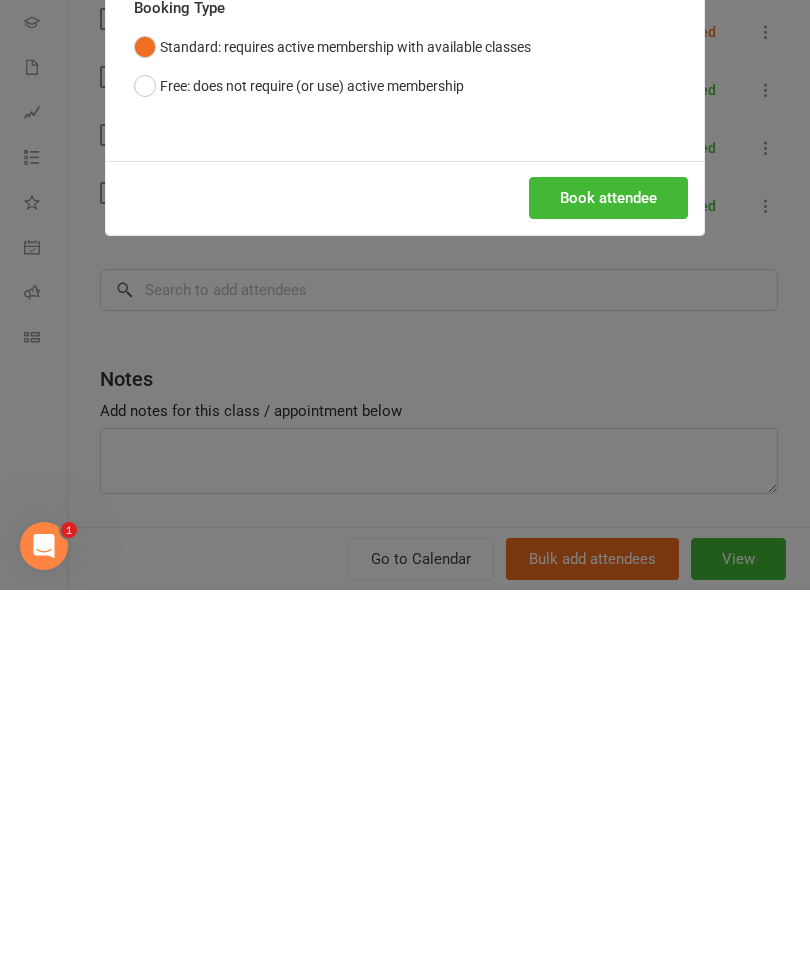 scroll, scrollTop: 1611, scrollLeft: 0, axis: vertical 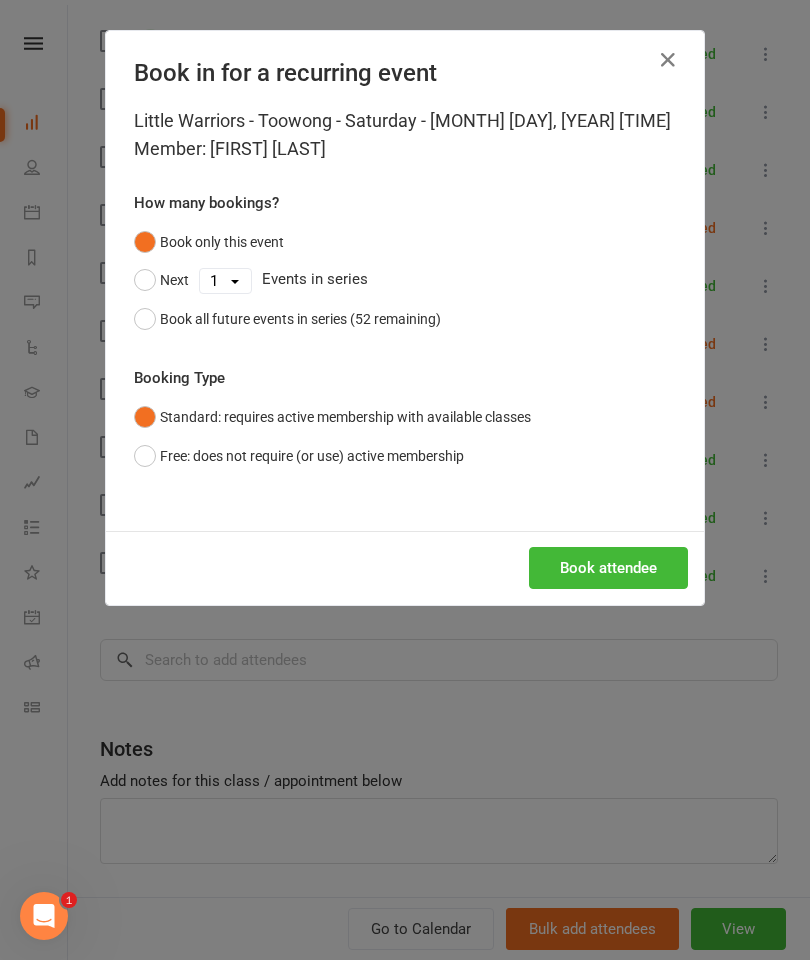 click on "Book all future events in series (52 remaining)" at bounding box center [287, 319] 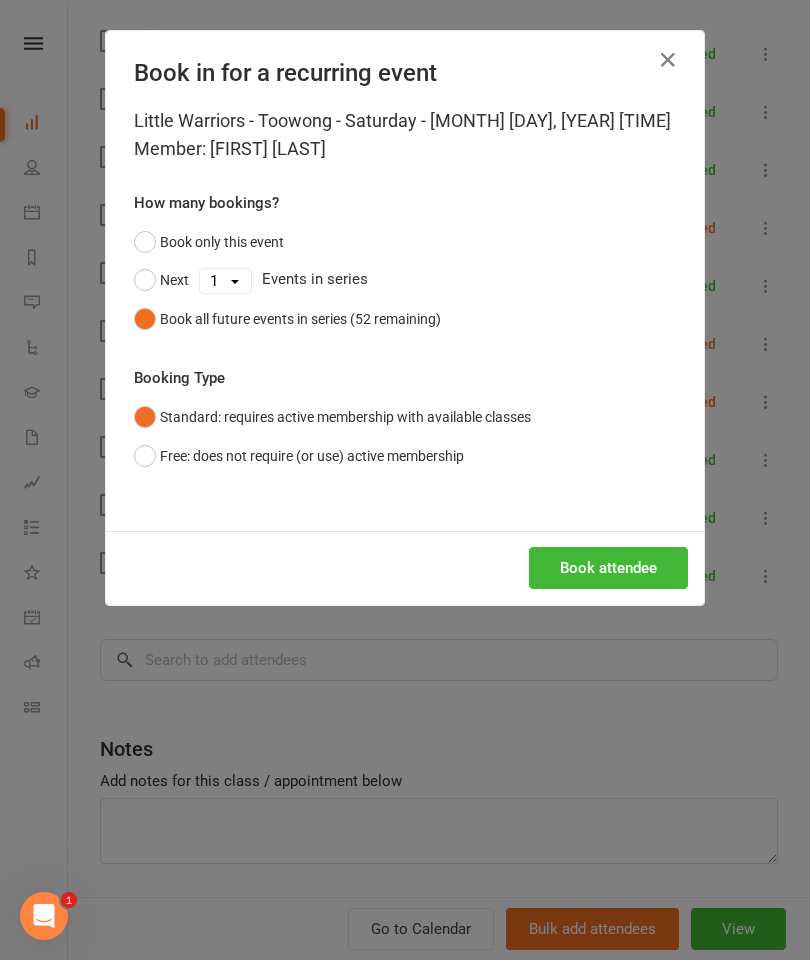click on "Book attendee" at bounding box center [608, 568] 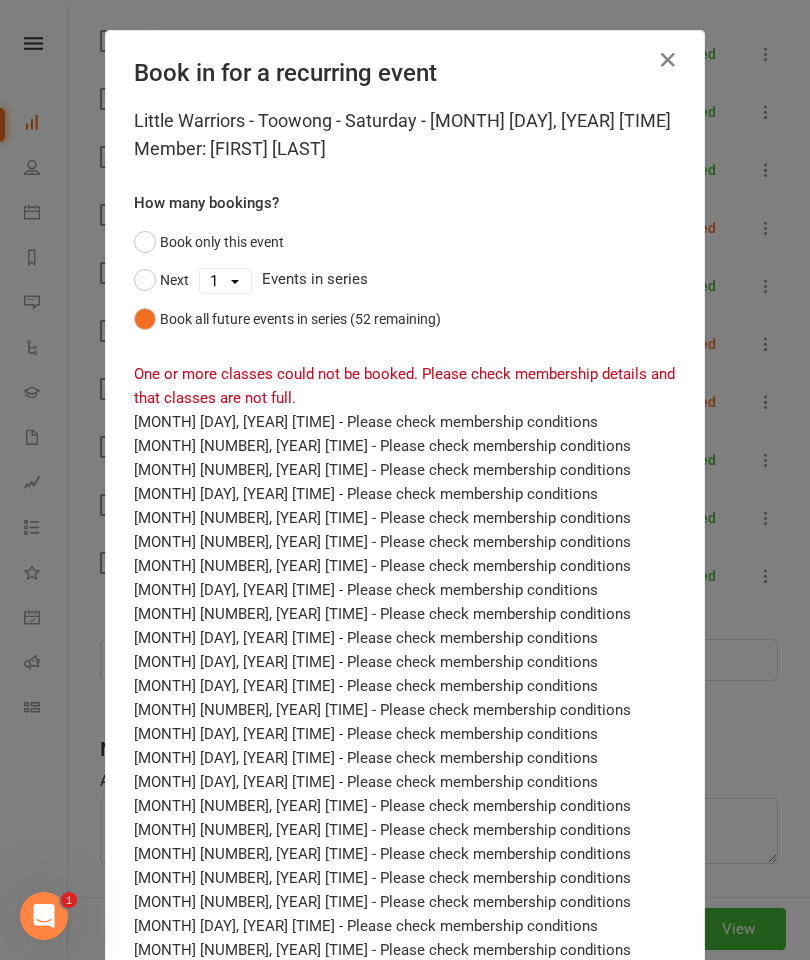 click on "Book only this event" at bounding box center (209, 242) 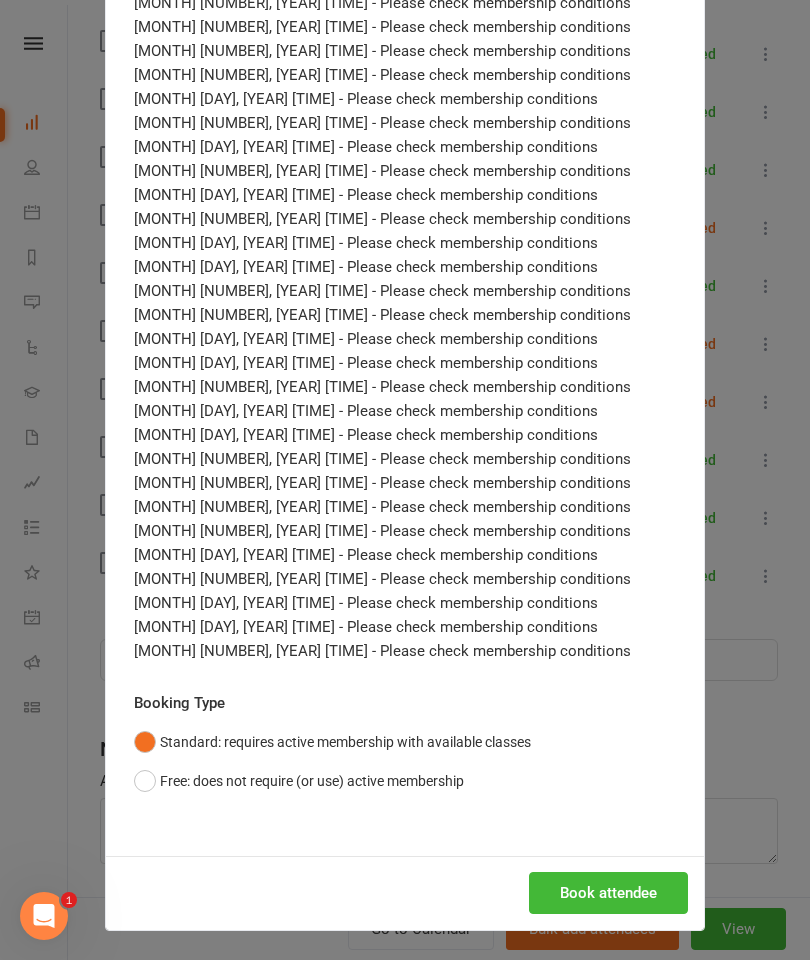 scroll, scrollTop: 826, scrollLeft: 0, axis: vertical 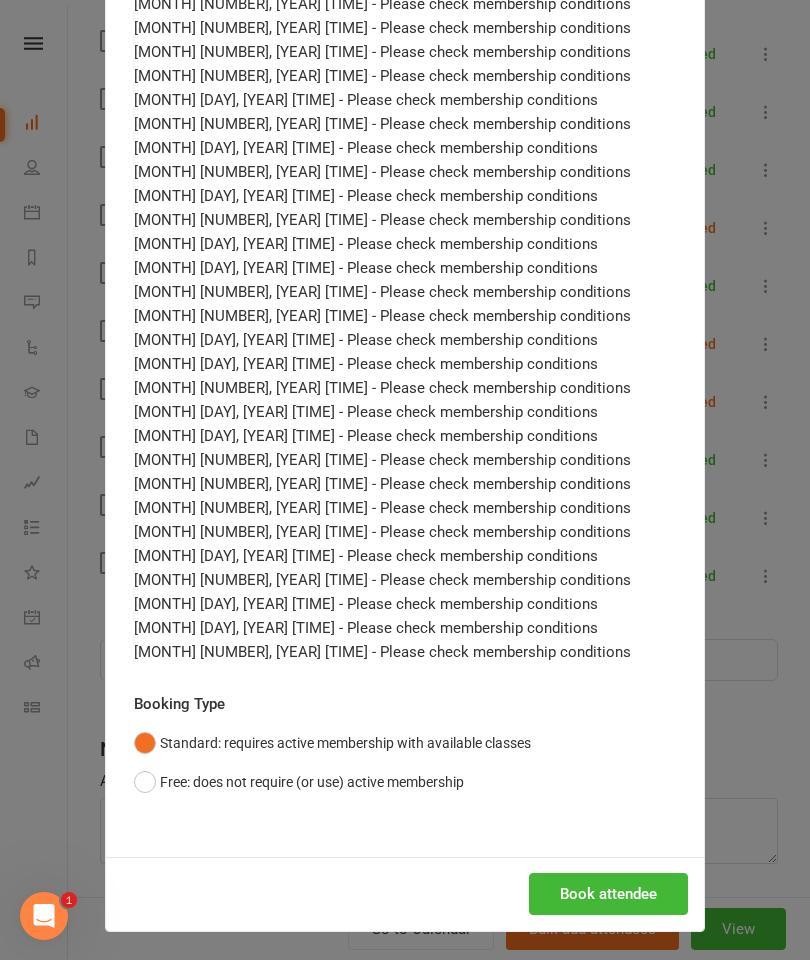 click on "Book attendee" at bounding box center (608, 894) 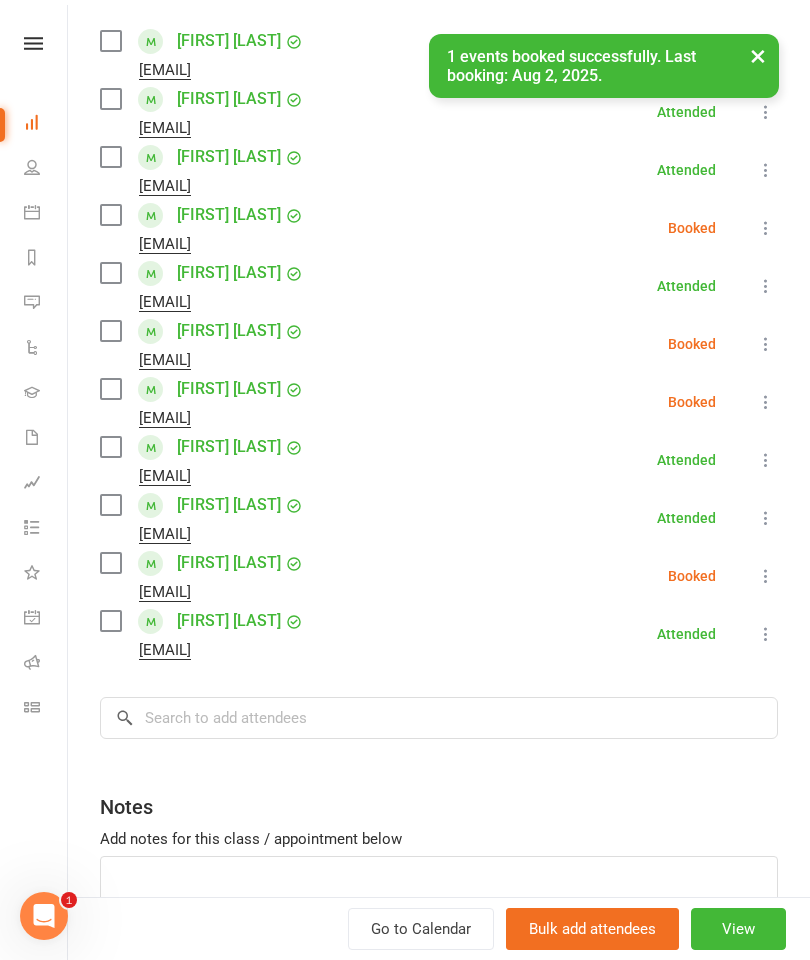 click on "Isaac Patterson  Rubylu357@hotmail.com Booked More info  Remove  Check in  Mark absent  Send message  All bookings for series" at bounding box center [439, 402] 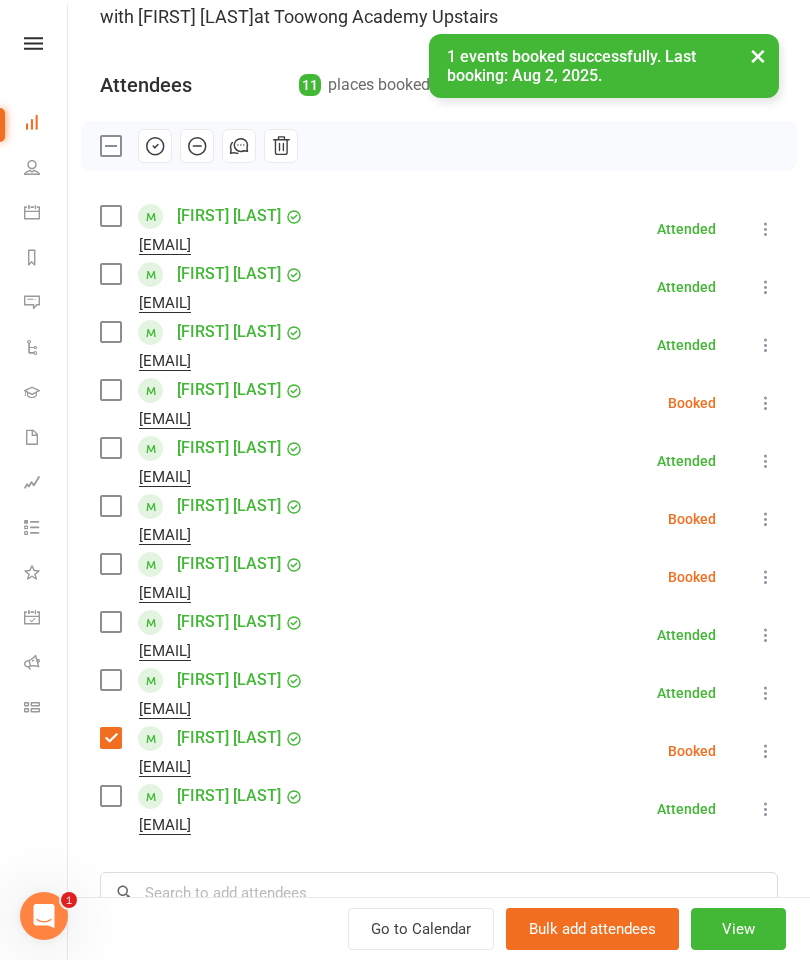 scroll, scrollTop: 147, scrollLeft: 0, axis: vertical 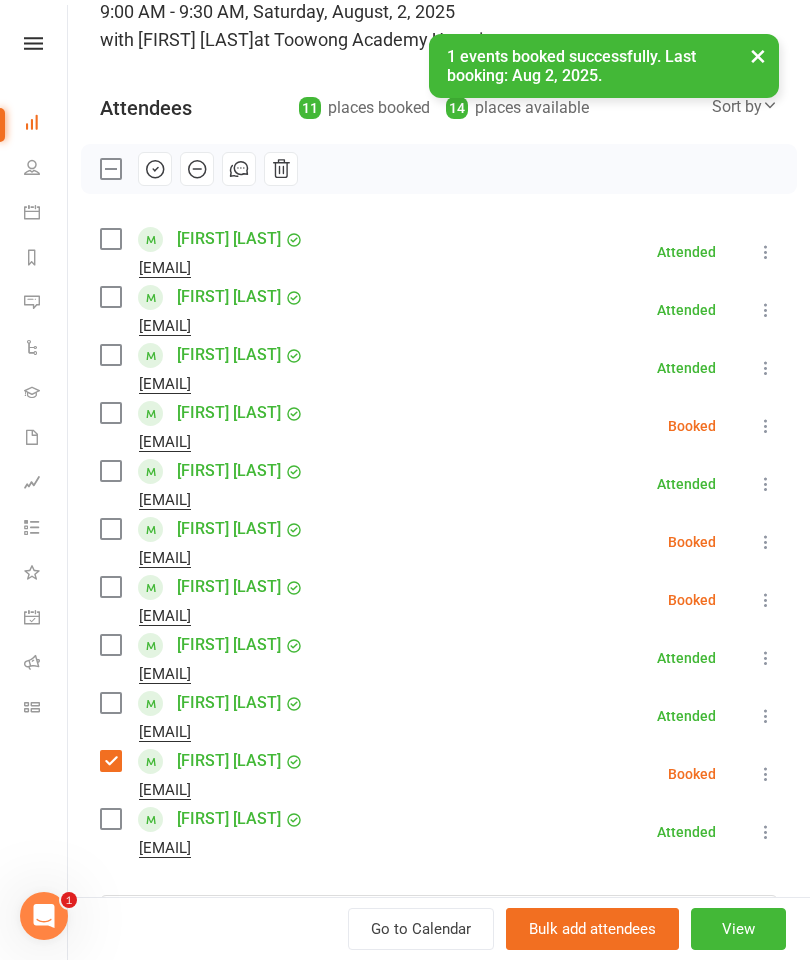 click 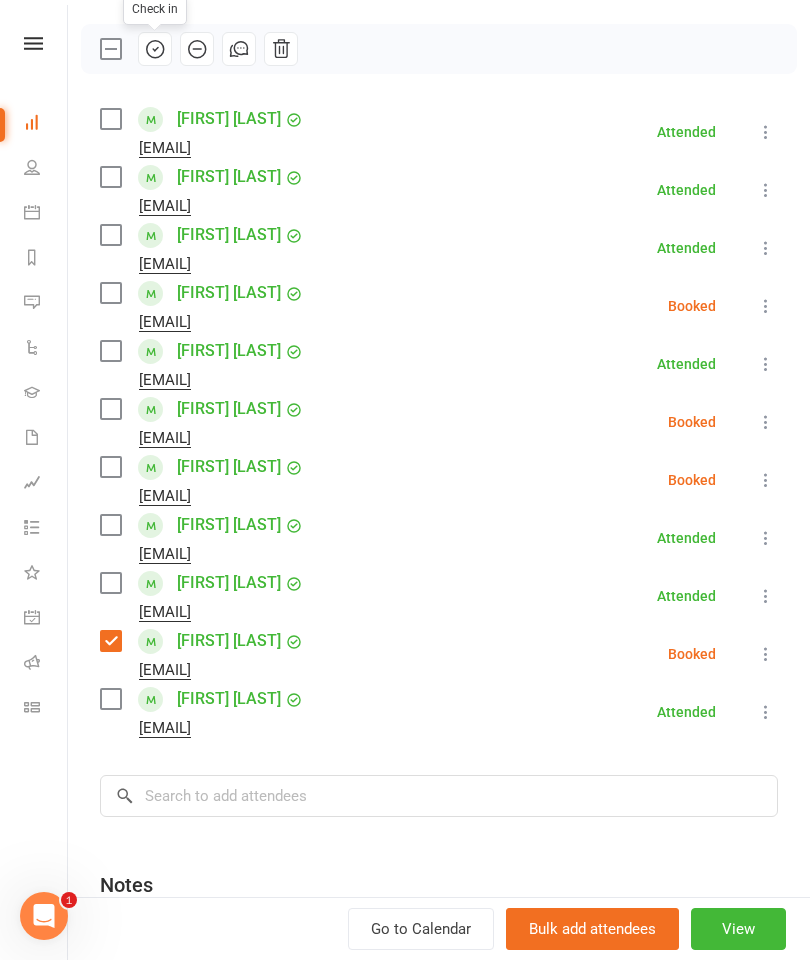 scroll, scrollTop: 297, scrollLeft: 0, axis: vertical 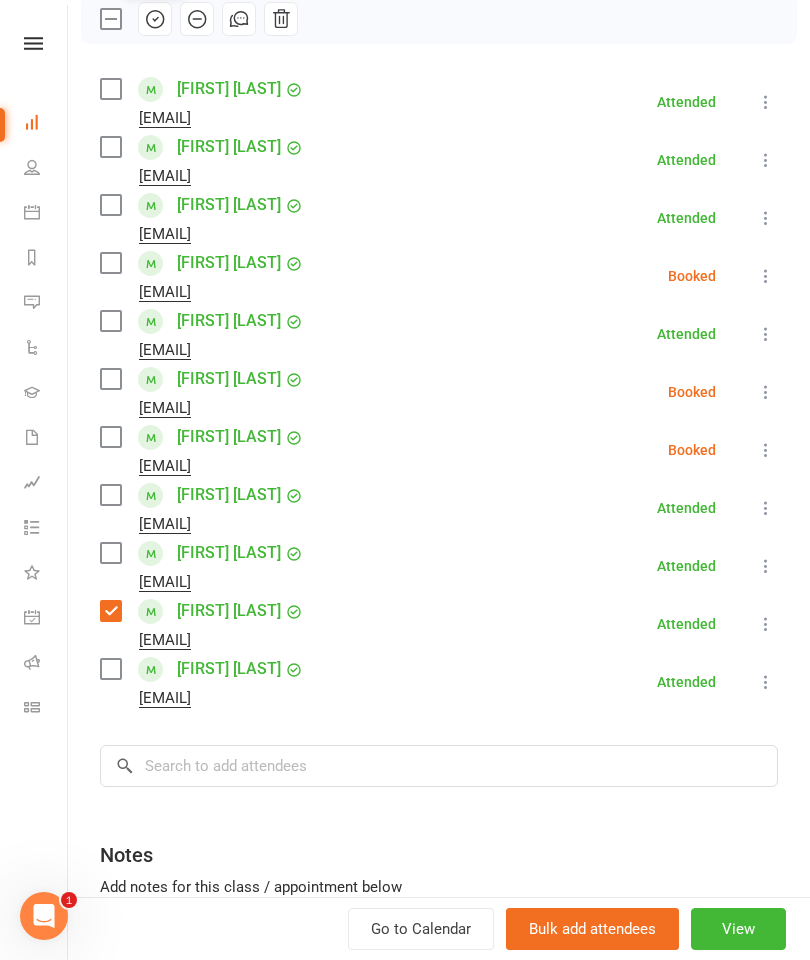 click on "[EMAIL]" at bounding box center (206, 640) 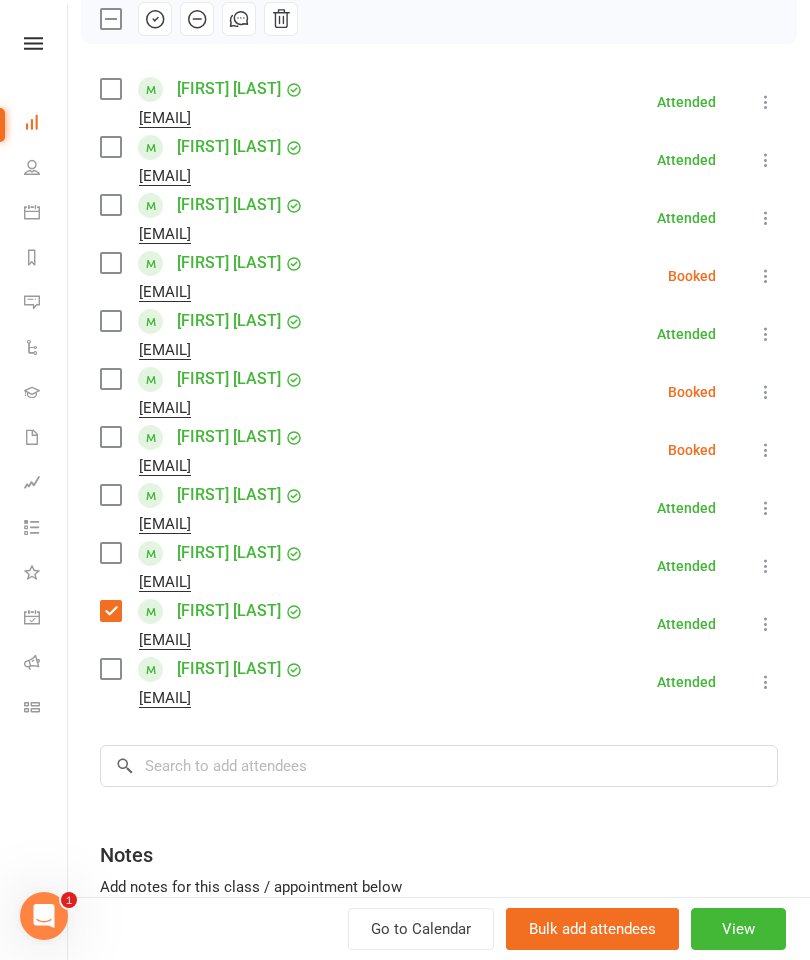 click at bounding box center [110, 611] 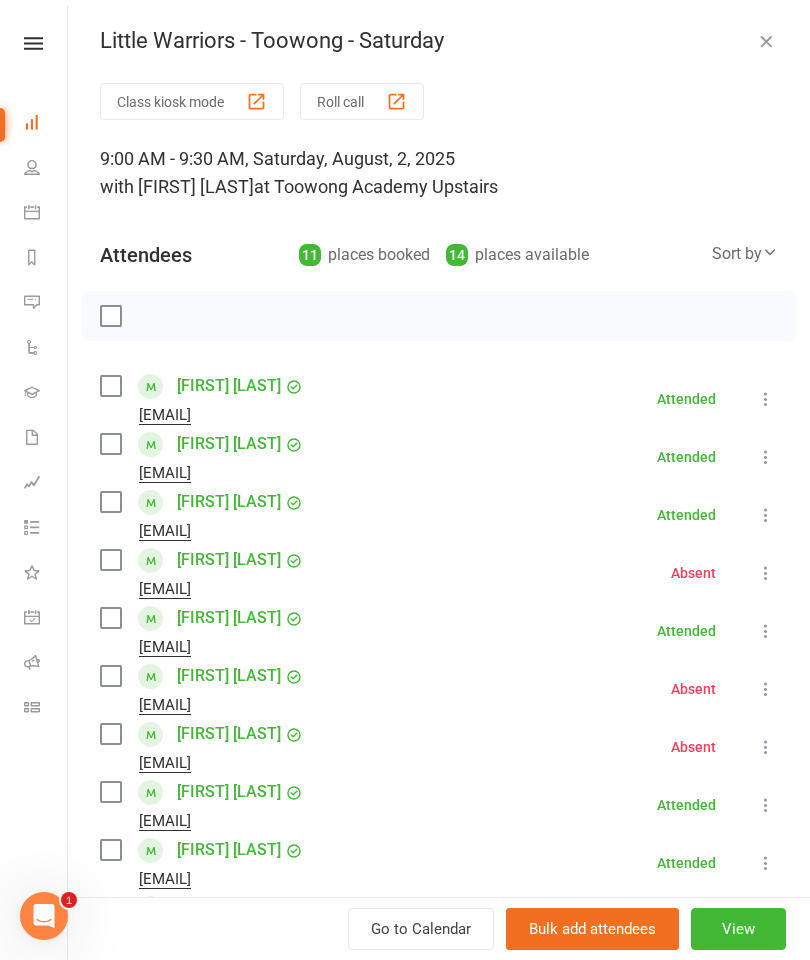scroll, scrollTop: 0, scrollLeft: 0, axis: both 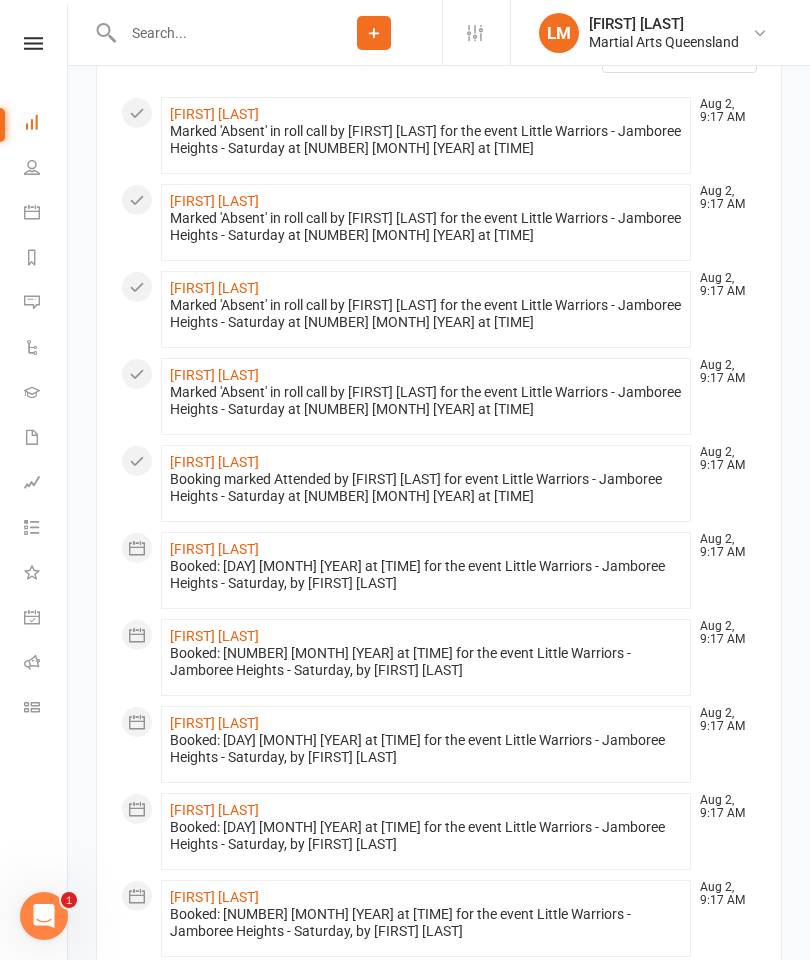 click at bounding box center (211, 33) 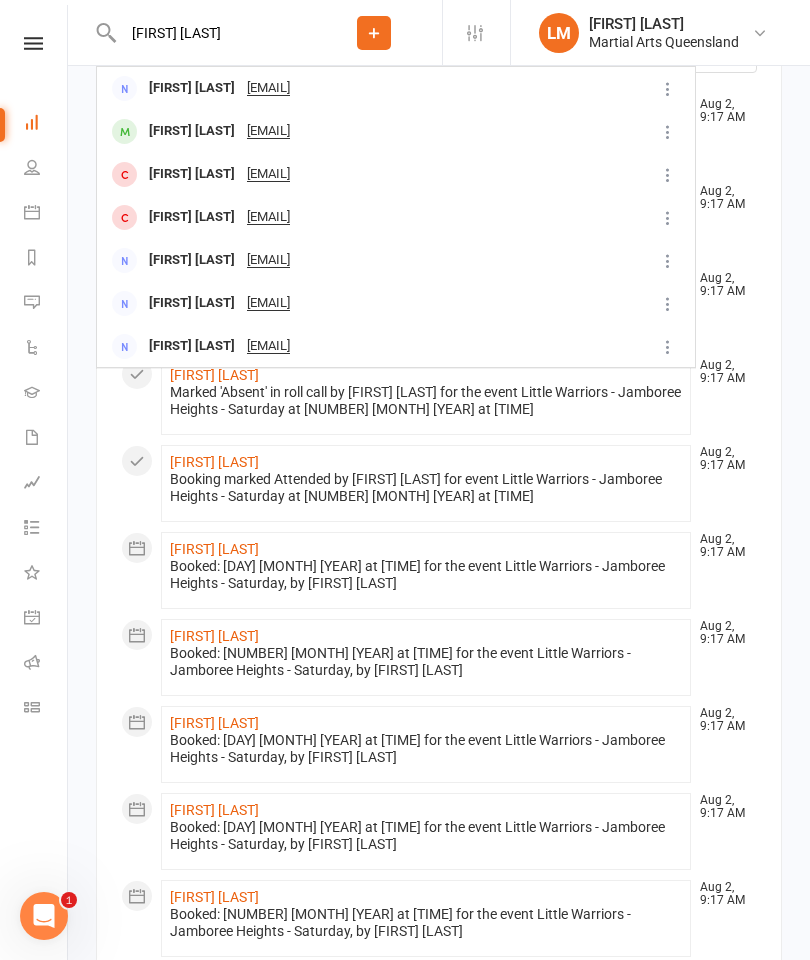 type on "[FIRST] [LAST]" 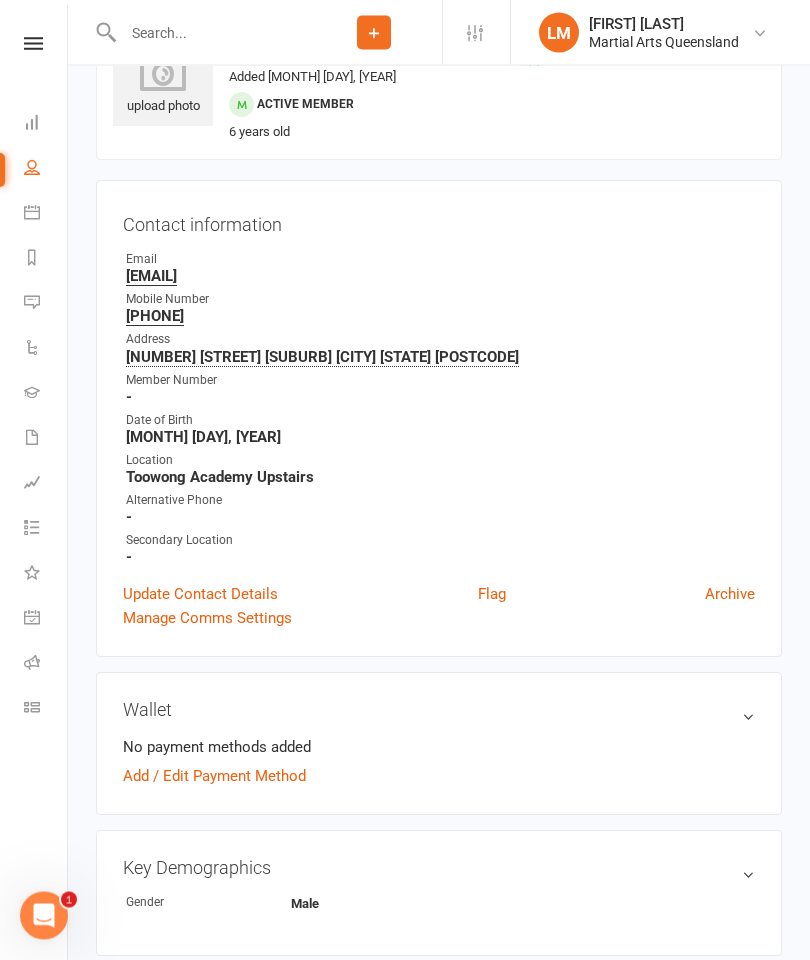 scroll, scrollTop: 0, scrollLeft: 0, axis: both 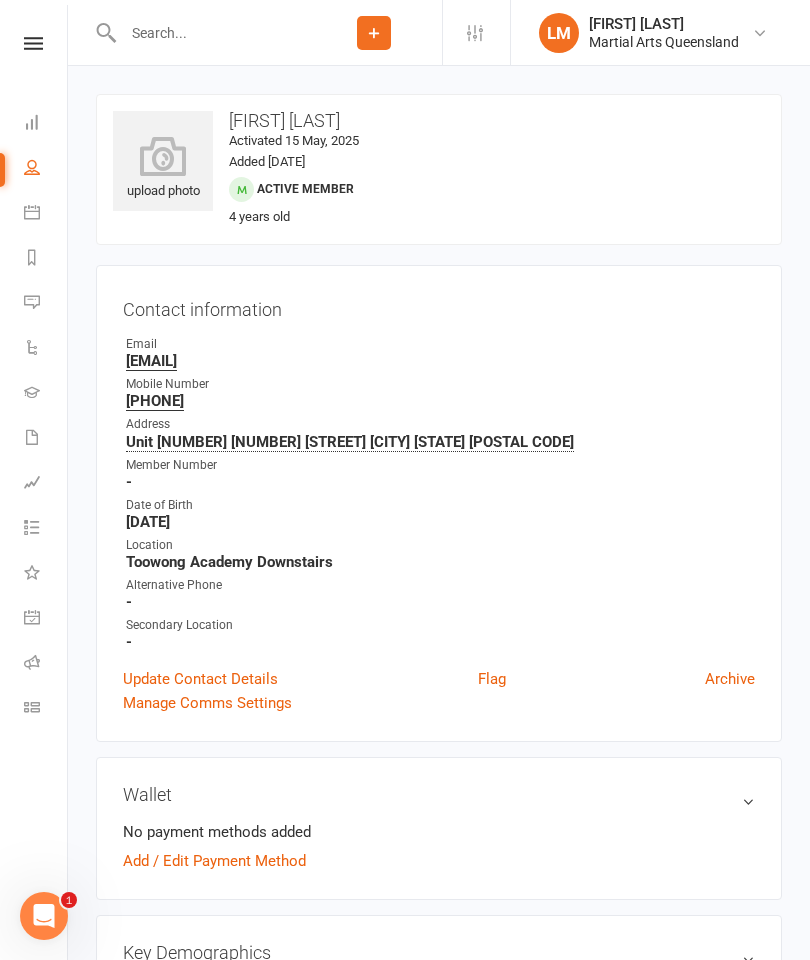 click on "Dashboard" at bounding box center (46, 124) 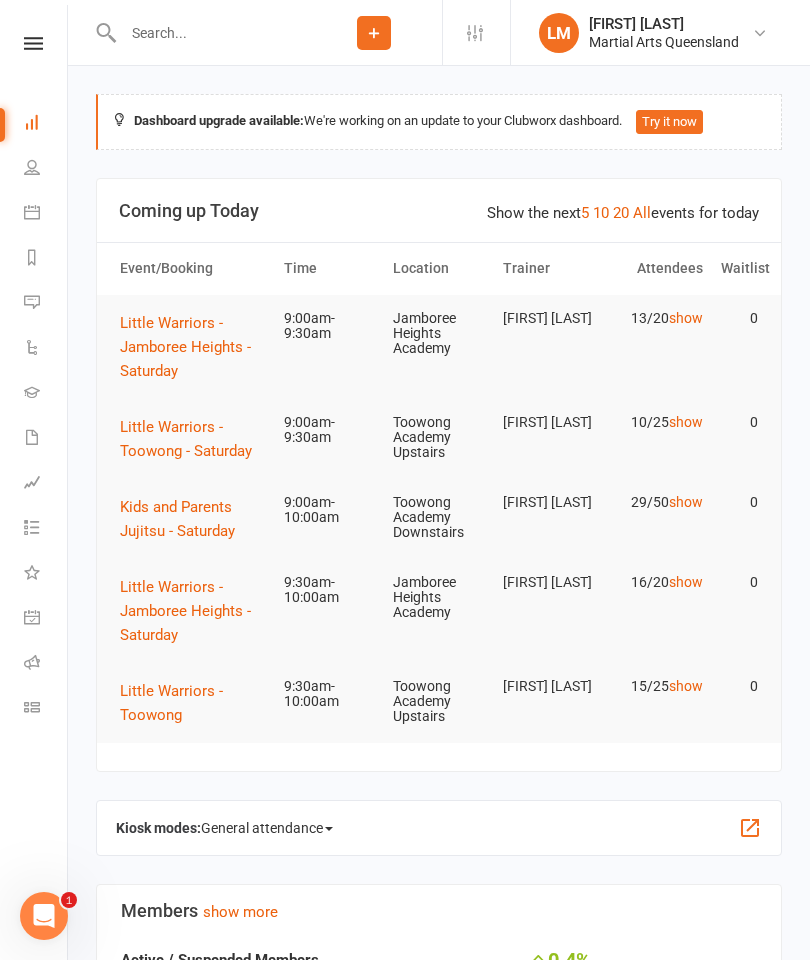 click on "Little Warriors - Toowong - Saturday" at bounding box center (193, 439) 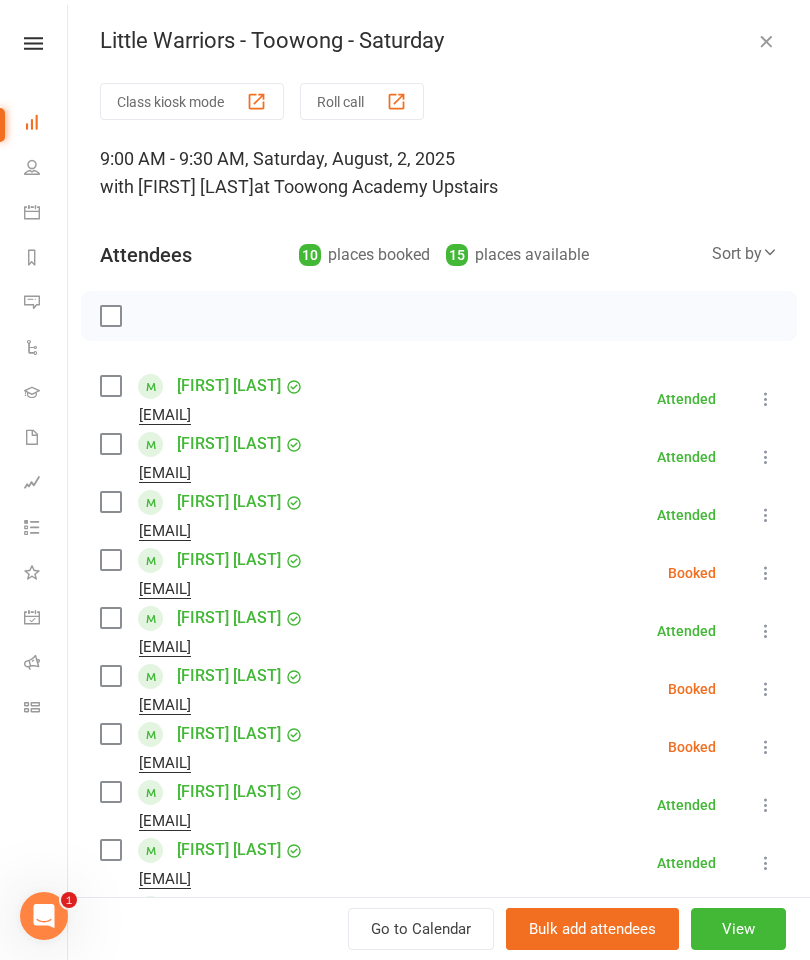 scroll, scrollTop: 0, scrollLeft: 0, axis: both 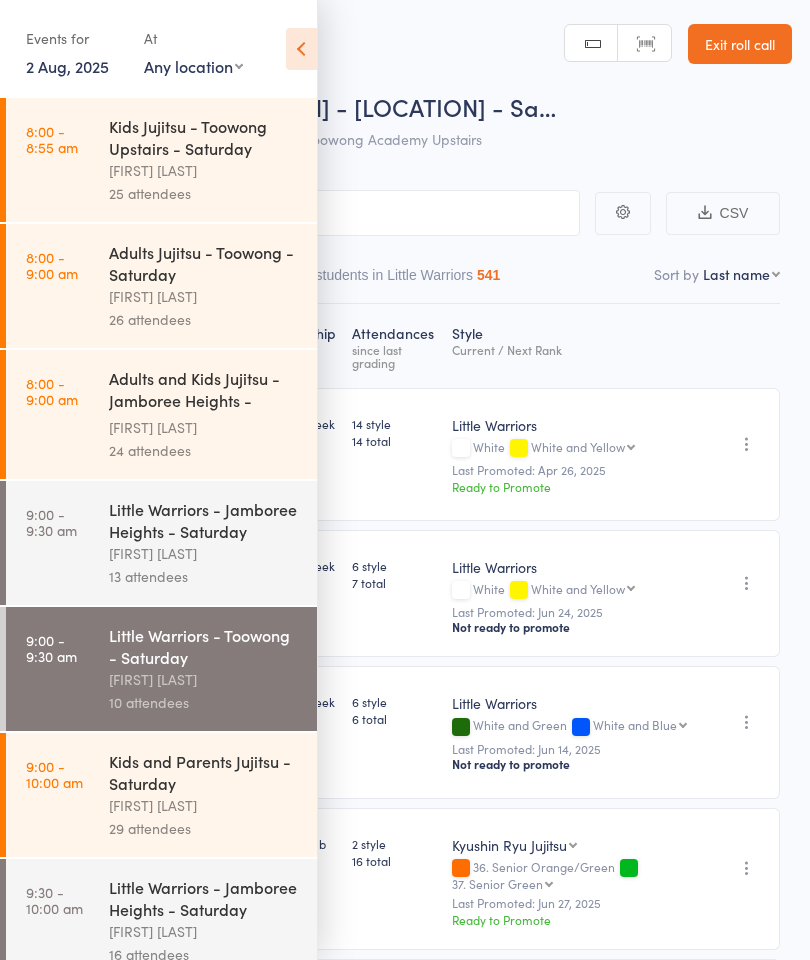 click on "2 Aug, 2025" at bounding box center (67, 66) 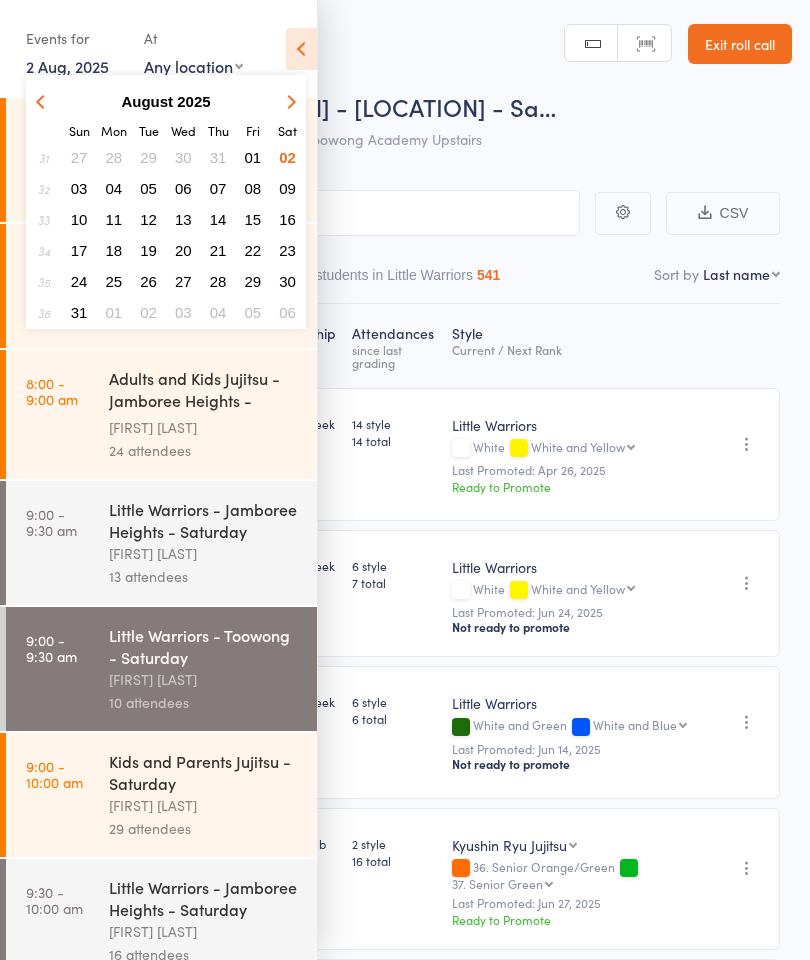 click at bounding box center [44, 101] 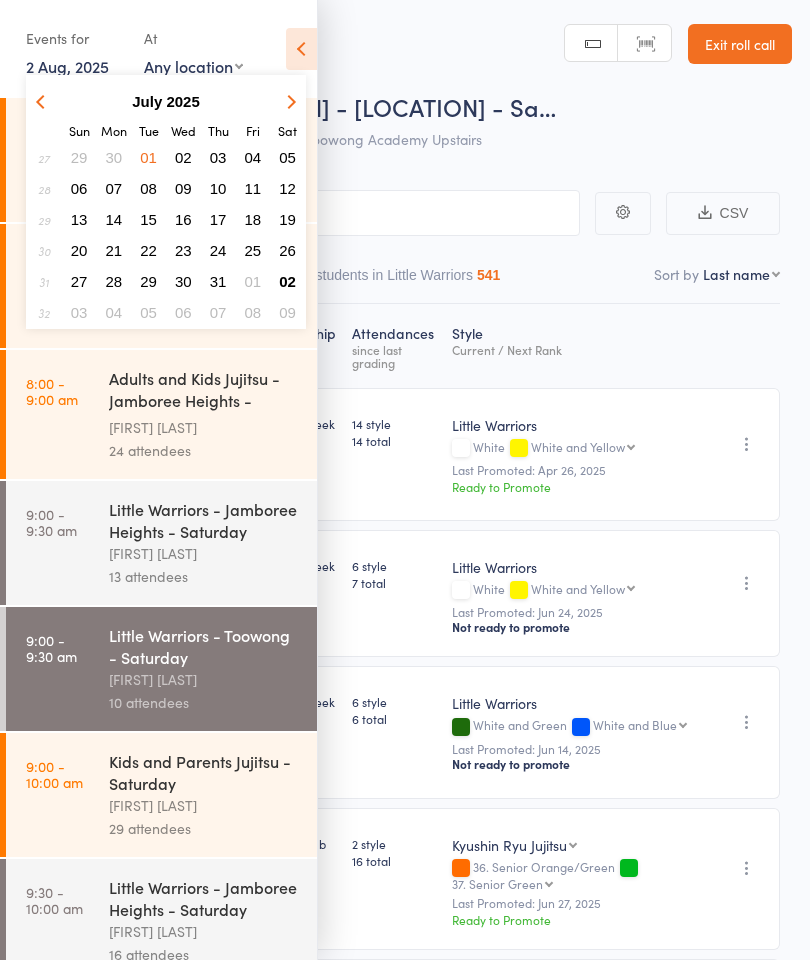 click on "26" at bounding box center [287, 250] 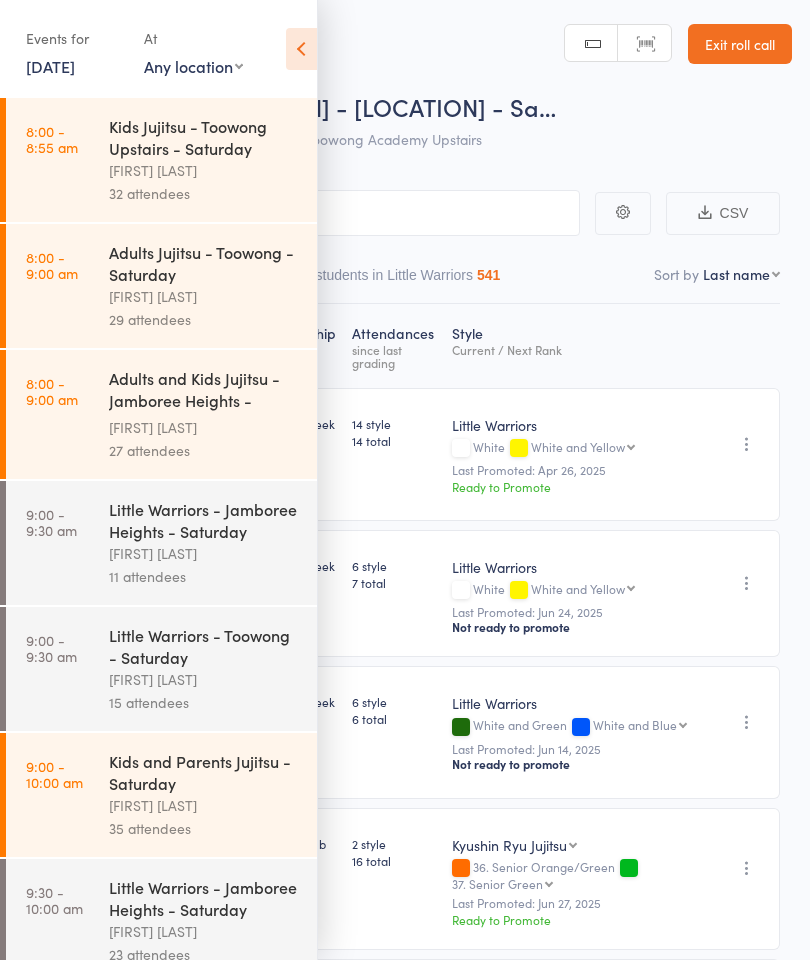 click on "[FIRST] [LAST]" at bounding box center (204, 679) 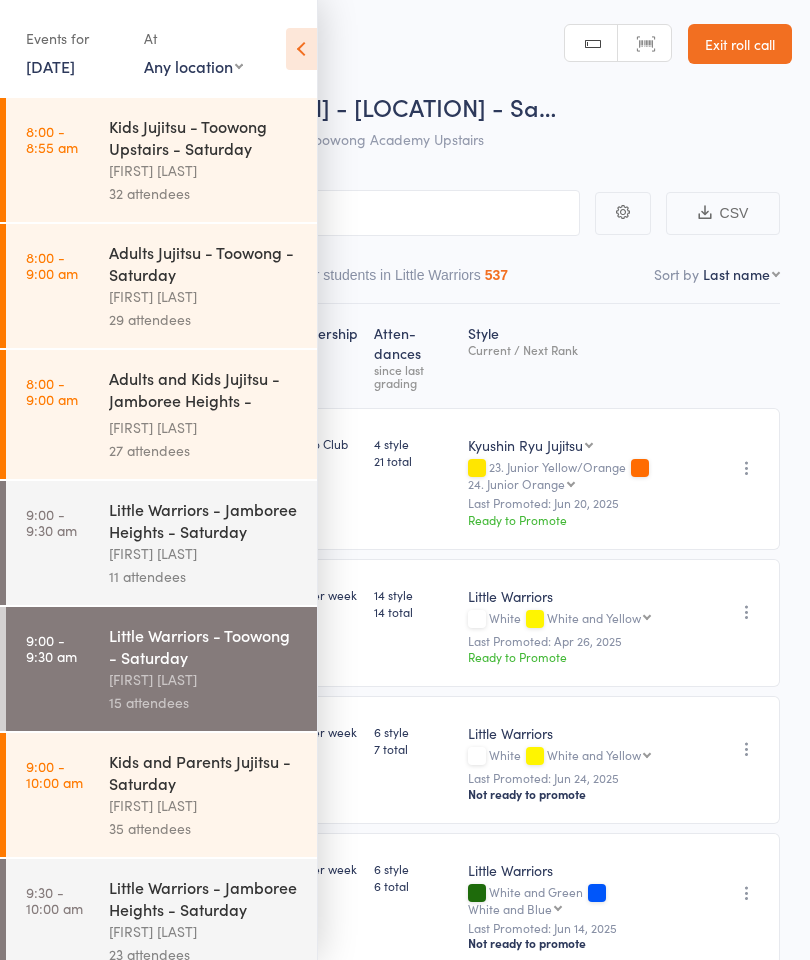 click at bounding box center (301, 49) 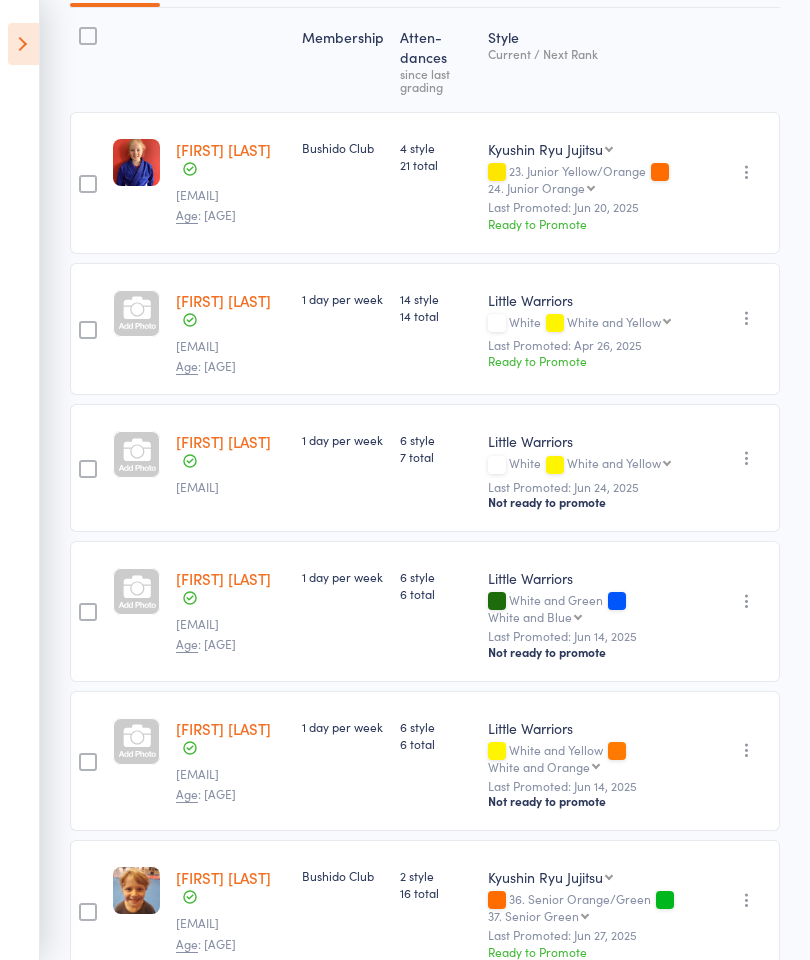 scroll, scrollTop: 0, scrollLeft: 0, axis: both 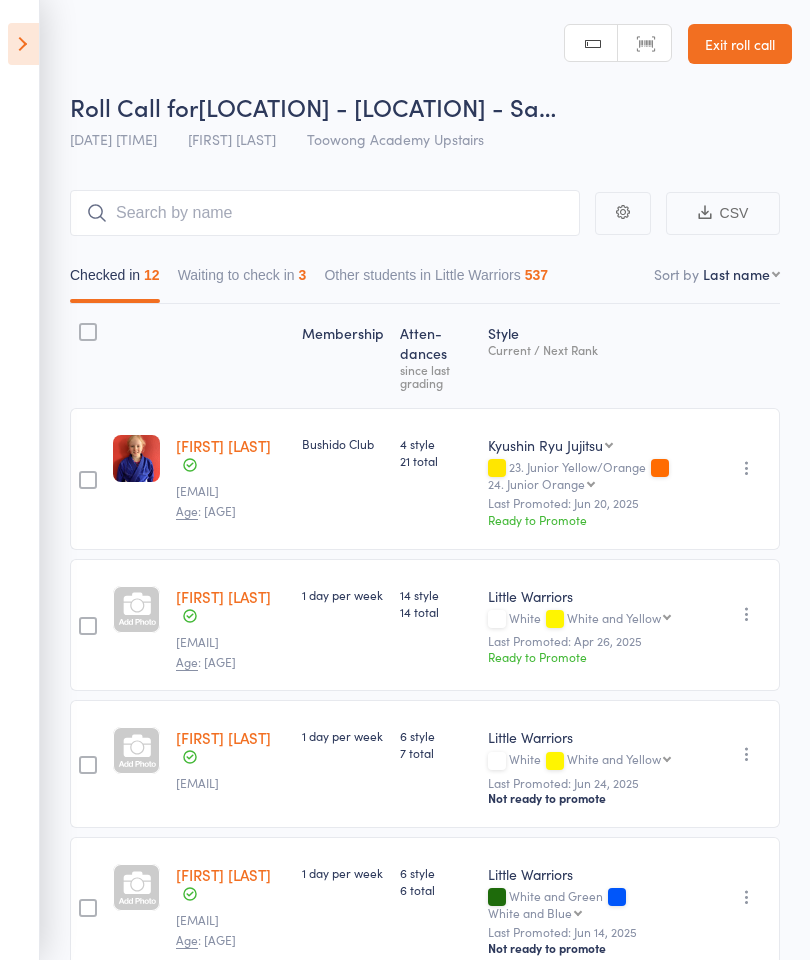 click at bounding box center (23, 44) 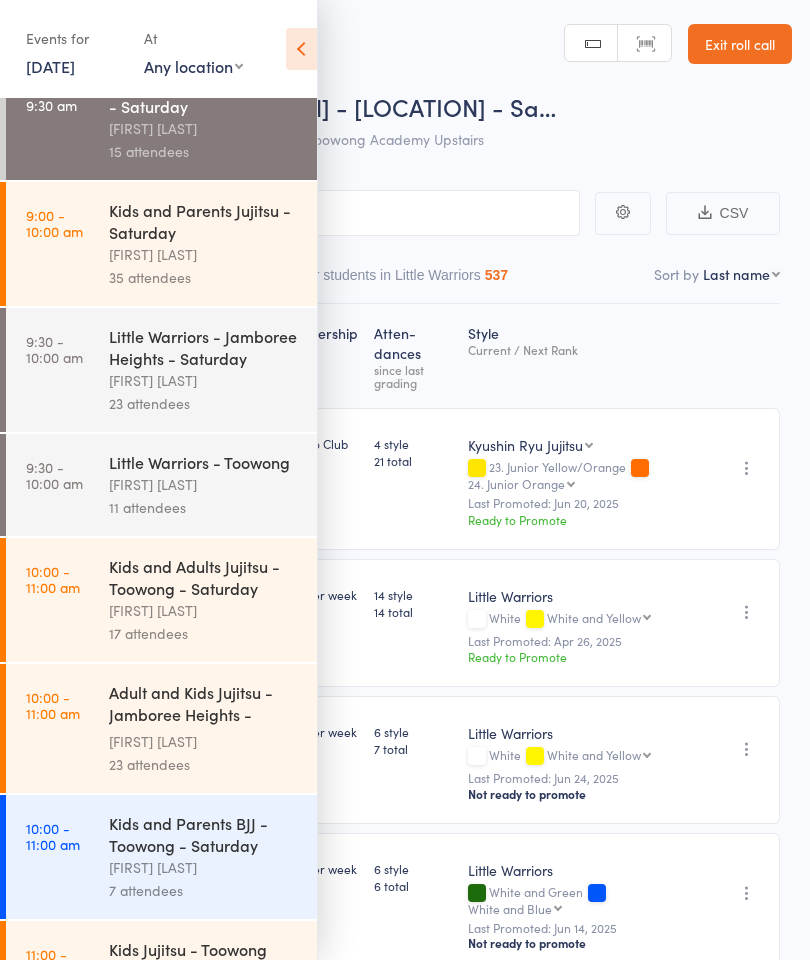 scroll, scrollTop: 549, scrollLeft: 0, axis: vertical 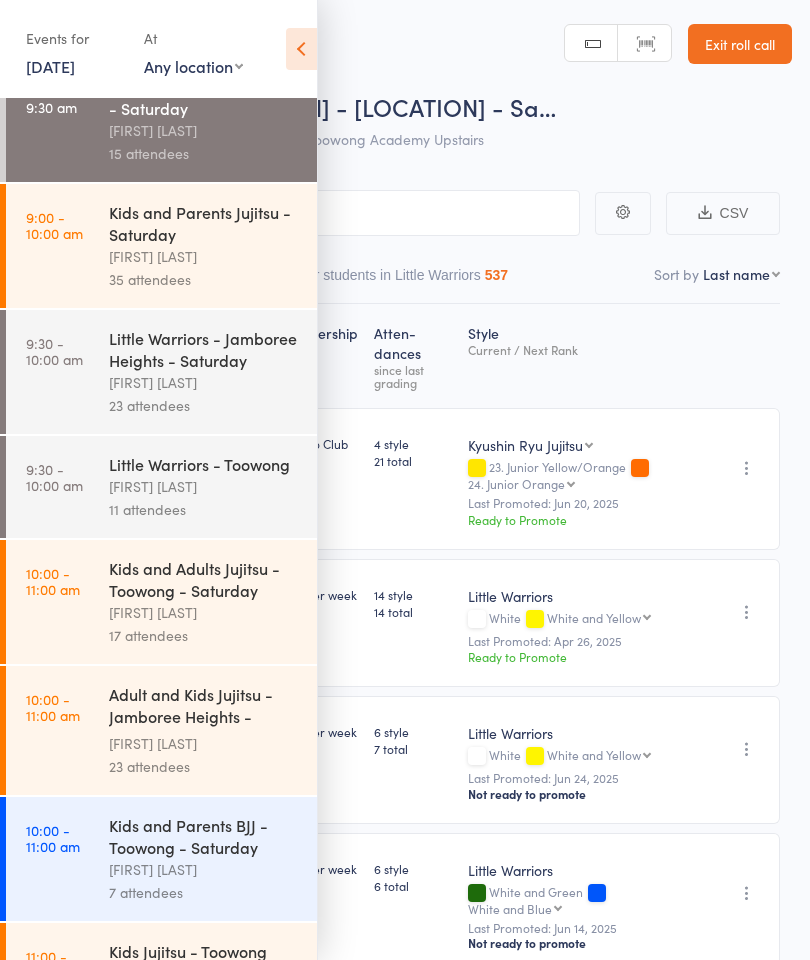 click on "11 attendees" at bounding box center [204, 509] 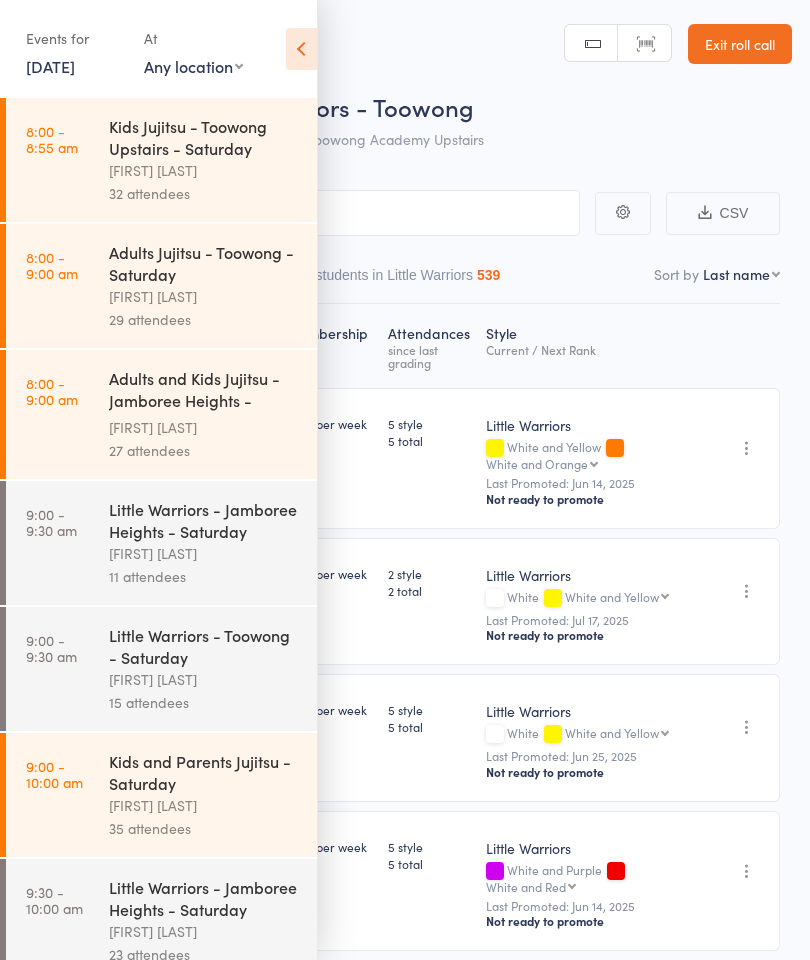 click at bounding box center (301, 49) 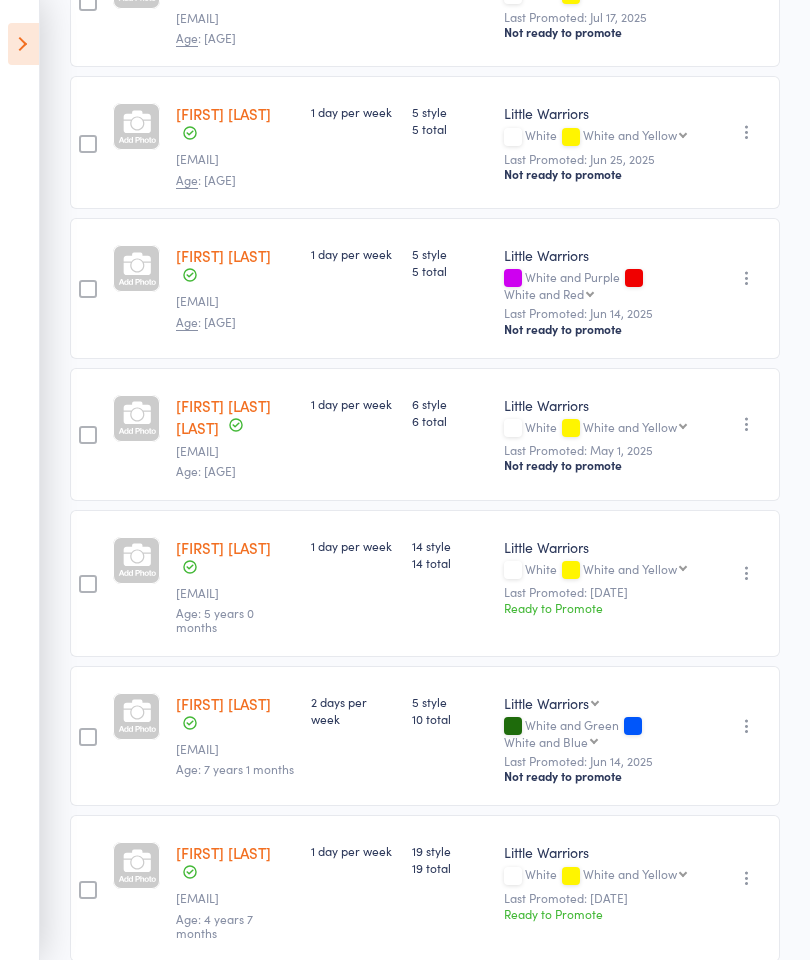 scroll, scrollTop: 653, scrollLeft: 0, axis: vertical 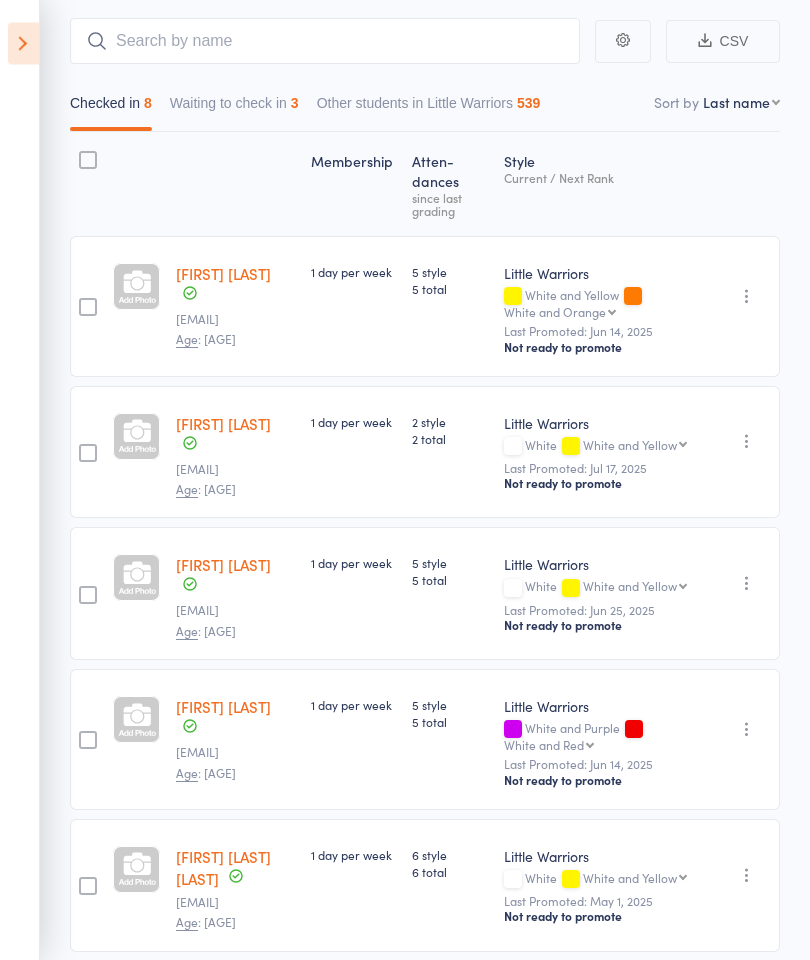 click at bounding box center (23, 44) 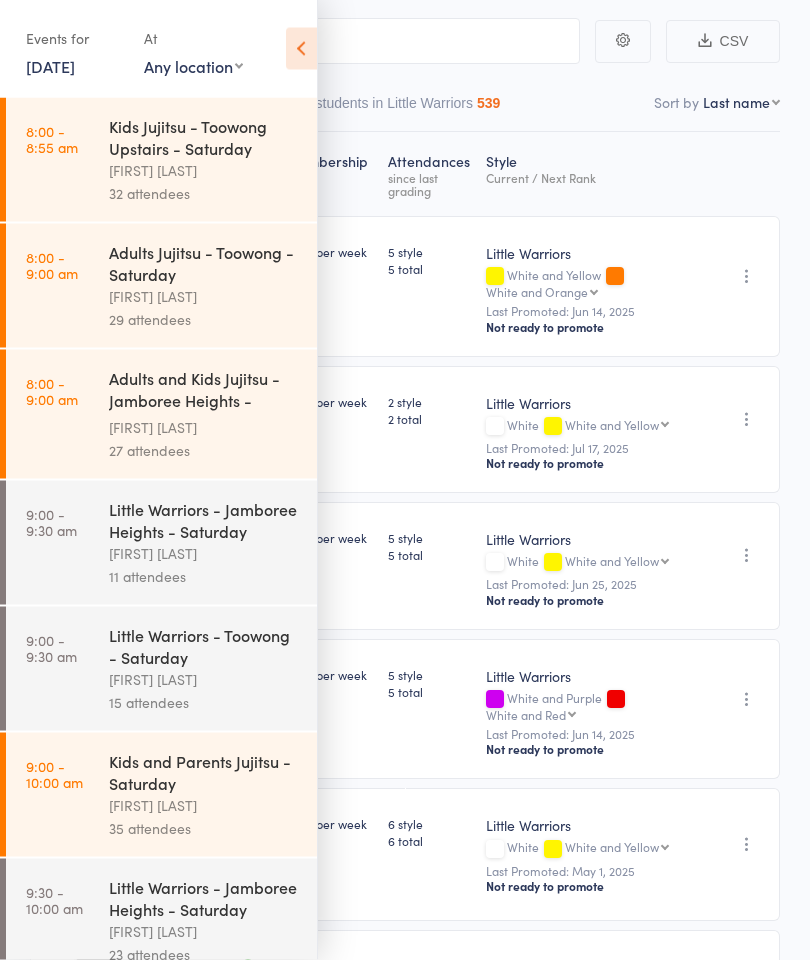scroll, scrollTop: 172, scrollLeft: 0, axis: vertical 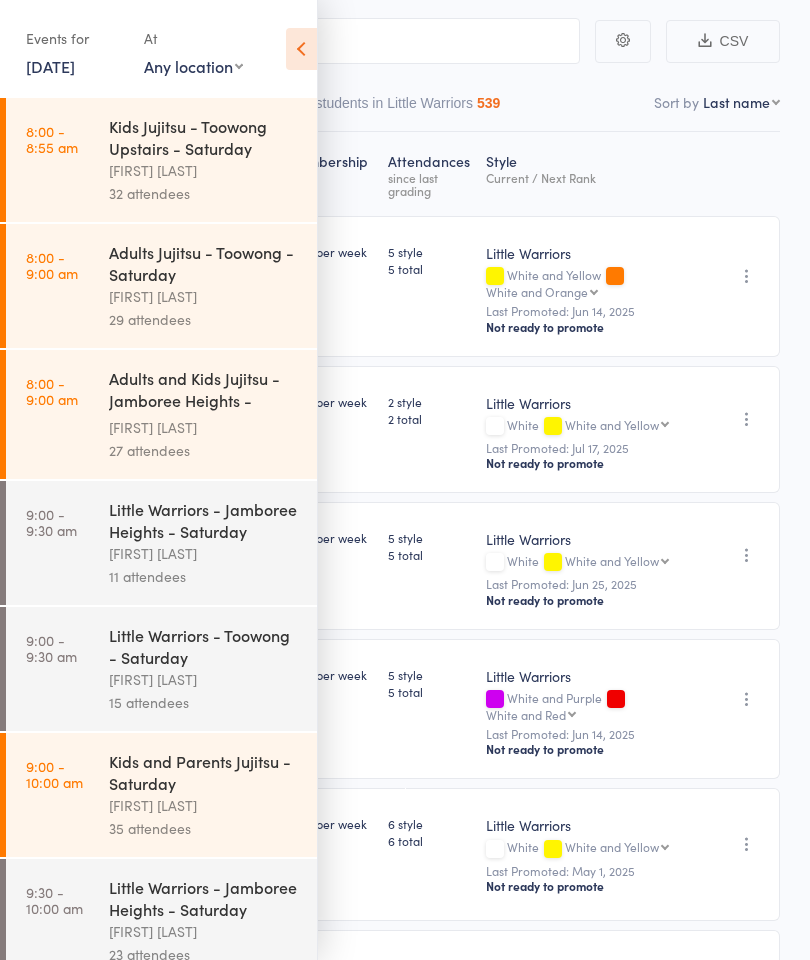 click at bounding box center [301, 49] 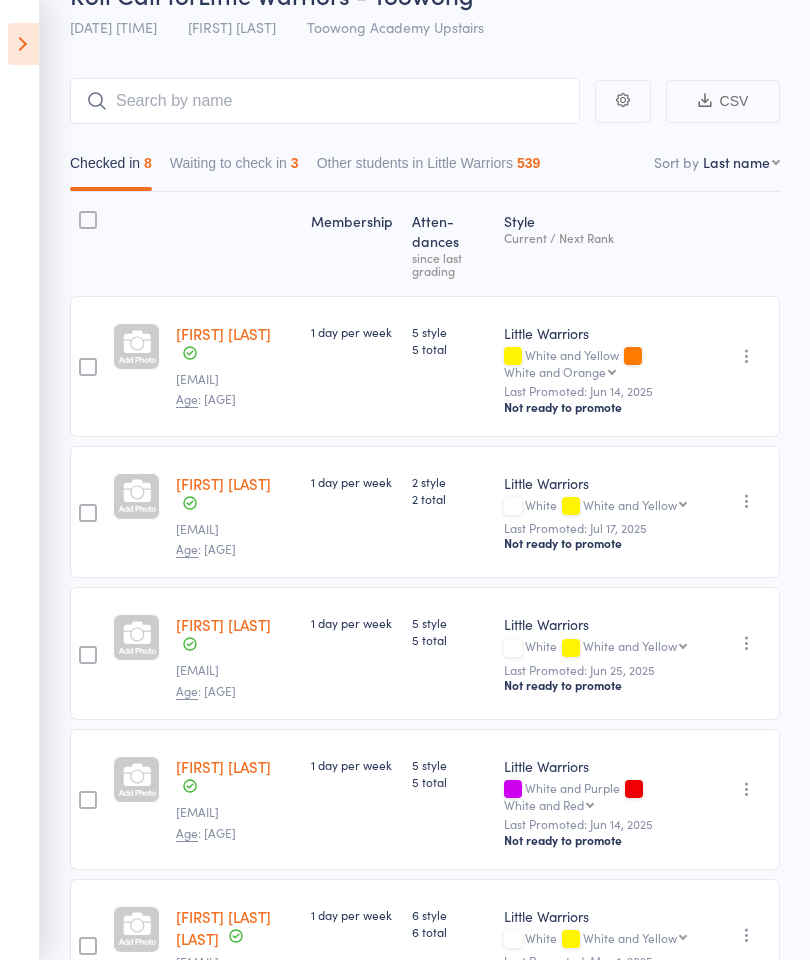 scroll, scrollTop: 0, scrollLeft: 0, axis: both 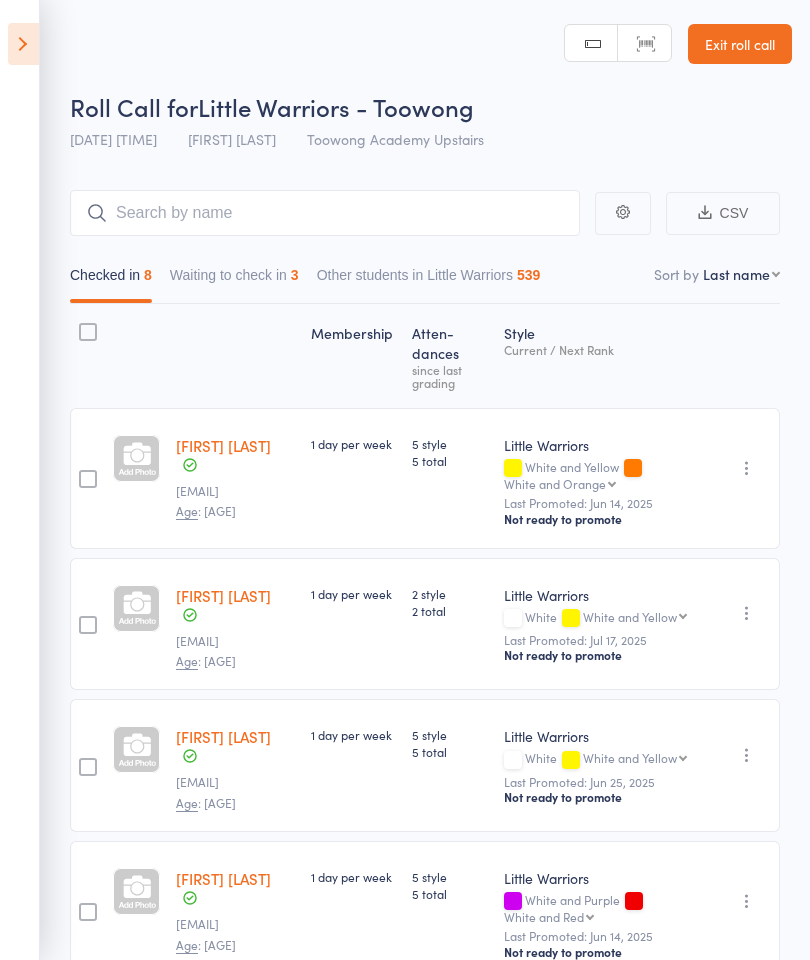click on "Exit roll call" at bounding box center [740, 44] 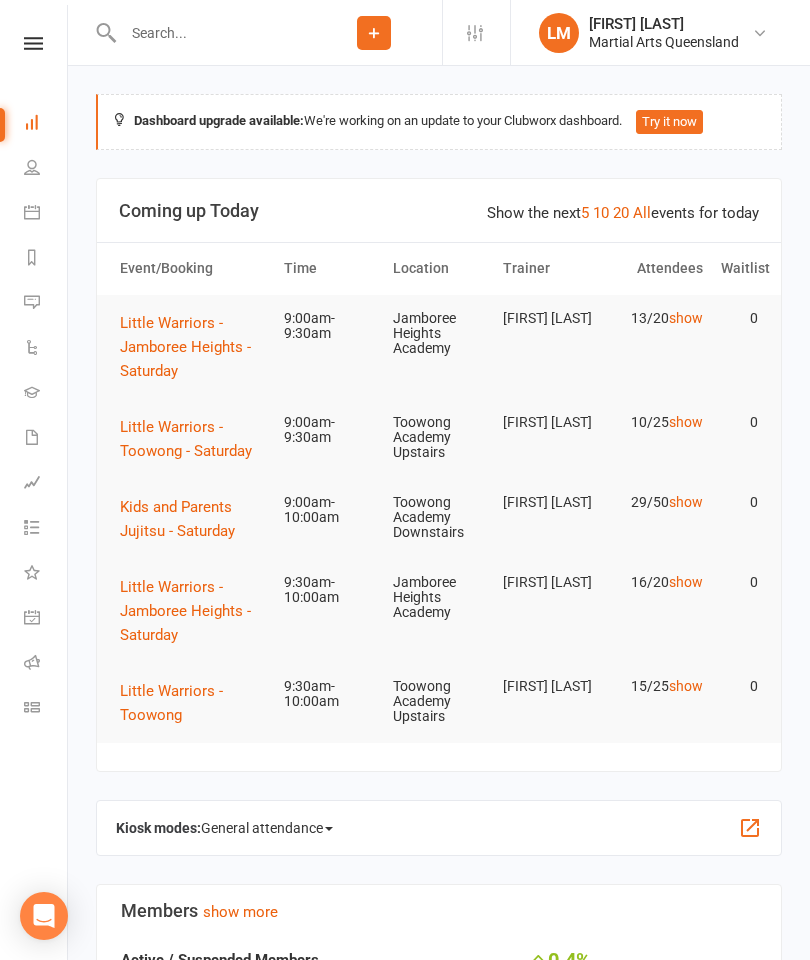 scroll, scrollTop: 0, scrollLeft: 0, axis: both 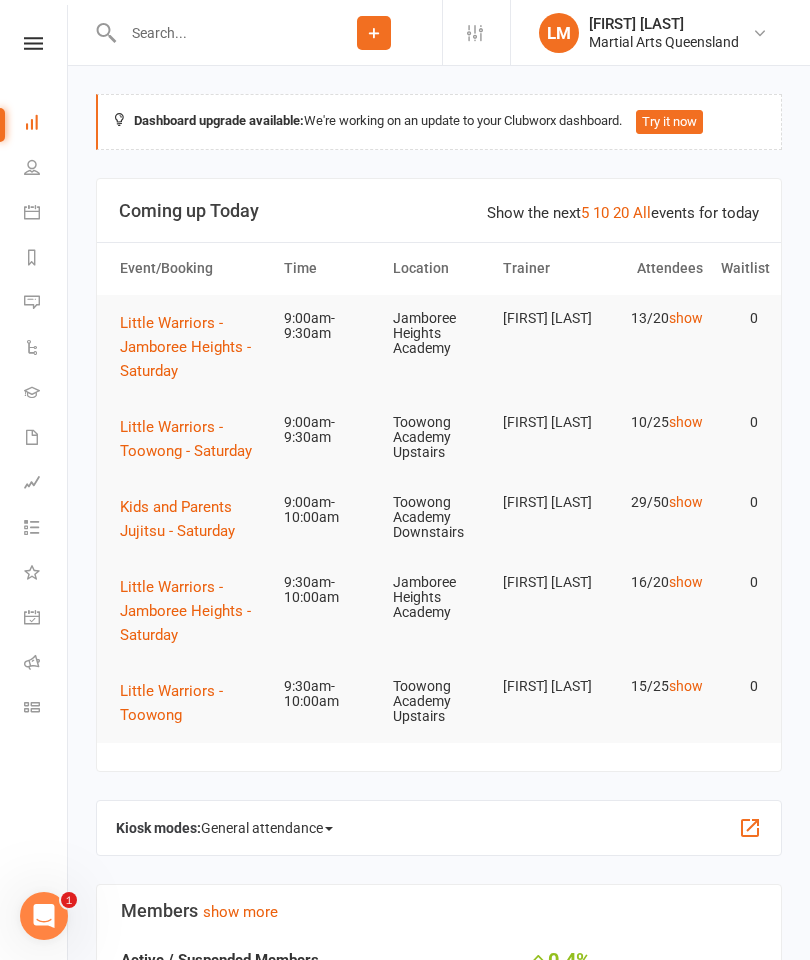 click at bounding box center [32, 212] 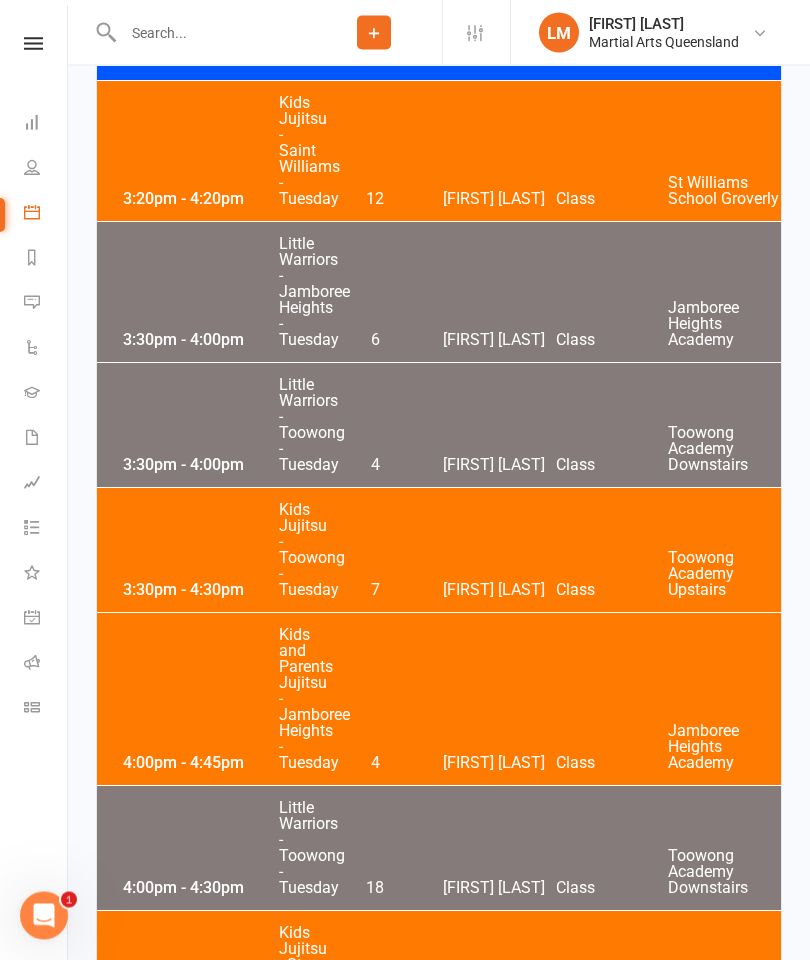 scroll, scrollTop: 2444, scrollLeft: 0, axis: vertical 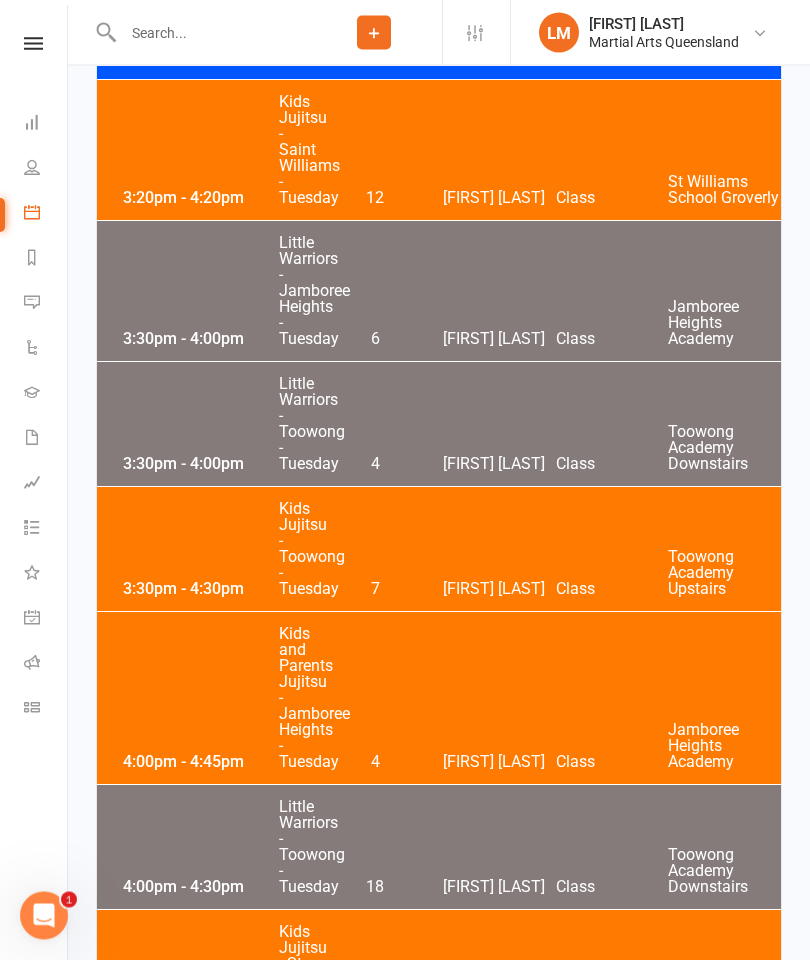 click on "[TIME] - [TIME], Tuesday, [MONTH], [DAY], [YEAR]" at bounding box center (439, 425) 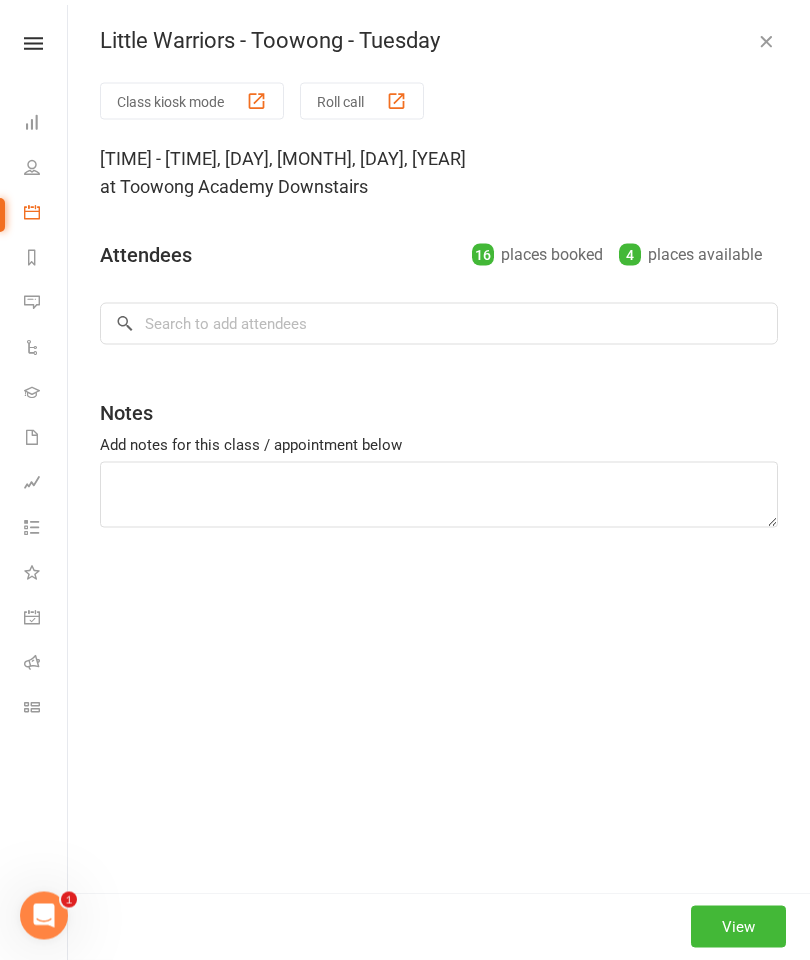 scroll, scrollTop: 2445, scrollLeft: 0, axis: vertical 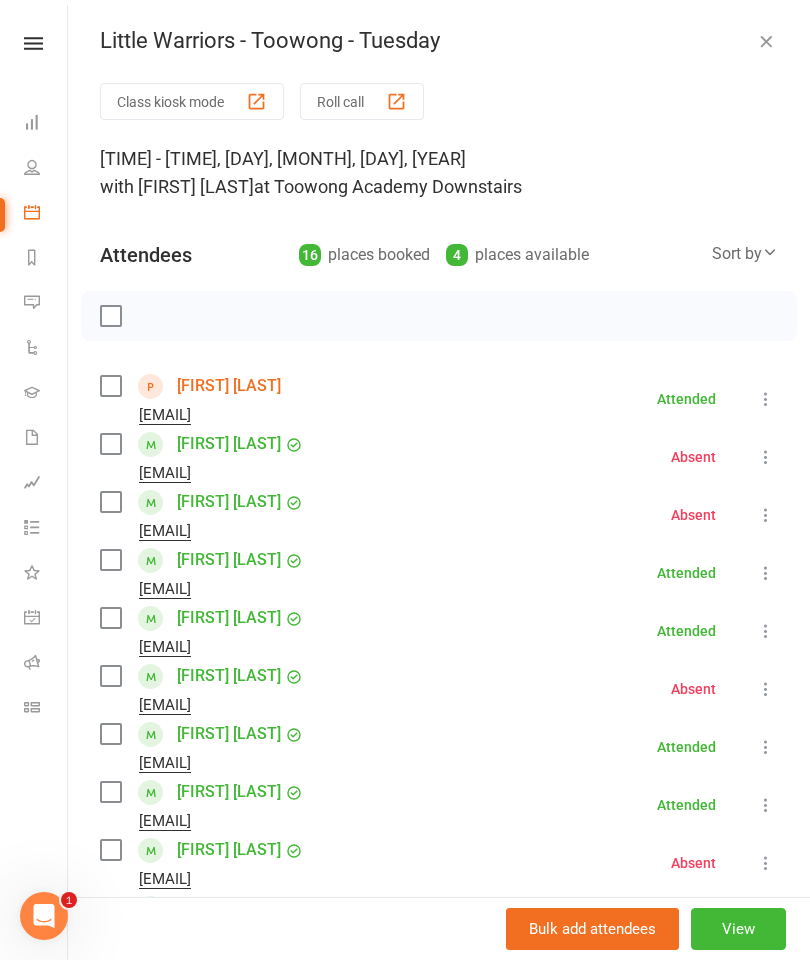 click at bounding box center (766, 41) 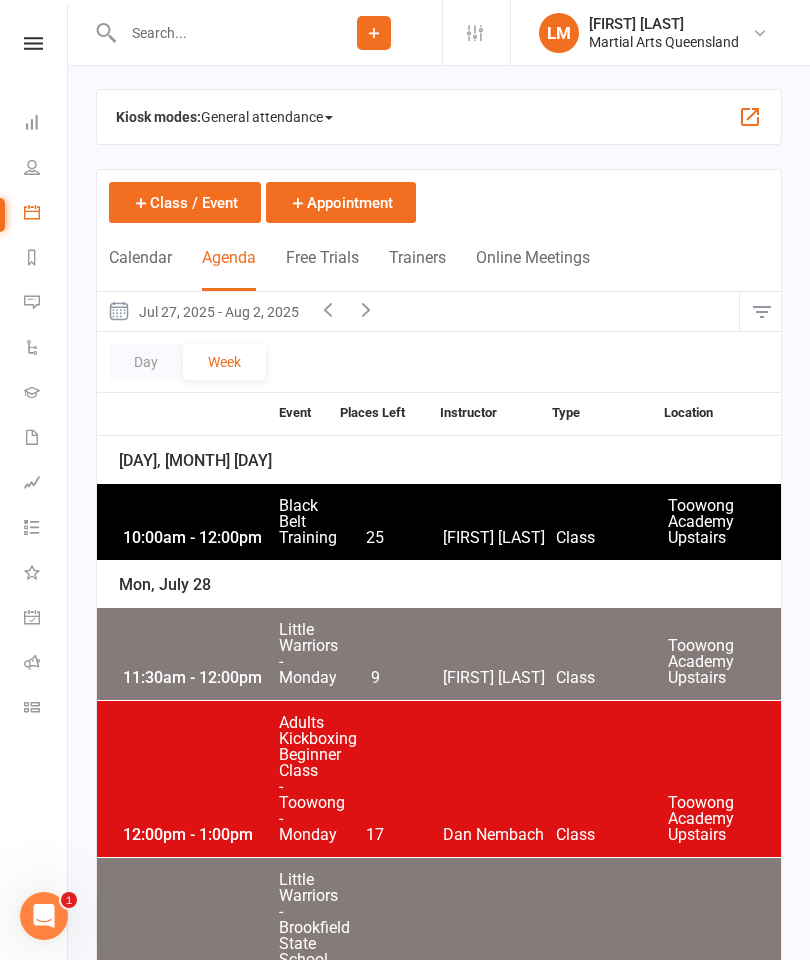 scroll, scrollTop: 0, scrollLeft: 0, axis: both 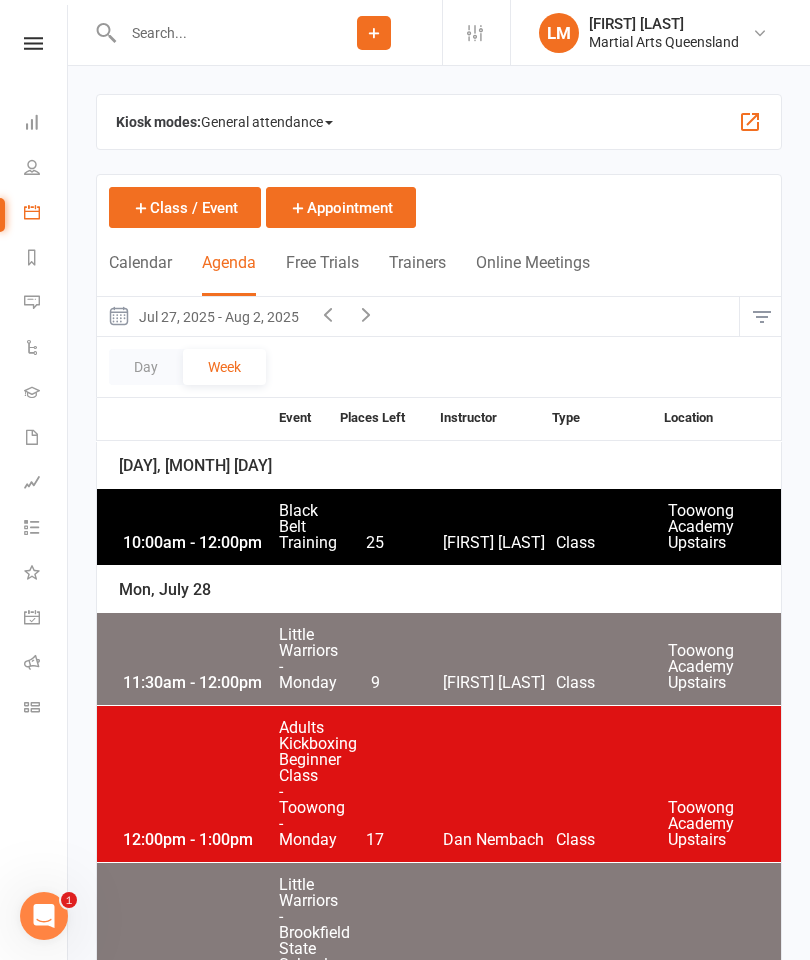 click at bounding box center (211, 33) 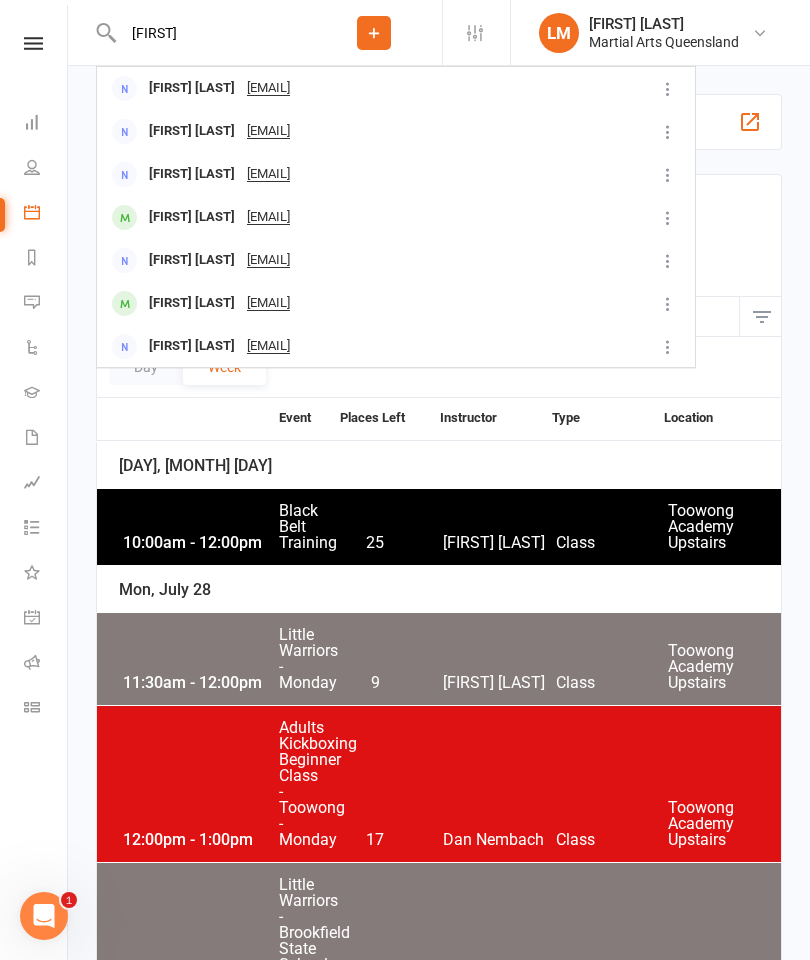 type on "[FIRST]" 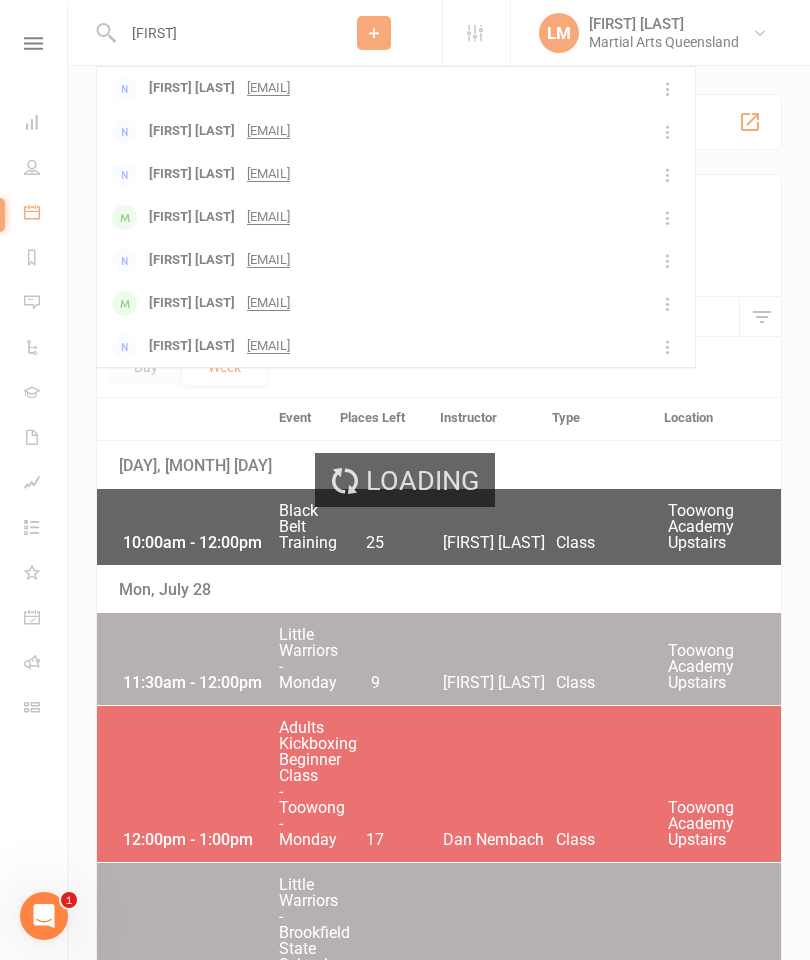 type 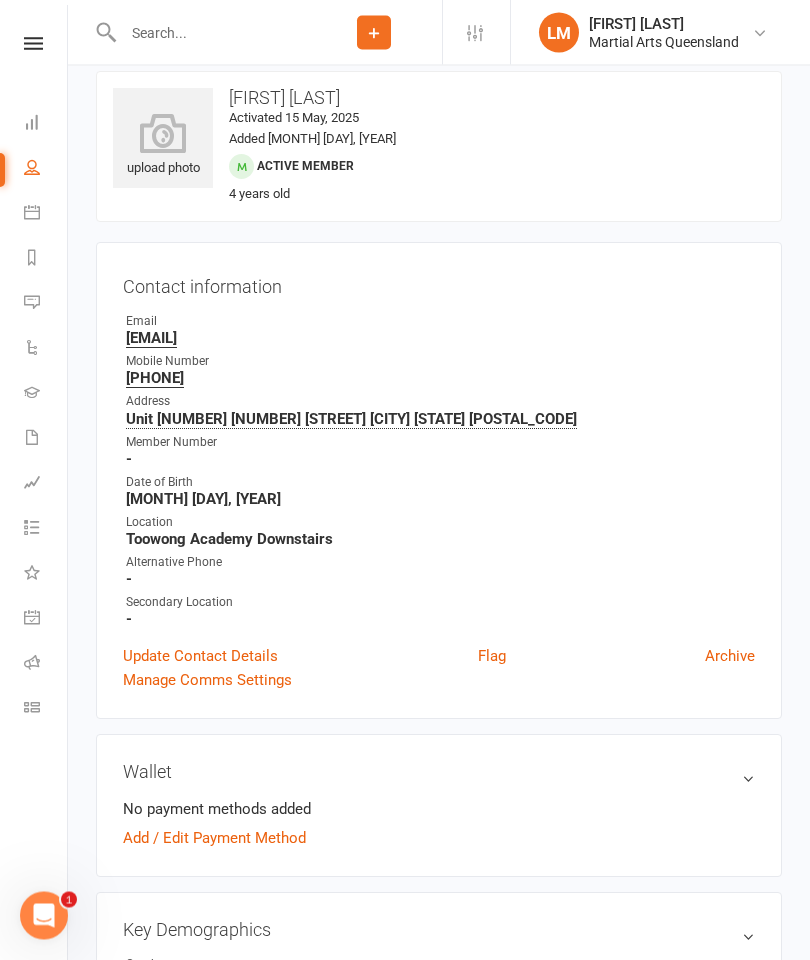 scroll, scrollTop: 0, scrollLeft: 0, axis: both 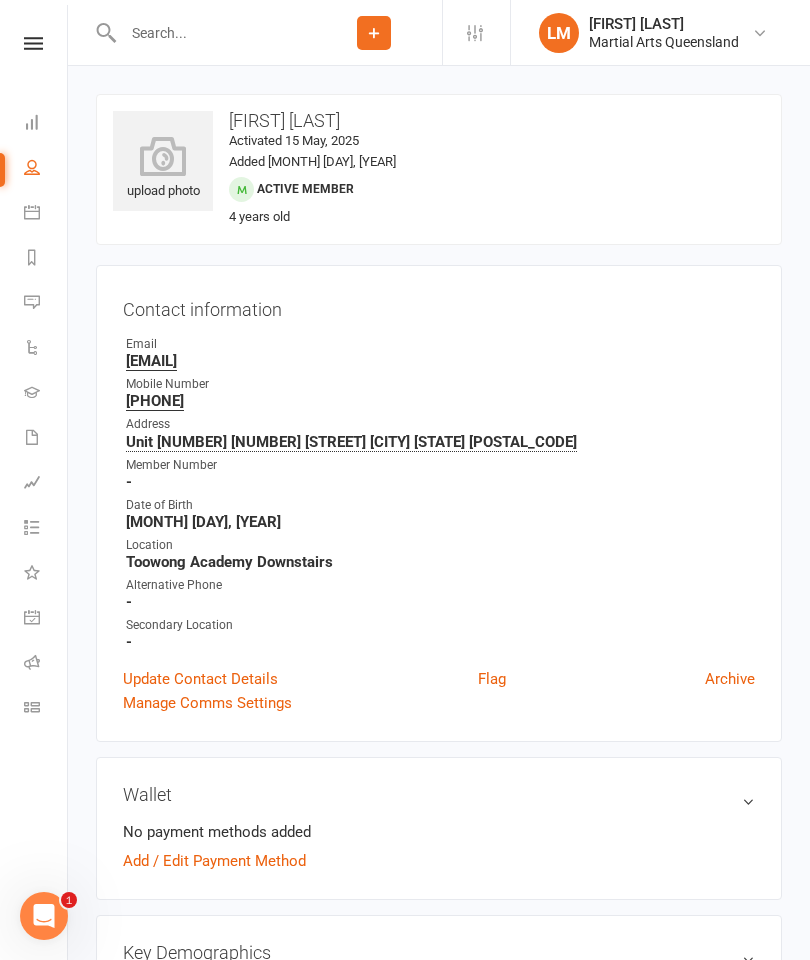 click on "Update Contact Details" at bounding box center (200, 679) 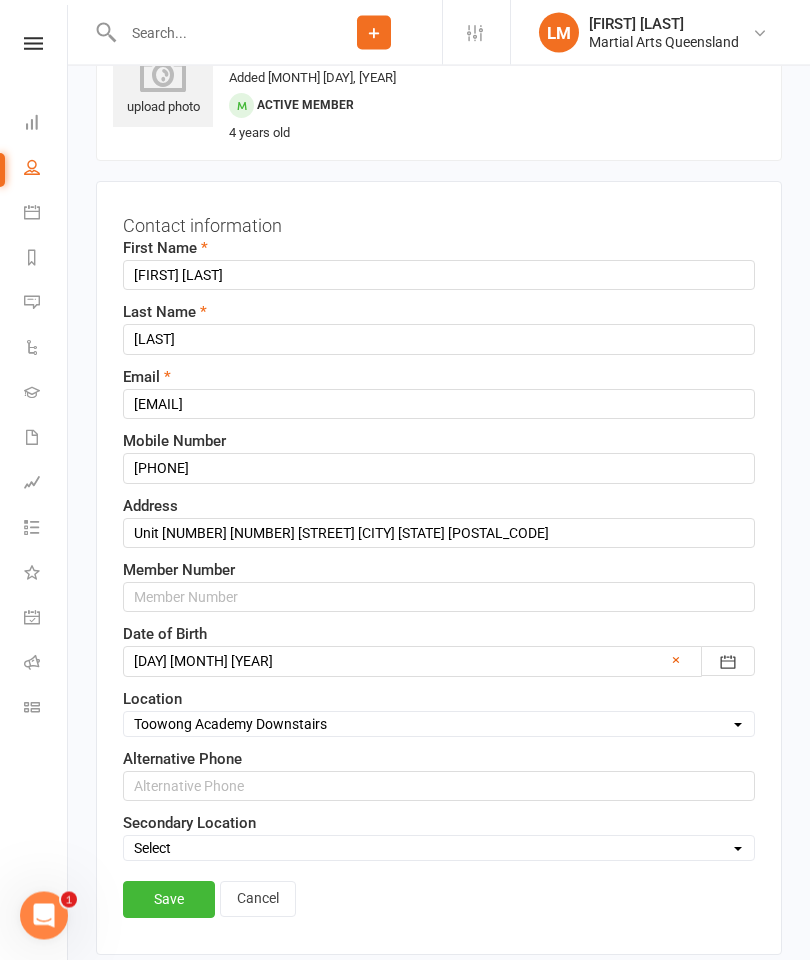 scroll, scrollTop: 93, scrollLeft: 0, axis: vertical 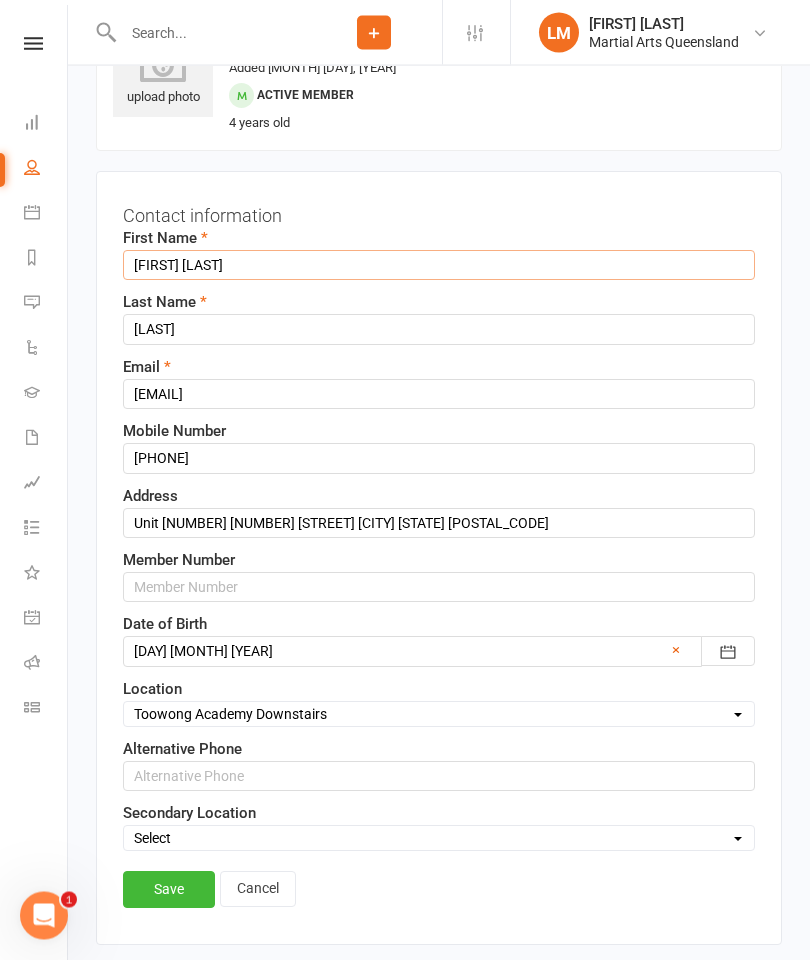 click on "[FIRST] [LAST]" at bounding box center [439, 266] 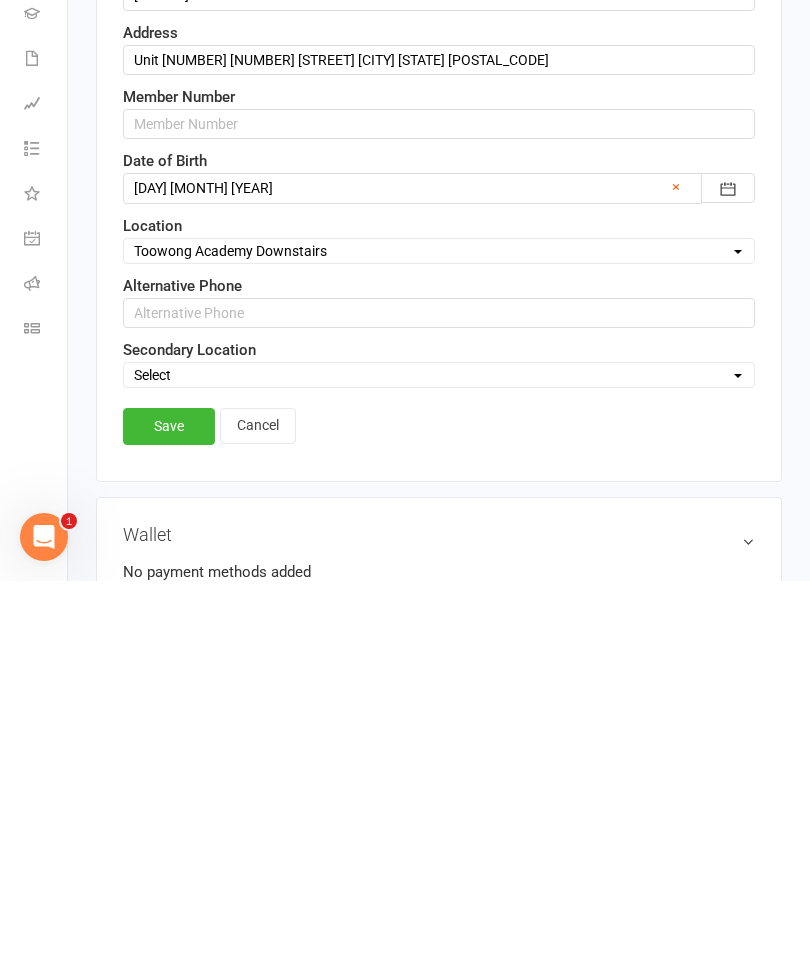 type on "([FIRST]) [LAST] [LAST]" 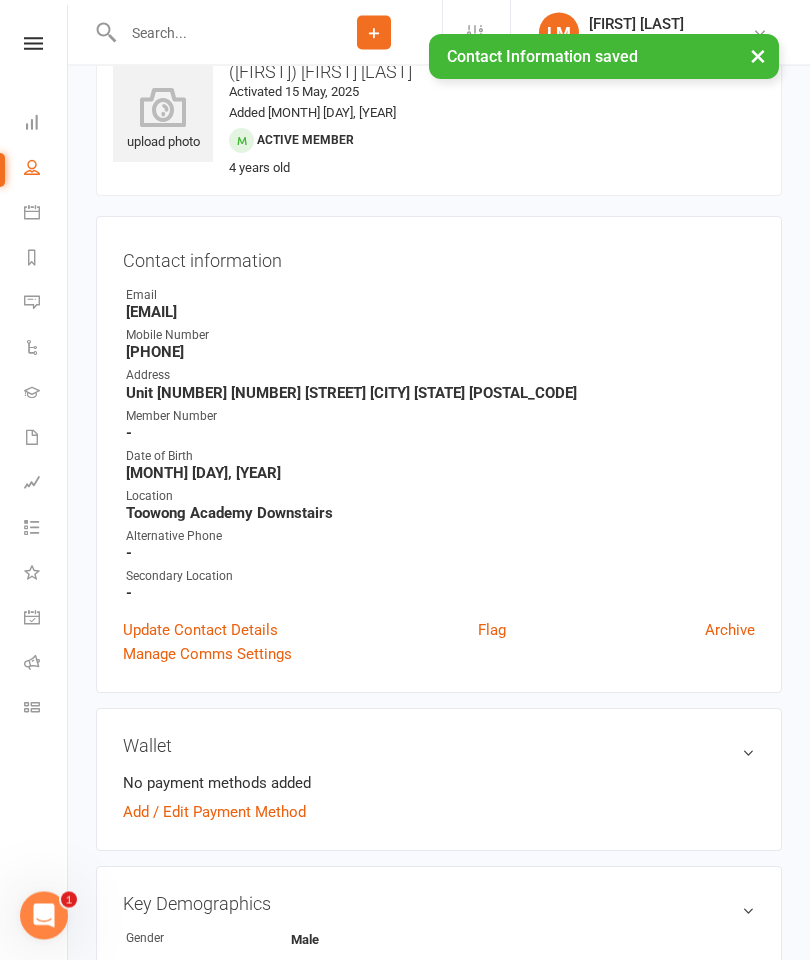 scroll, scrollTop: 0, scrollLeft: 0, axis: both 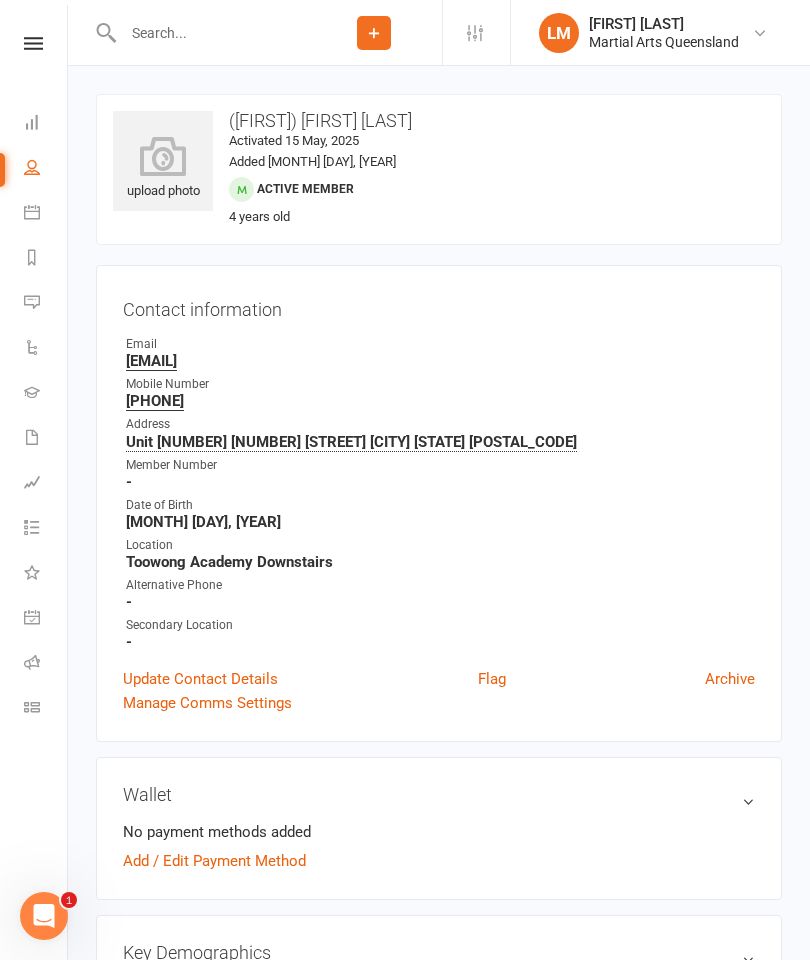 click on "Dashboard" at bounding box center [46, 124] 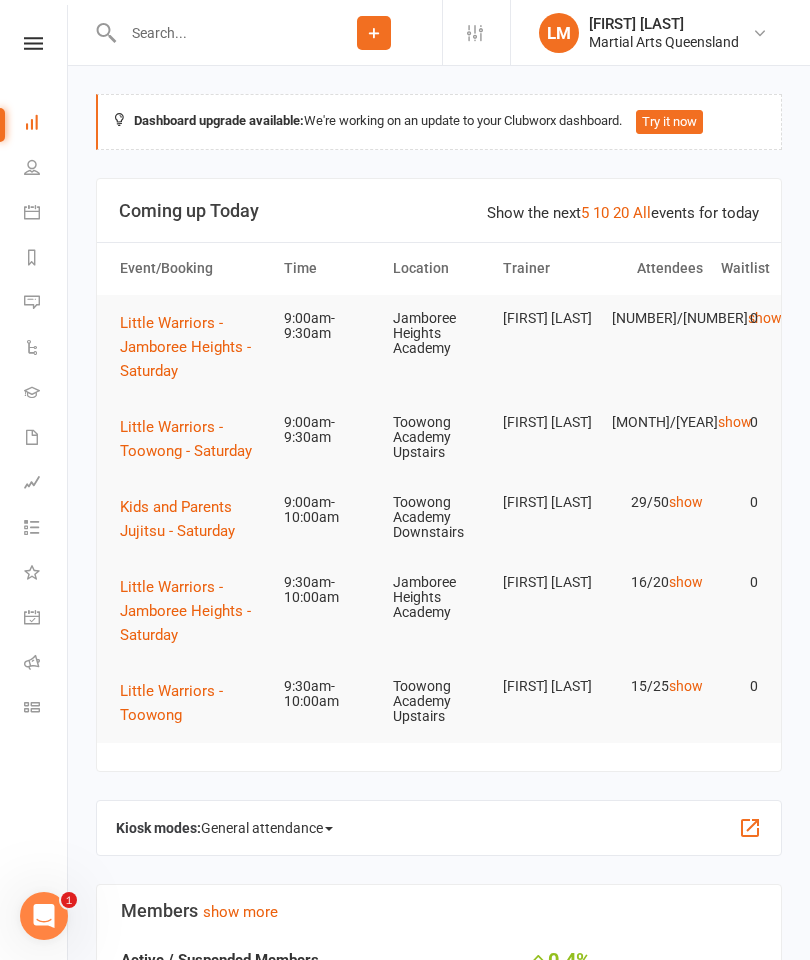 click on "Little Warriors - Toowong - Saturday" at bounding box center [193, 439] 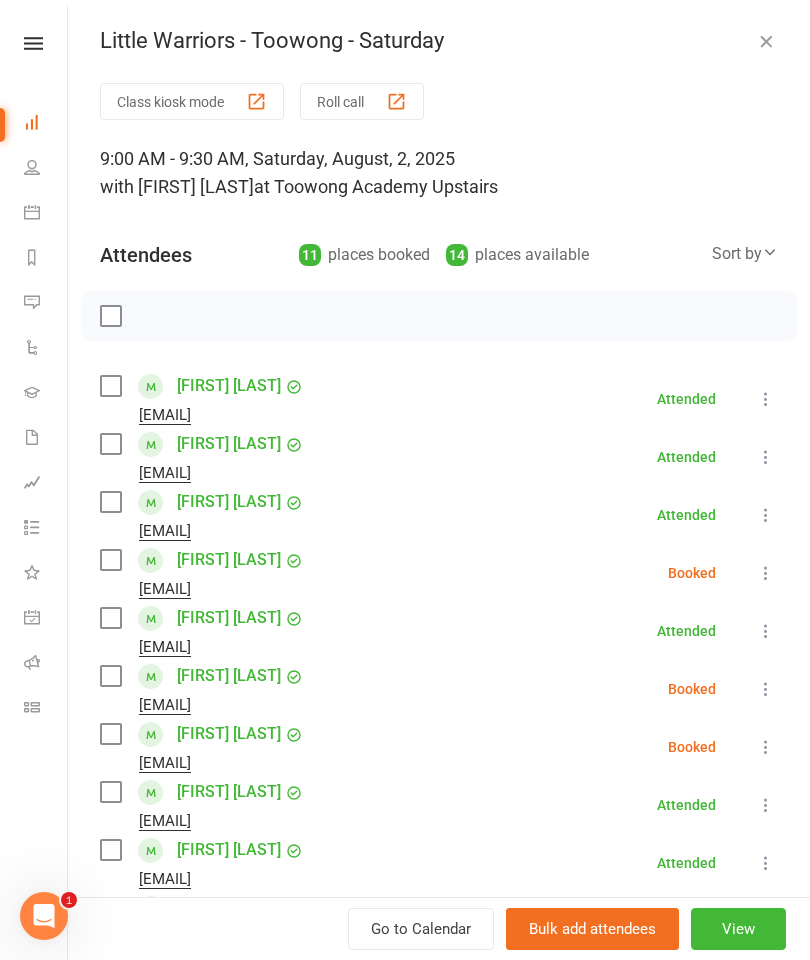 click at bounding box center (110, 560) 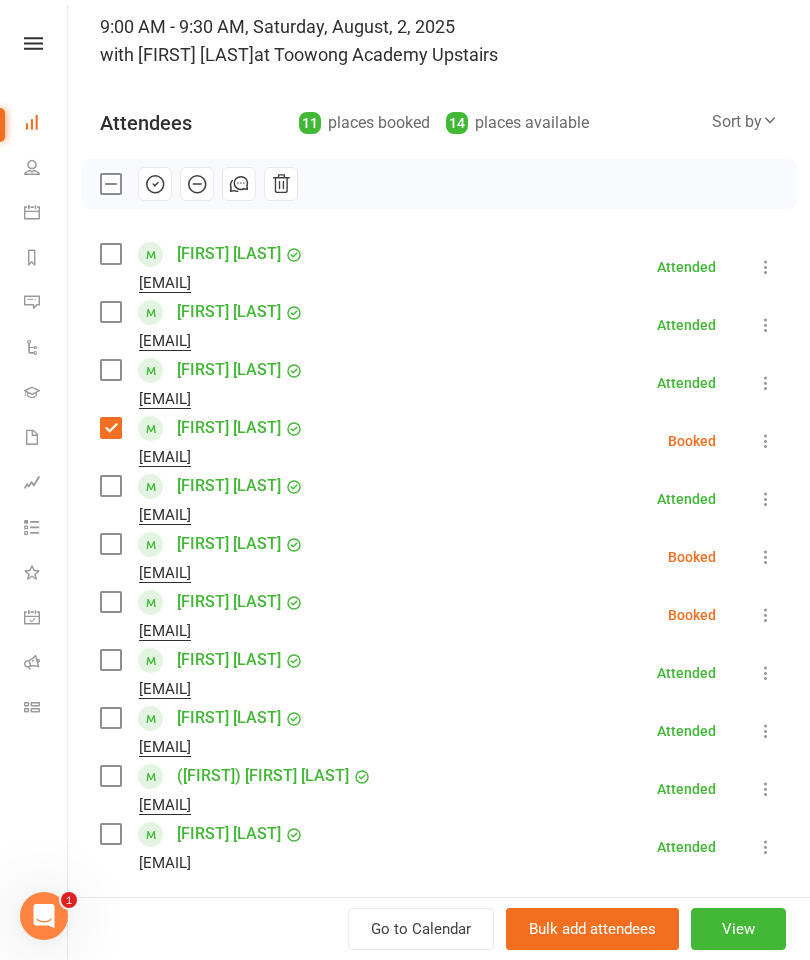 scroll, scrollTop: 136, scrollLeft: 0, axis: vertical 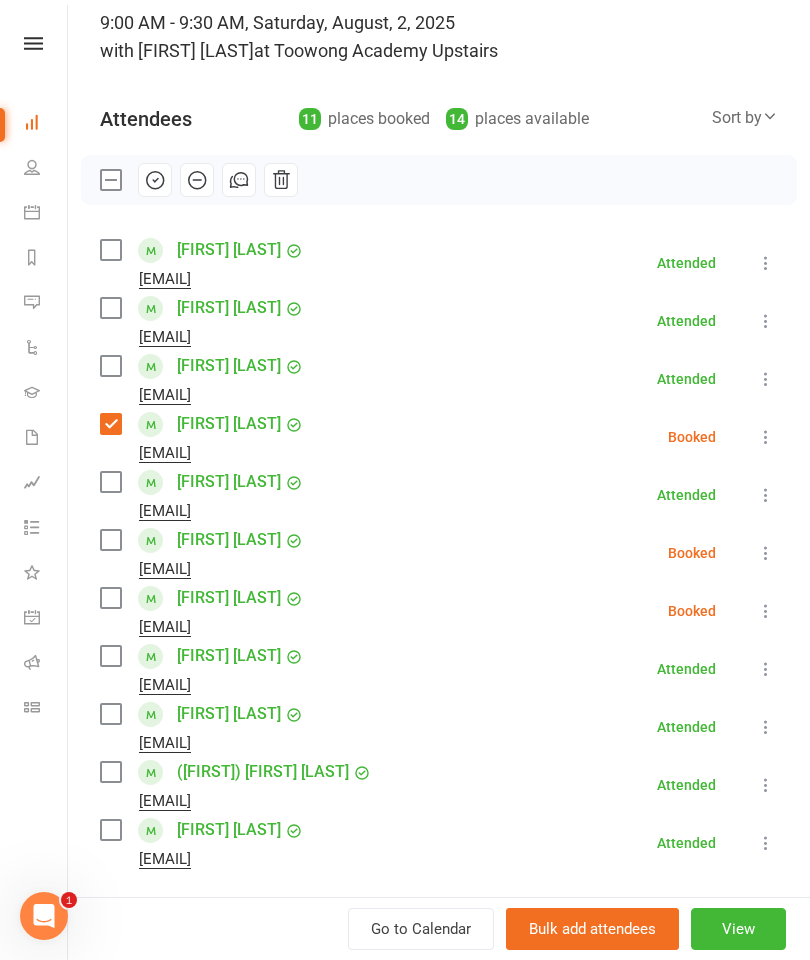 click at bounding box center (110, 540) 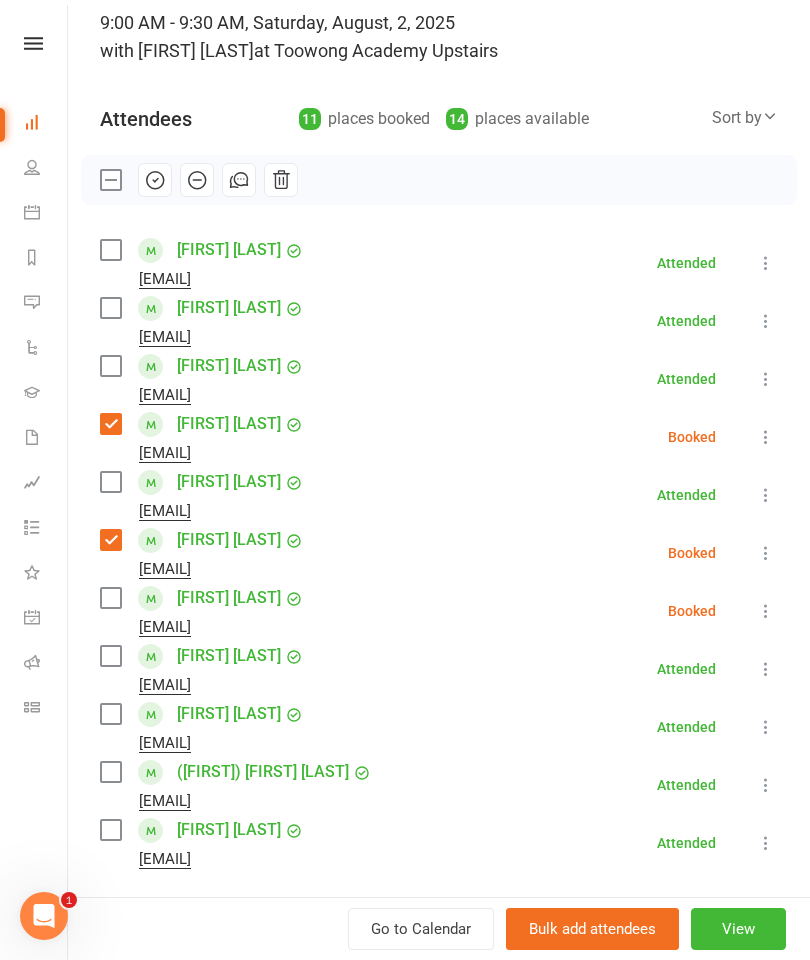 click at bounding box center (110, 598) 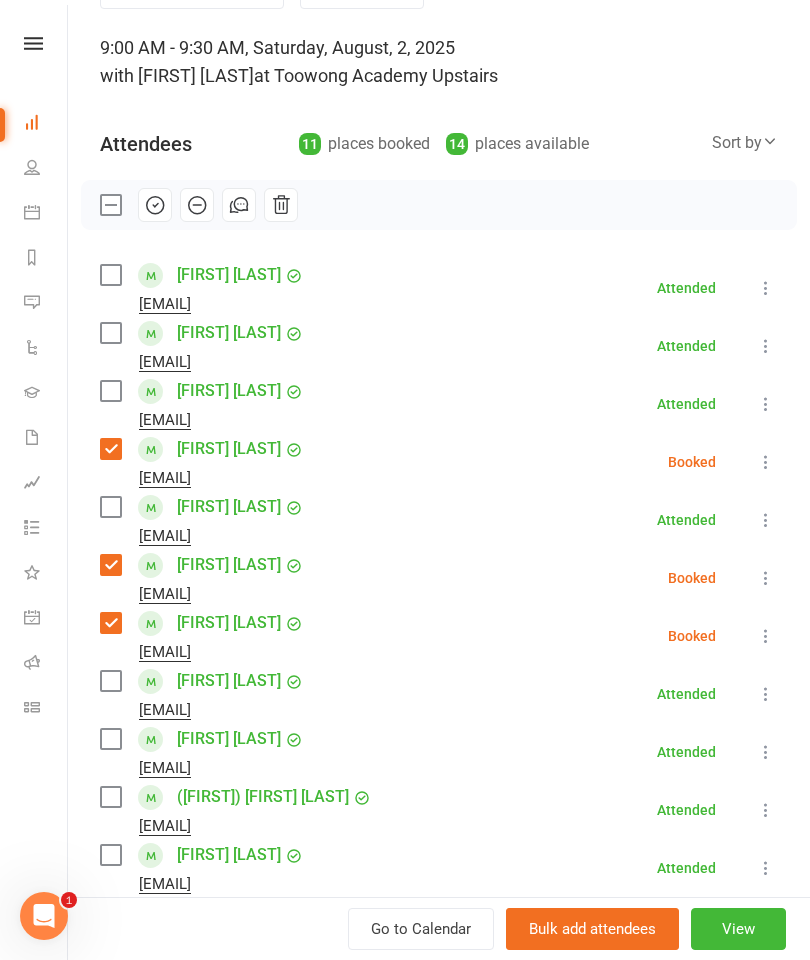 scroll, scrollTop: 97, scrollLeft: 0, axis: vertical 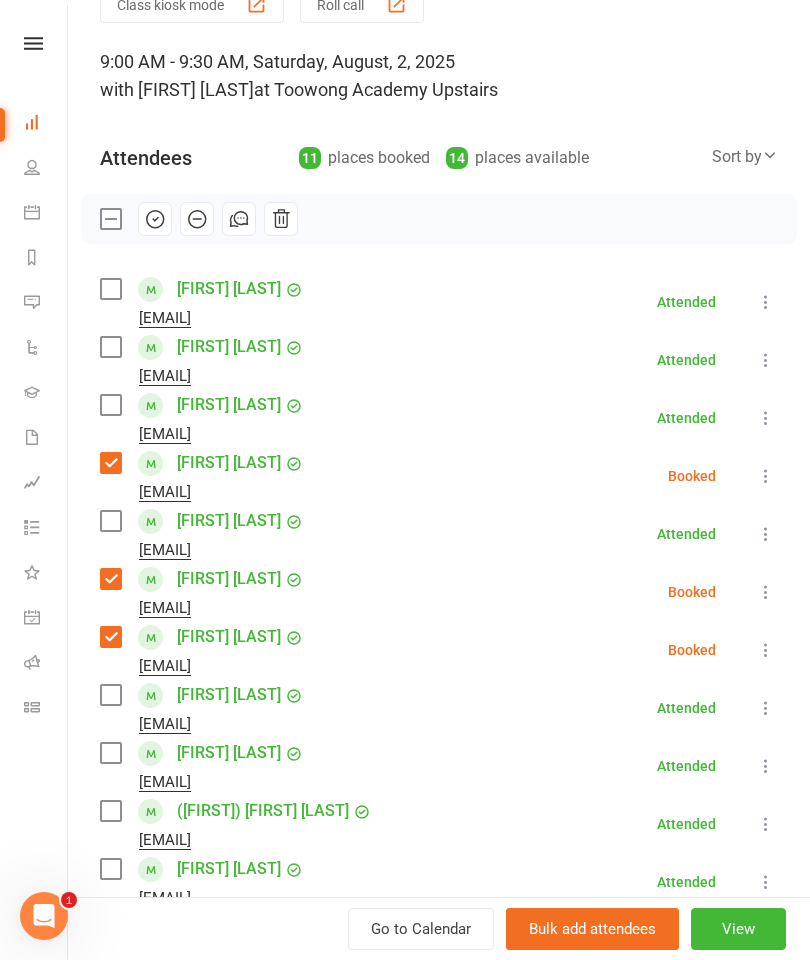 click at bounding box center [197, 219] 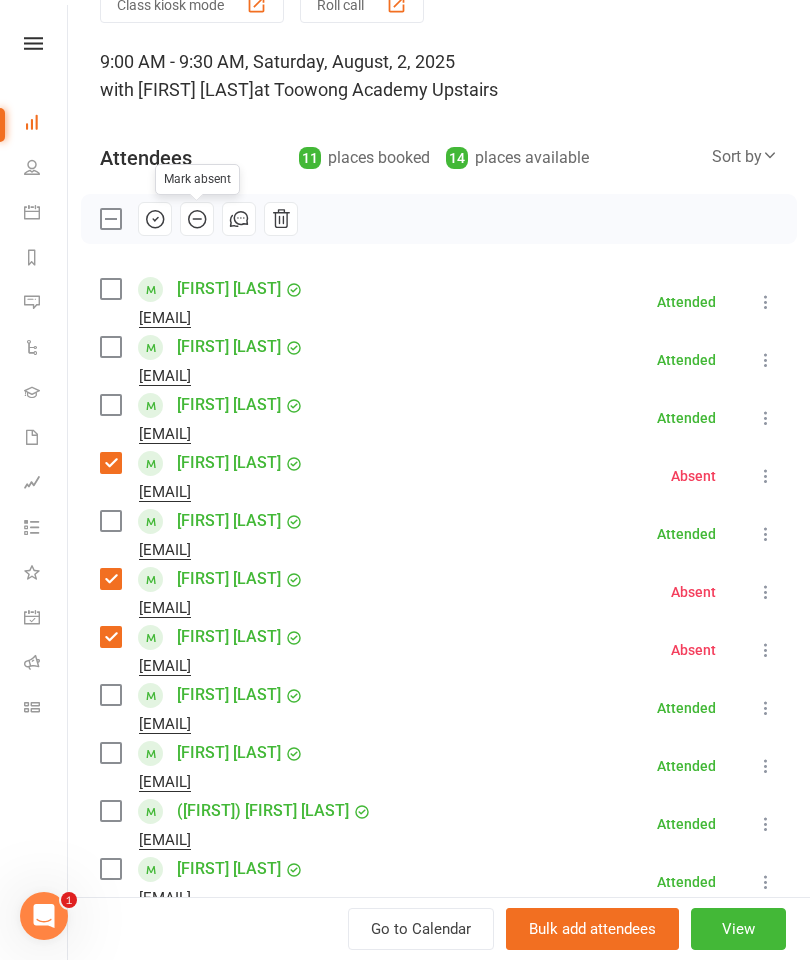 click at bounding box center (110, 219) 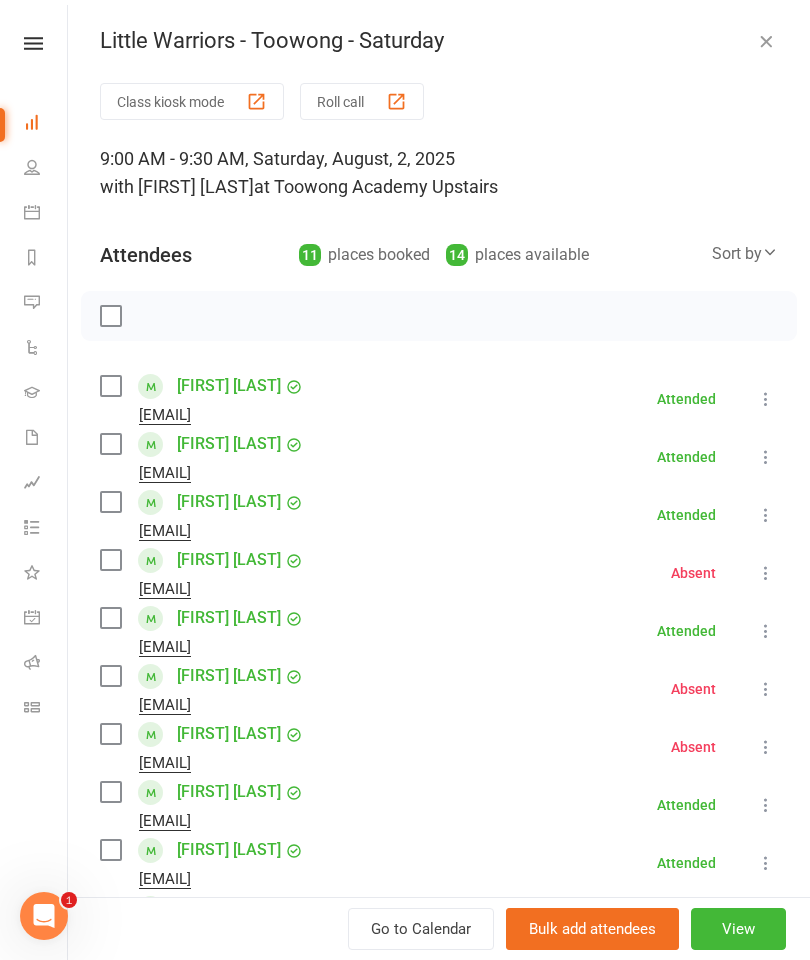 scroll, scrollTop: 0, scrollLeft: 0, axis: both 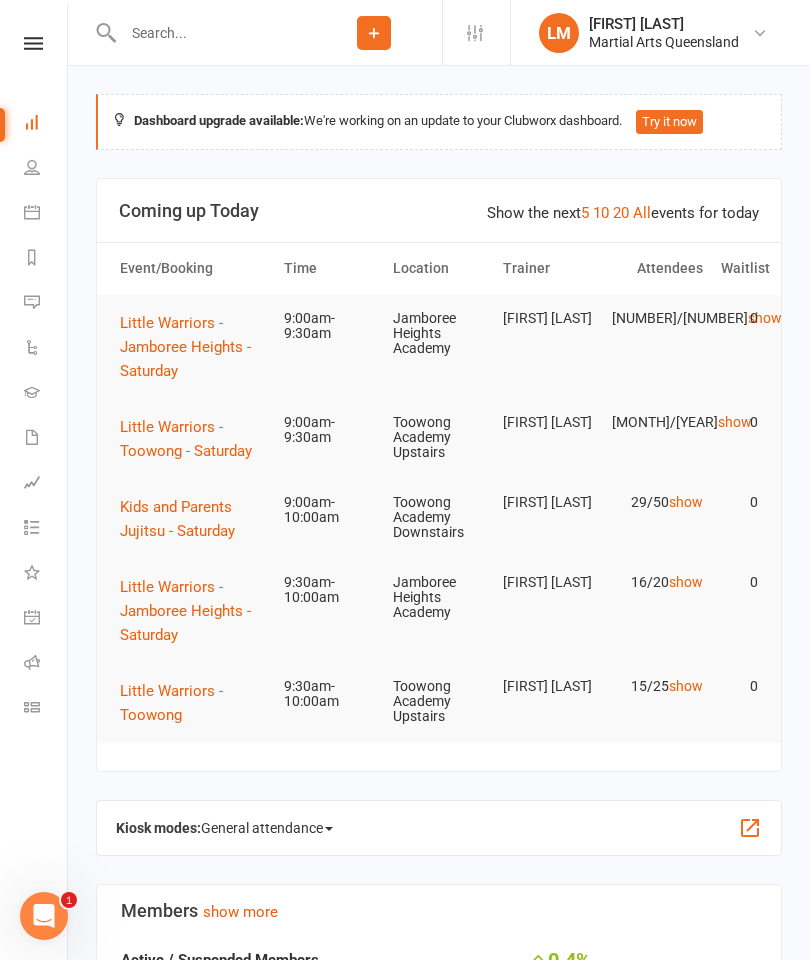 click at bounding box center (211, 33) 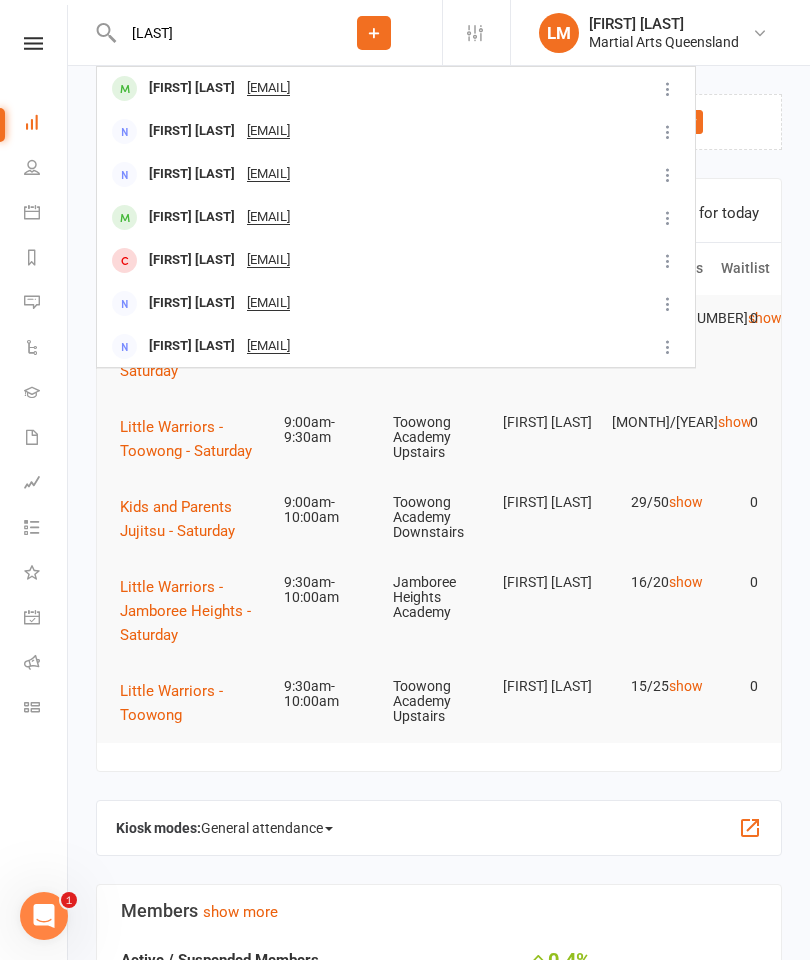 type on "[LAST]" 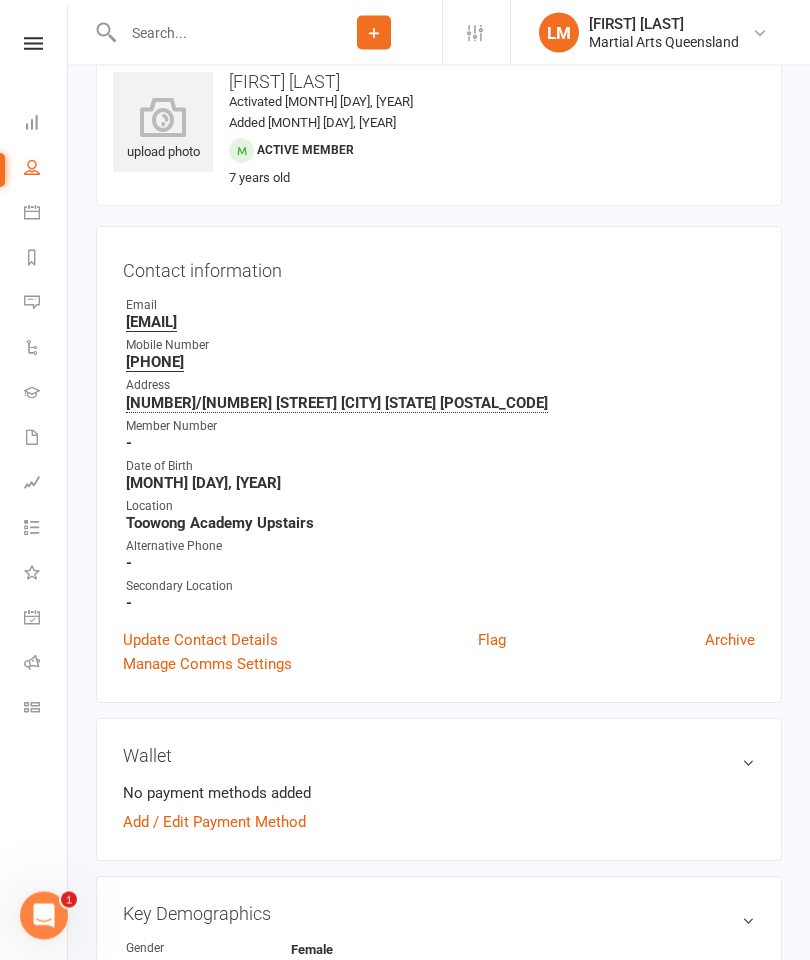 scroll, scrollTop: 0, scrollLeft: 0, axis: both 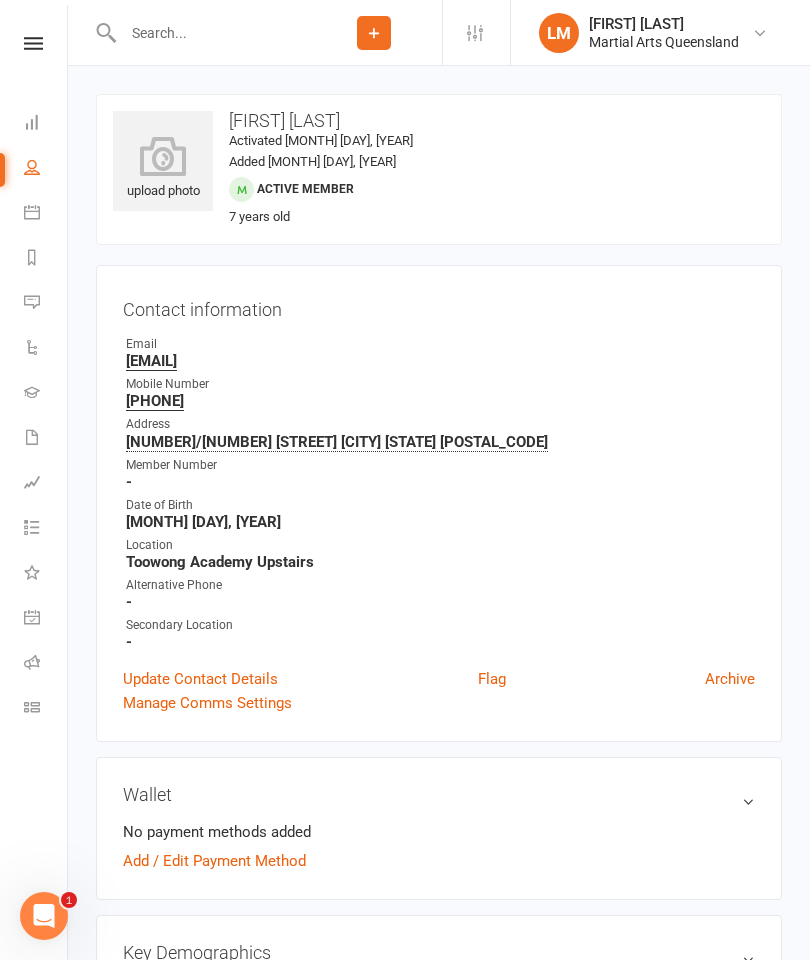 click on "People" at bounding box center [46, 169] 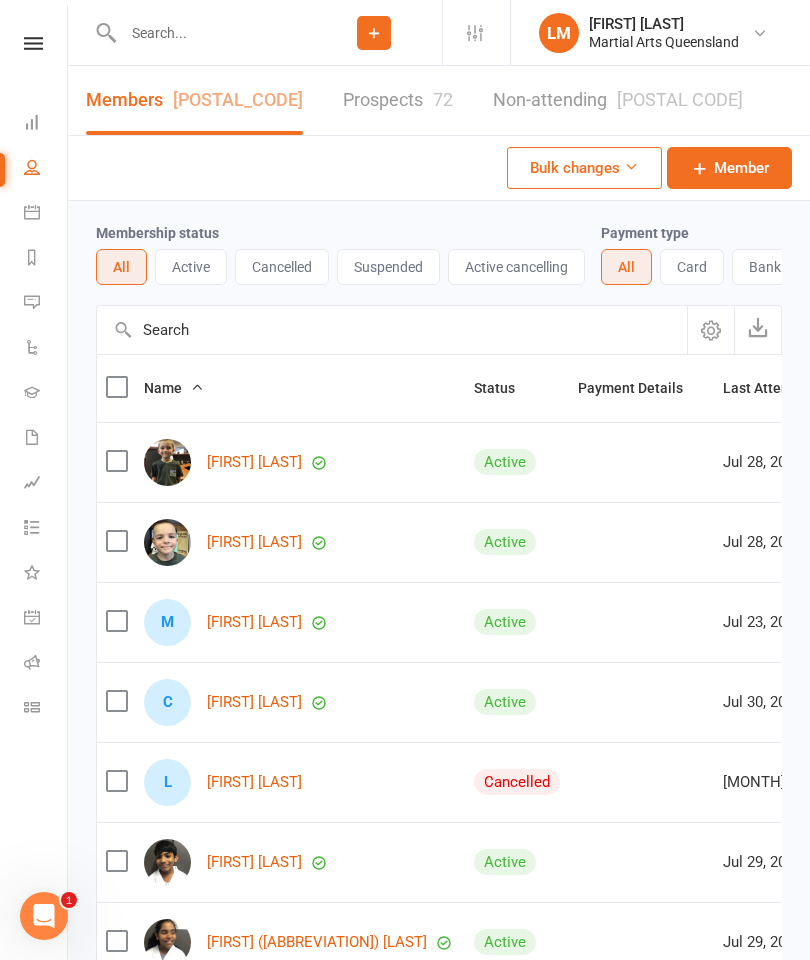 click on "Clubworx" at bounding box center (33, 69) 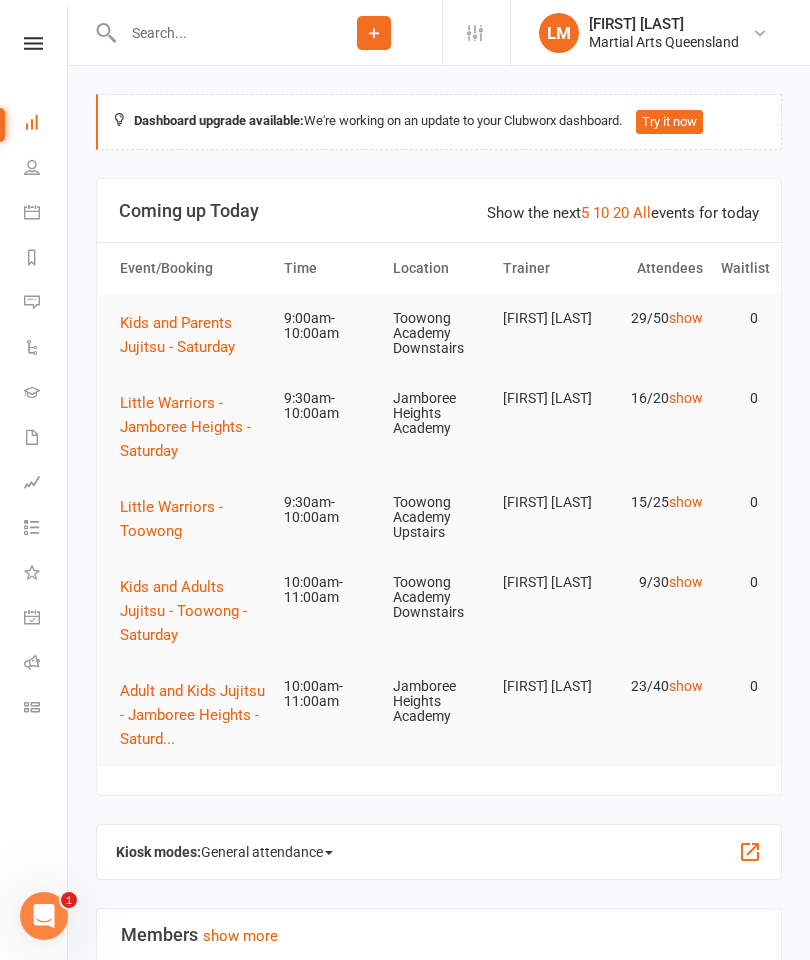click on "Little Warriors - Toowong" at bounding box center [171, 519] 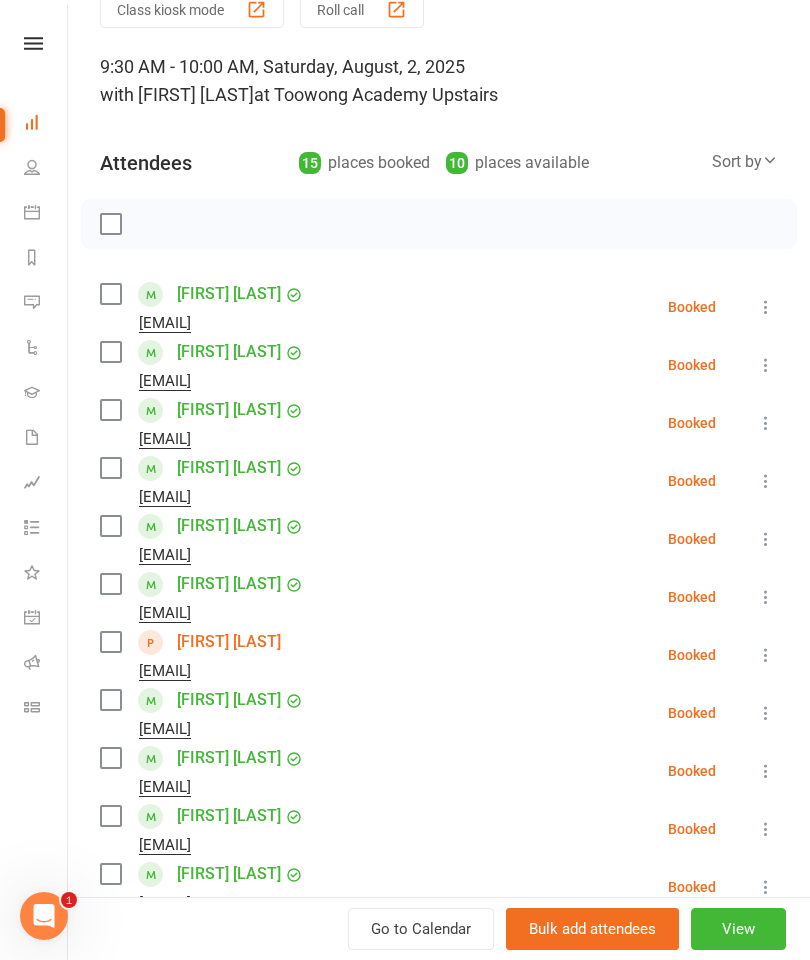 click at bounding box center (110, 294) 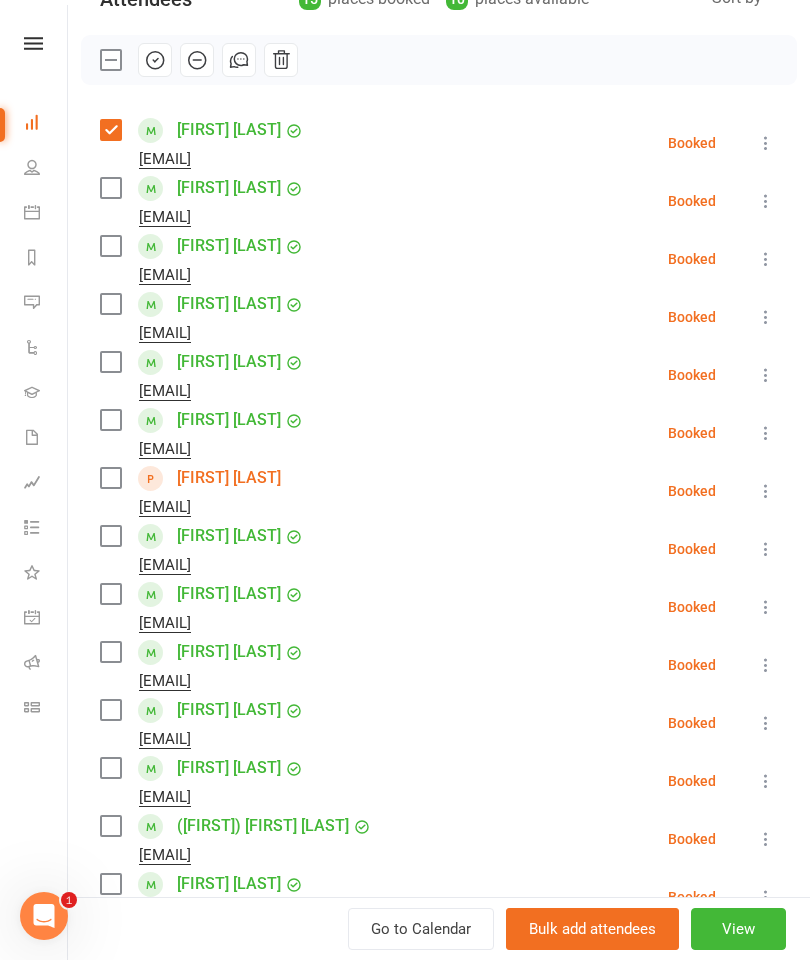 scroll, scrollTop: 257, scrollLeft: 0, axis: vertical 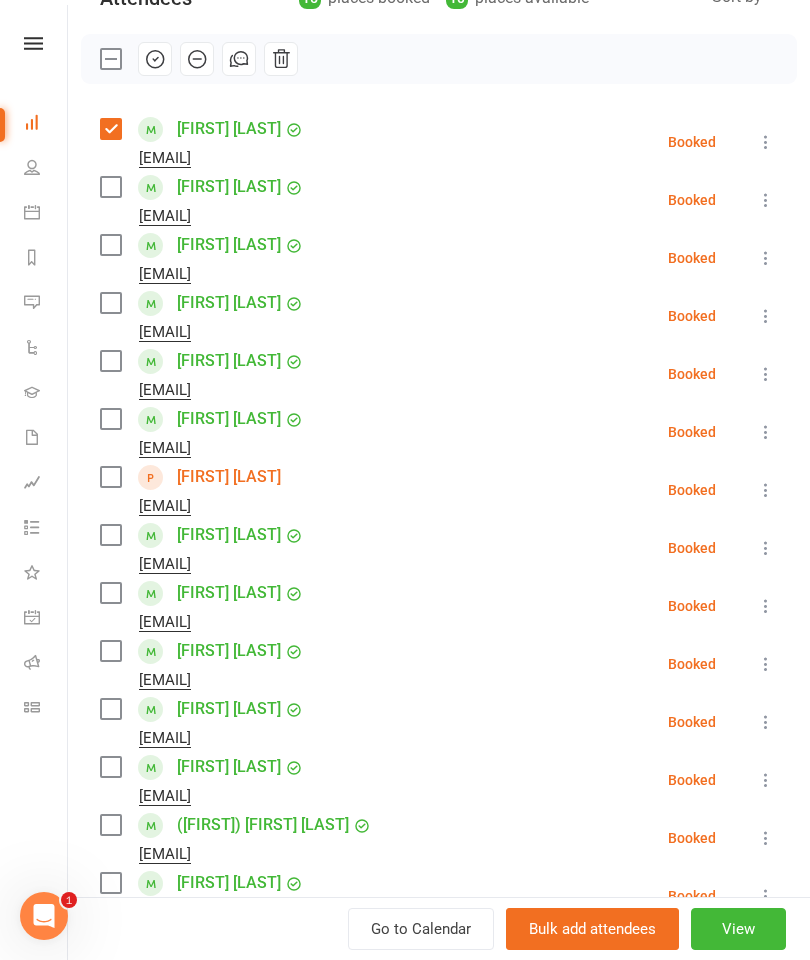 click at bounding box center (110, 477) 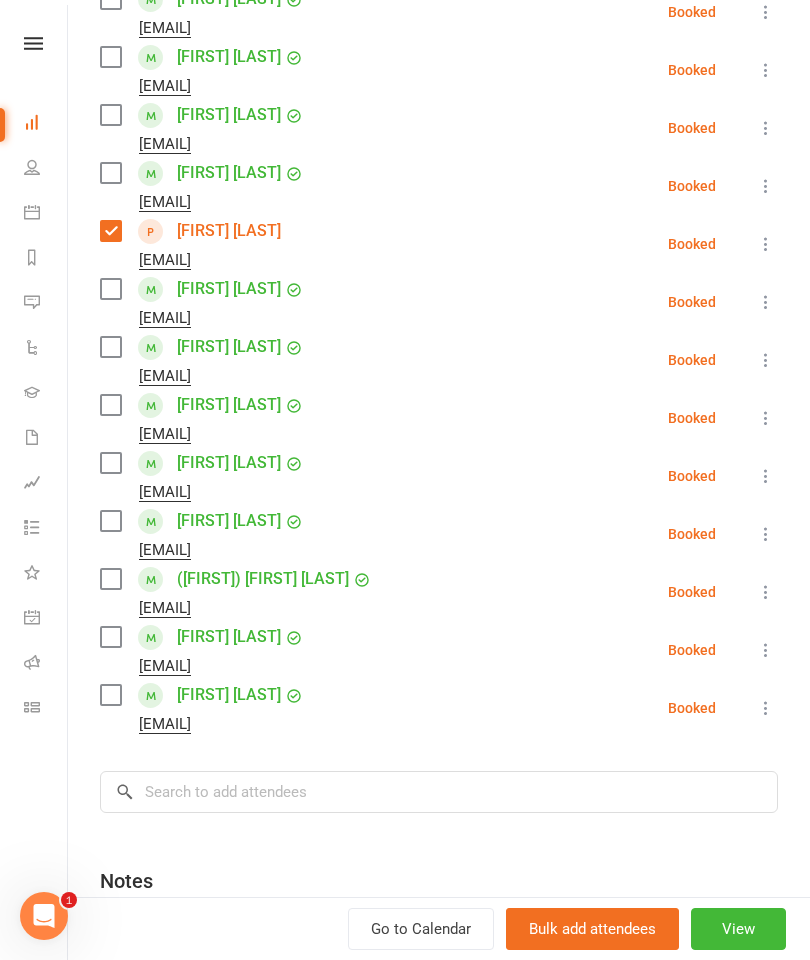 scroll, scrollTop: 504, scrollLeft: 0, axis: vertical 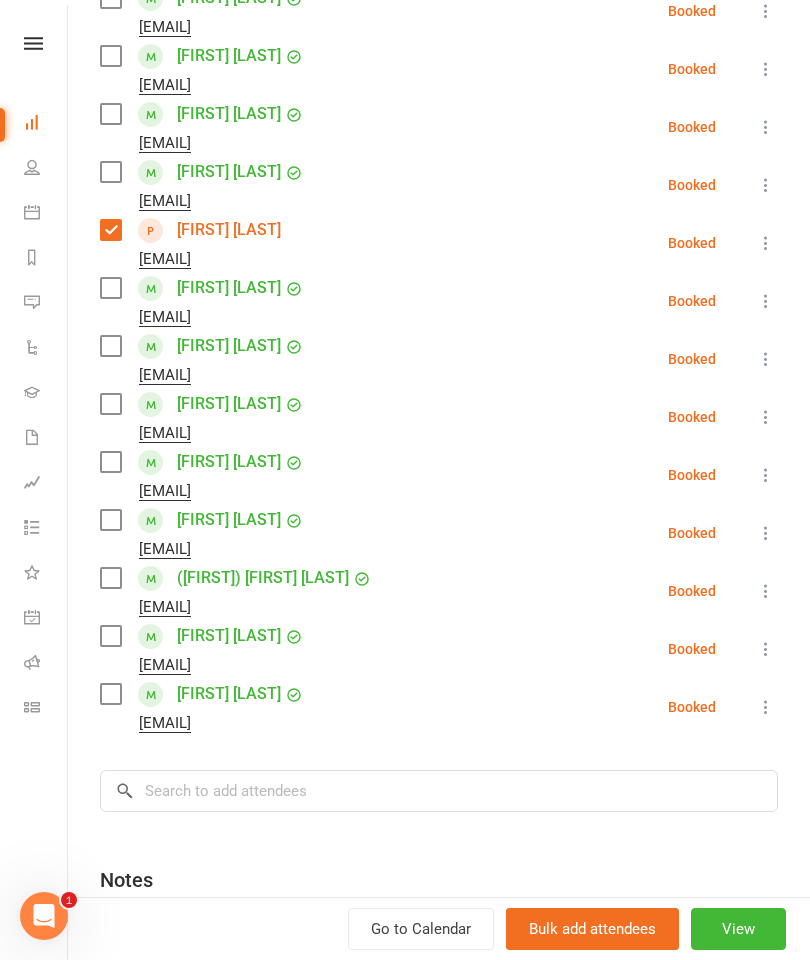 click at bounding box center (110, 404) 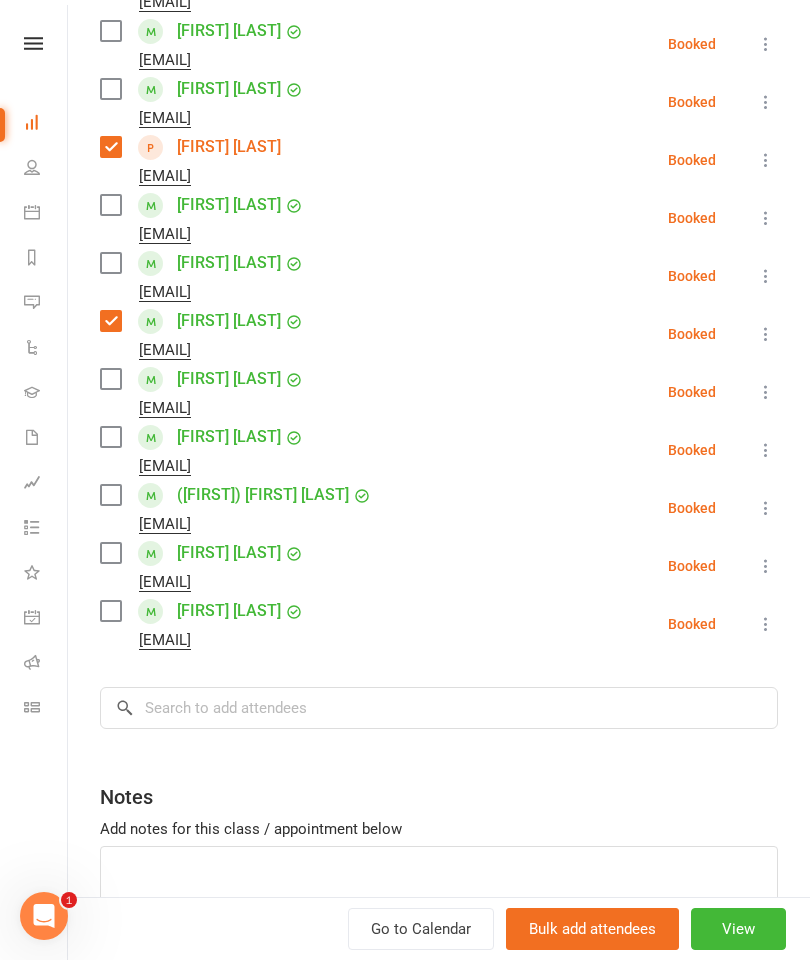 scroll, scrollTop: 600, scrollLeft: 0, axis: vertical 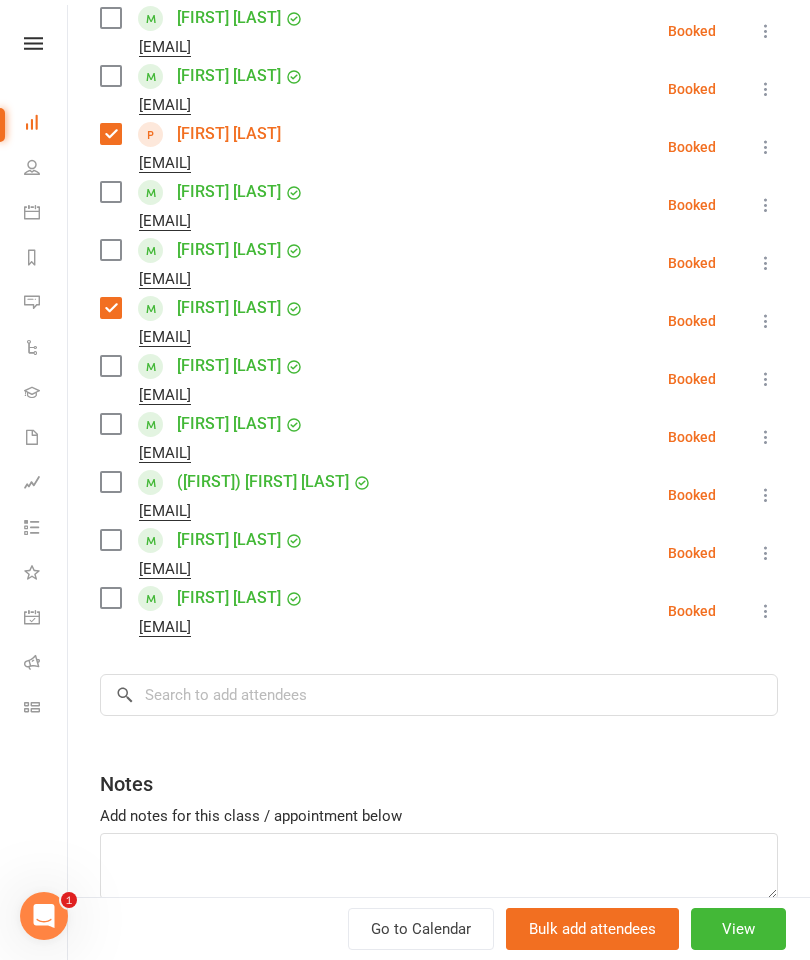 click at bounding box center (110, 598) 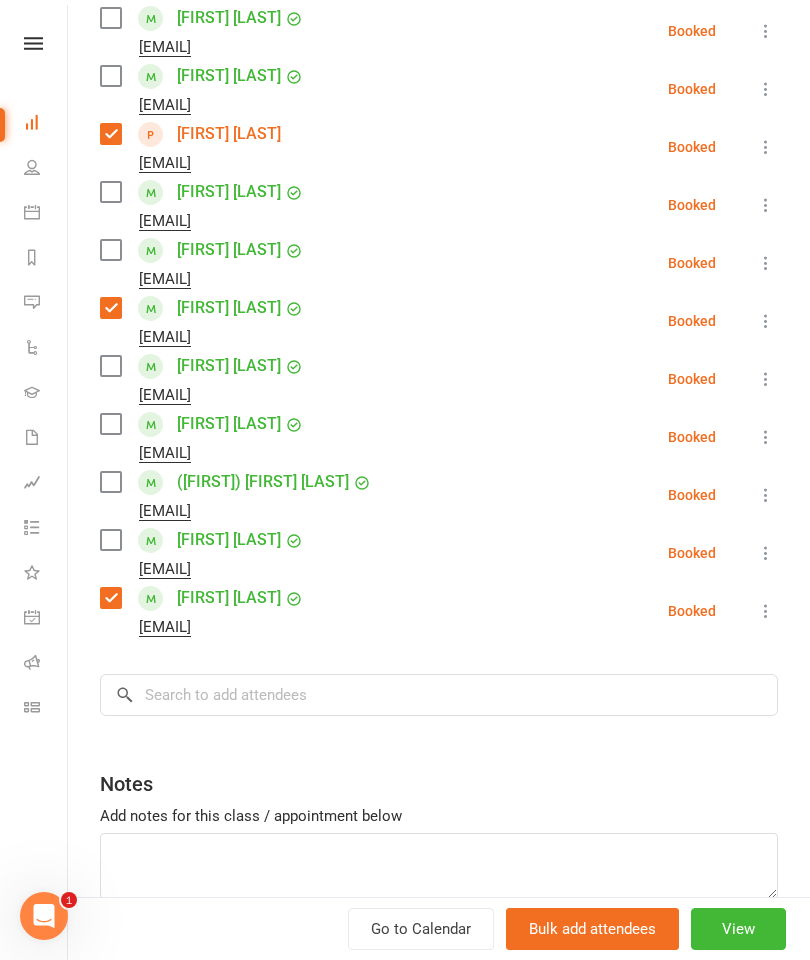 click at bounding box center (110, 540) 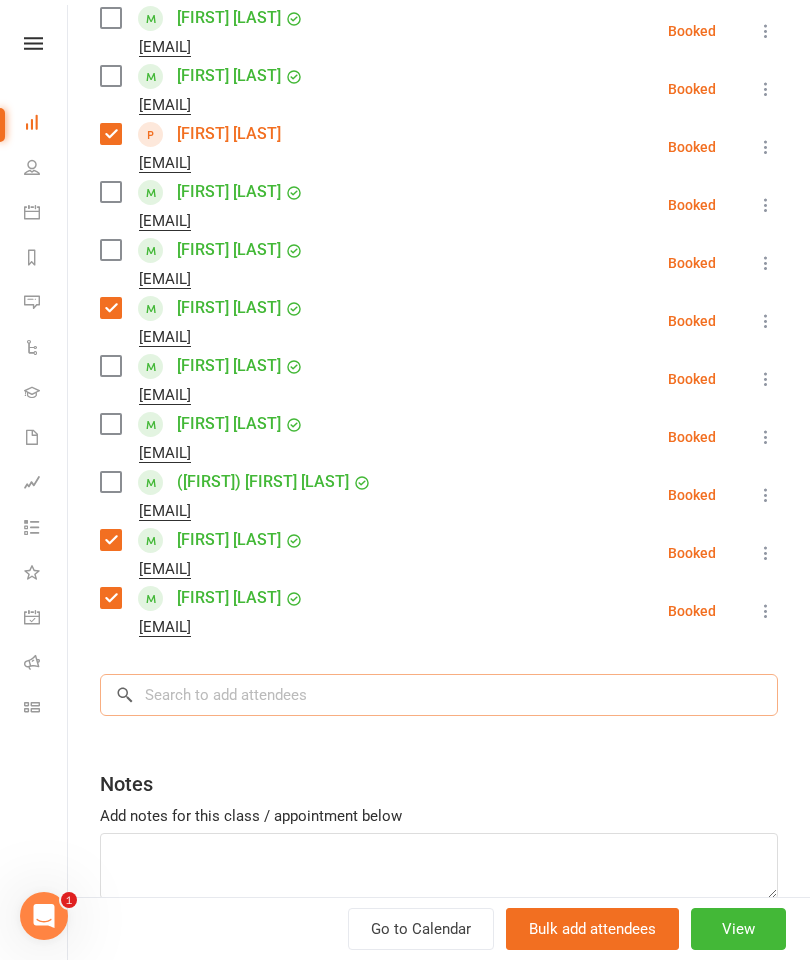 click at bounding box center [439, 695] 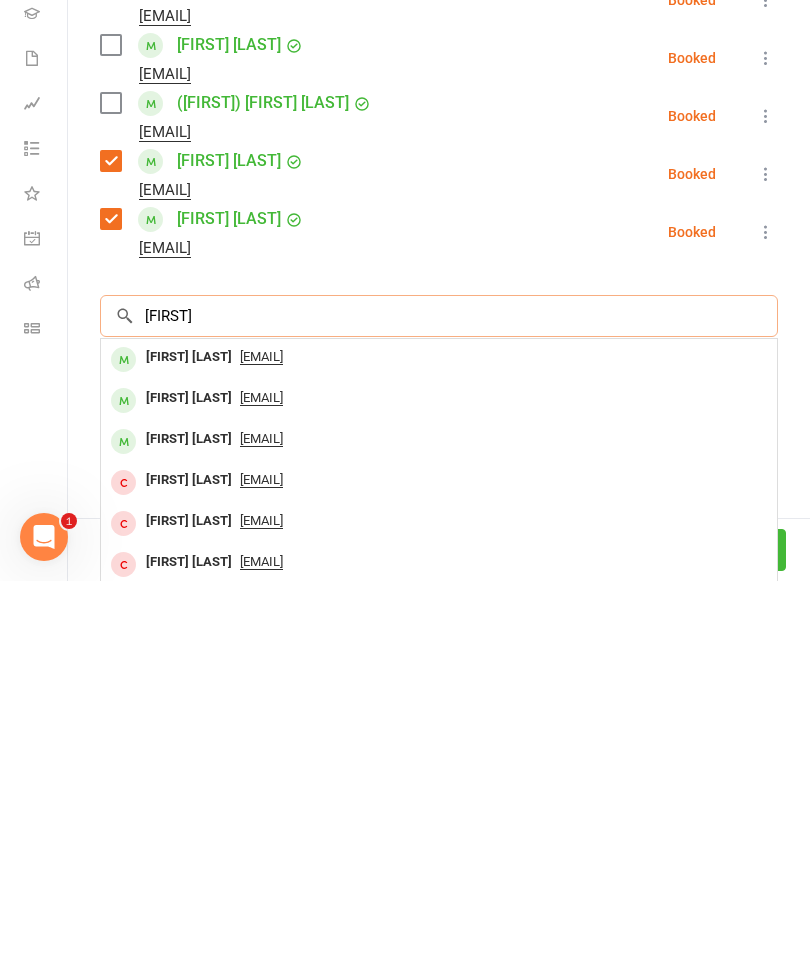 type on "[FIRST]" 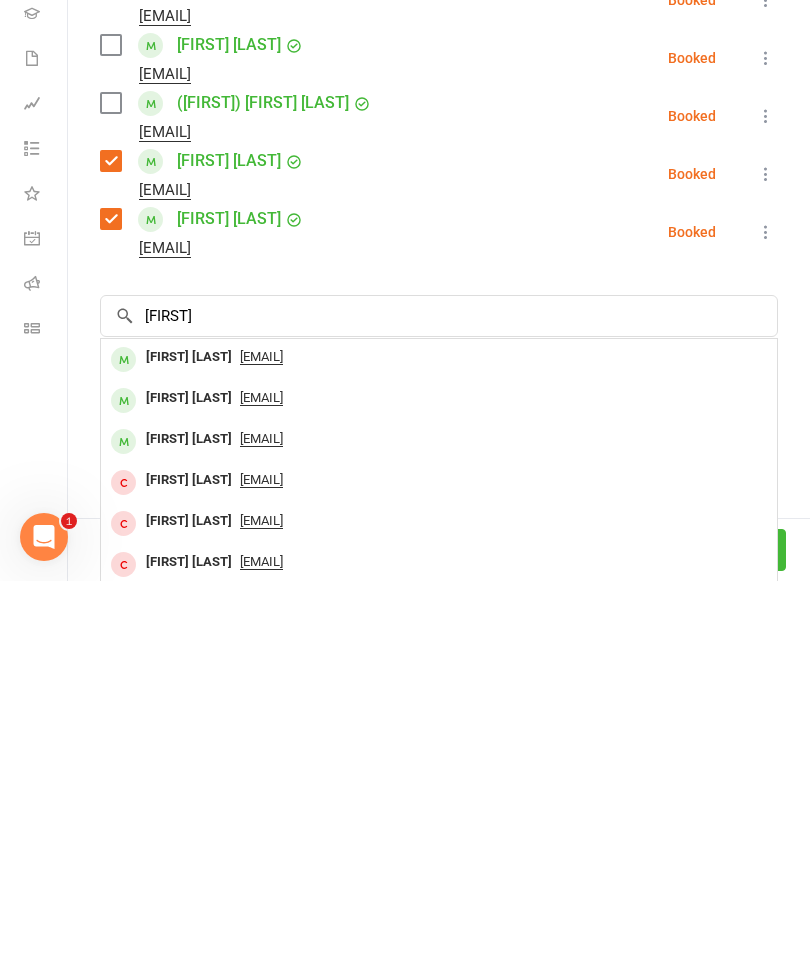 click on "[FIRST] [LAST]" at bounding box center [189, 736] 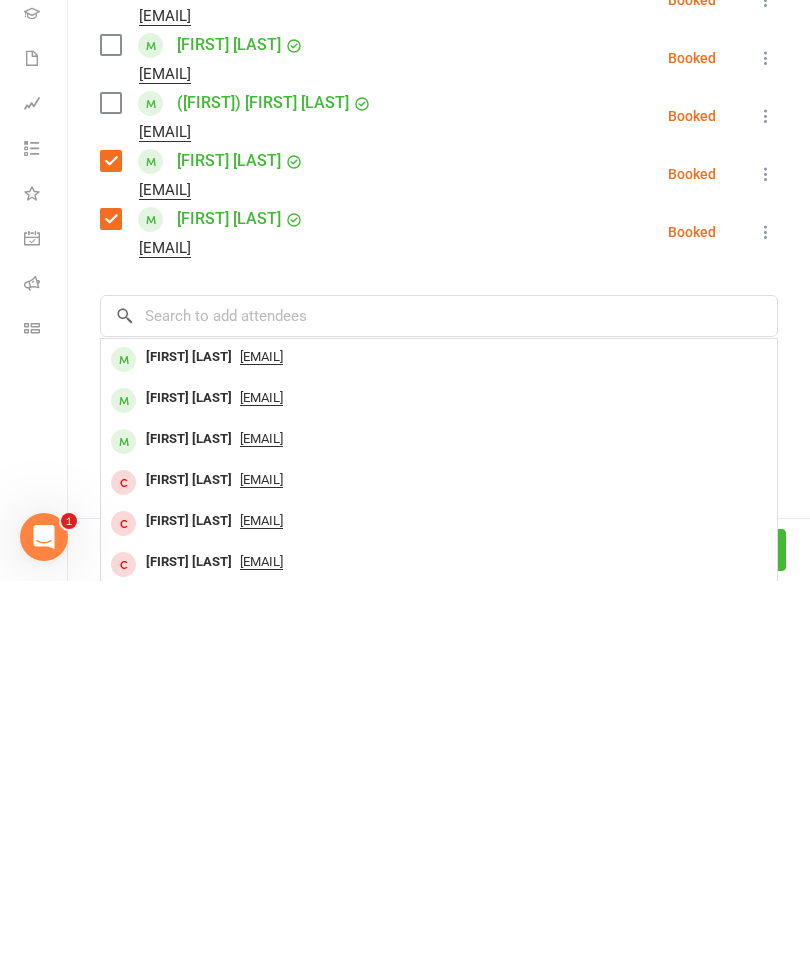 scroll, scrollTop: 405, scrollLeft: 0, axis: vertical 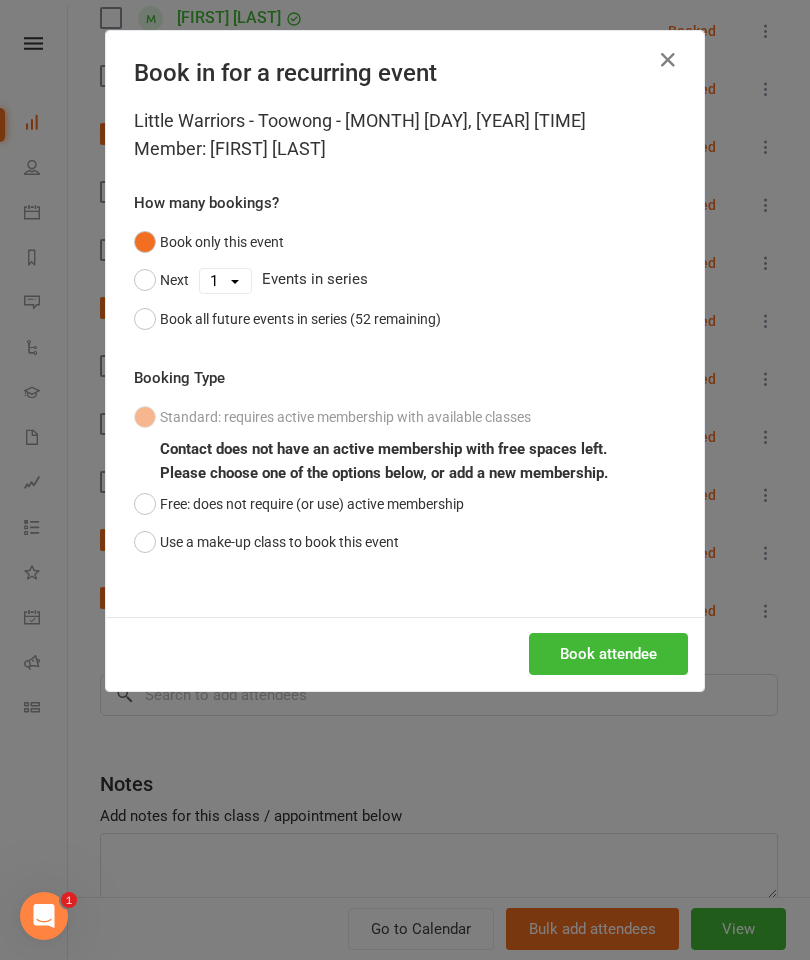 click on "Book attendee" at bounding box center [608, 654] 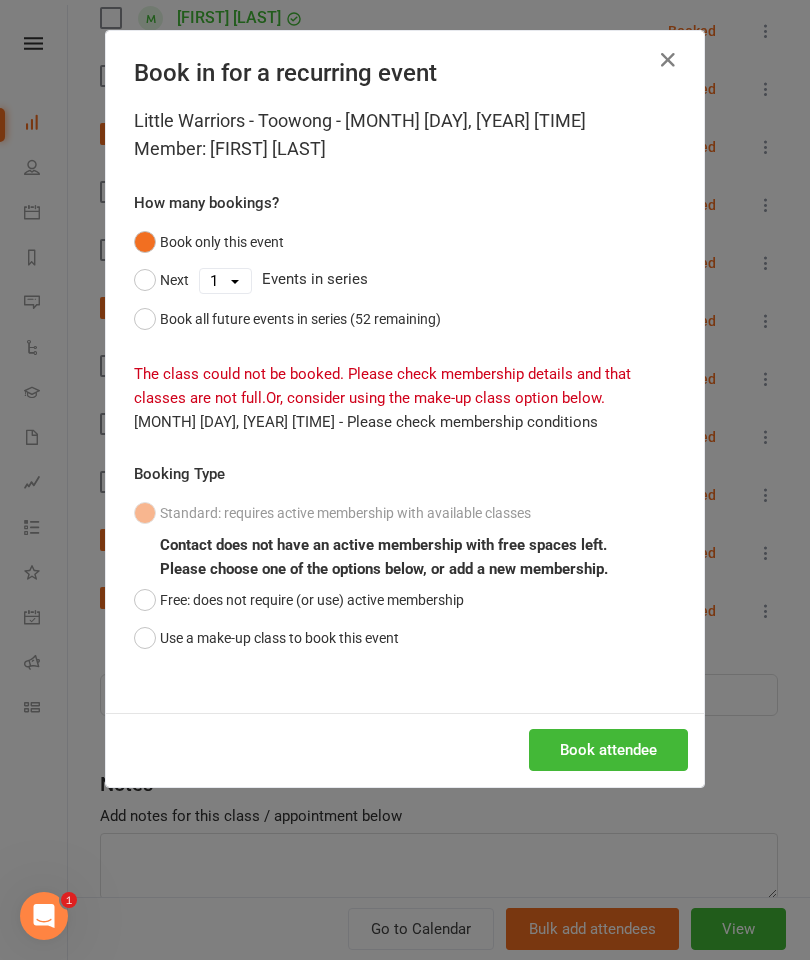 click on "Contact does not have an active membership with free spaces left." at bounding box center [383, 545] 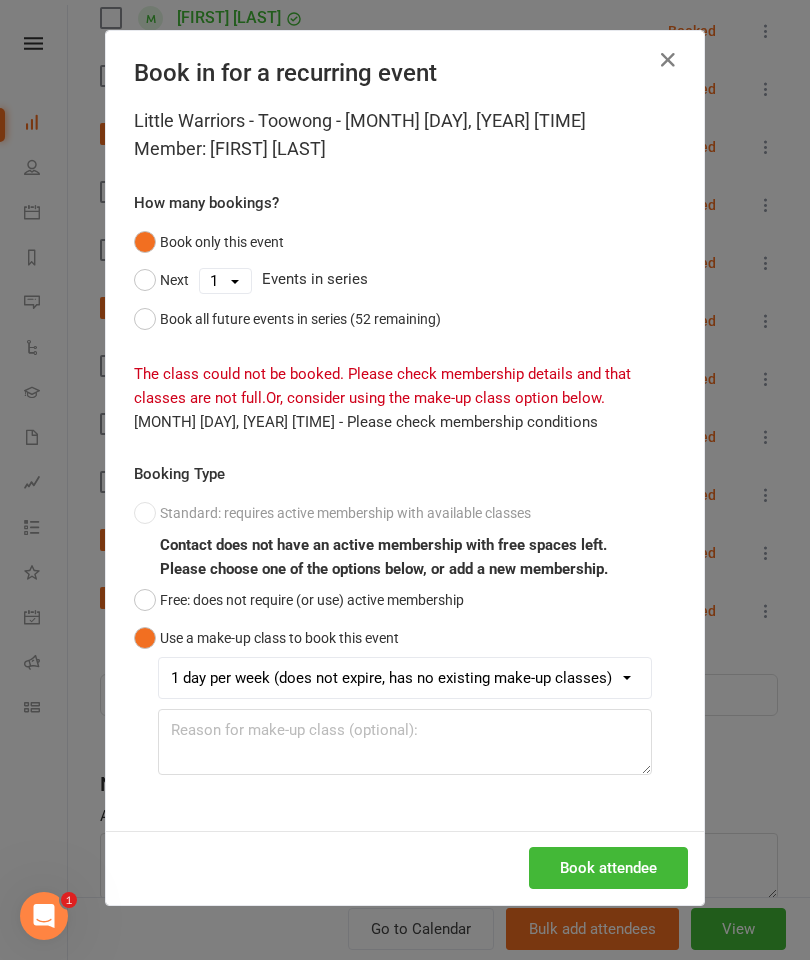 click on "Book attendee" at bounding box center (608, 868) 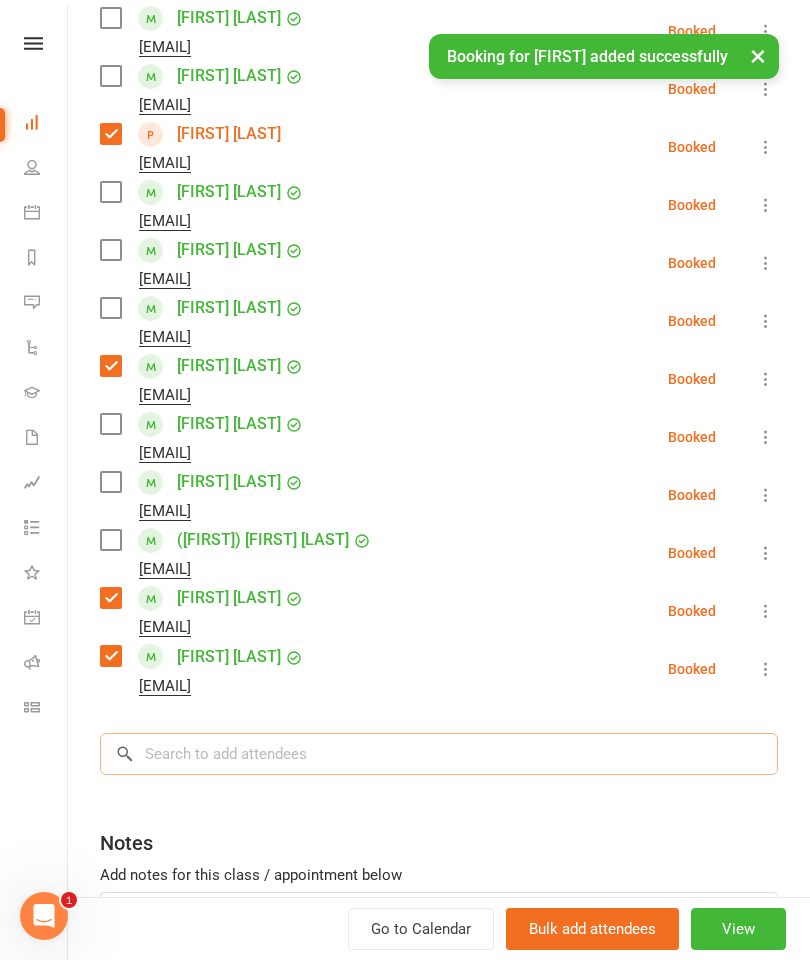 click at bounding box center [439, 754] 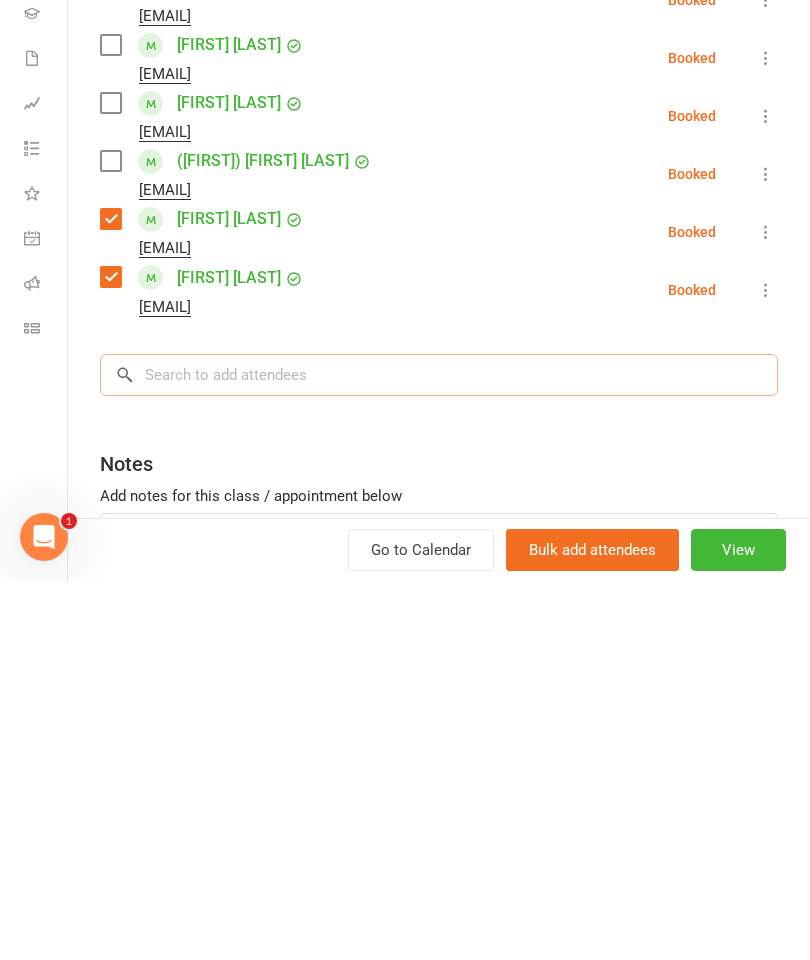 scroll, scrollTop: 489, scrollLeft: 0, axis: vertical 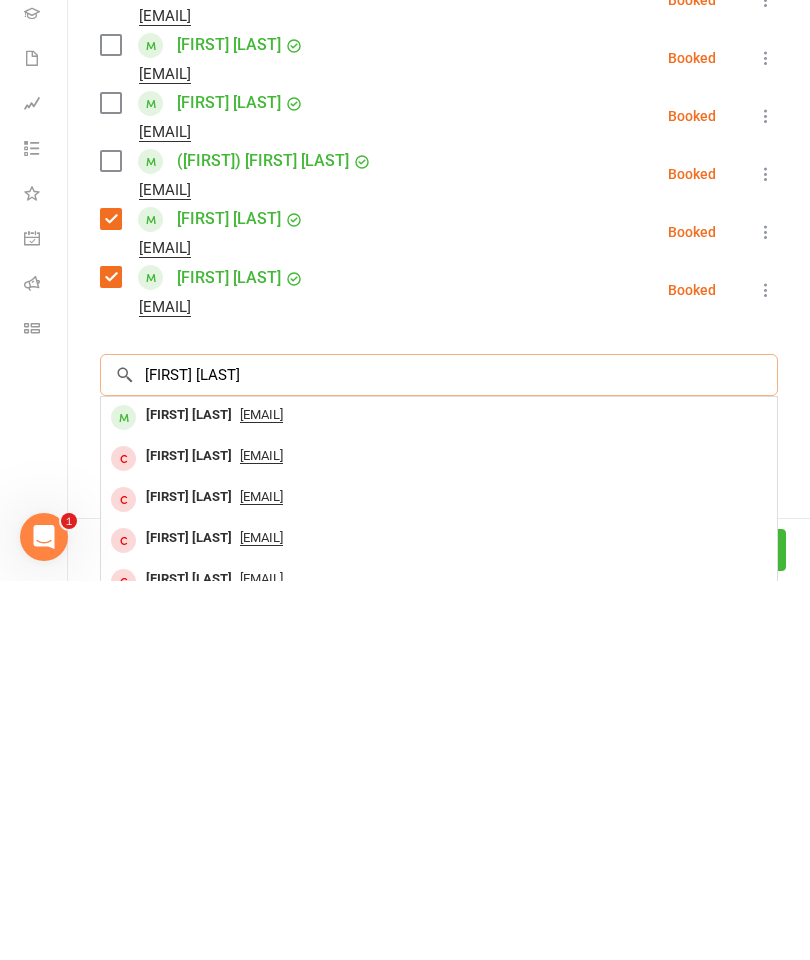 type on "[FIRST] [LAST]" 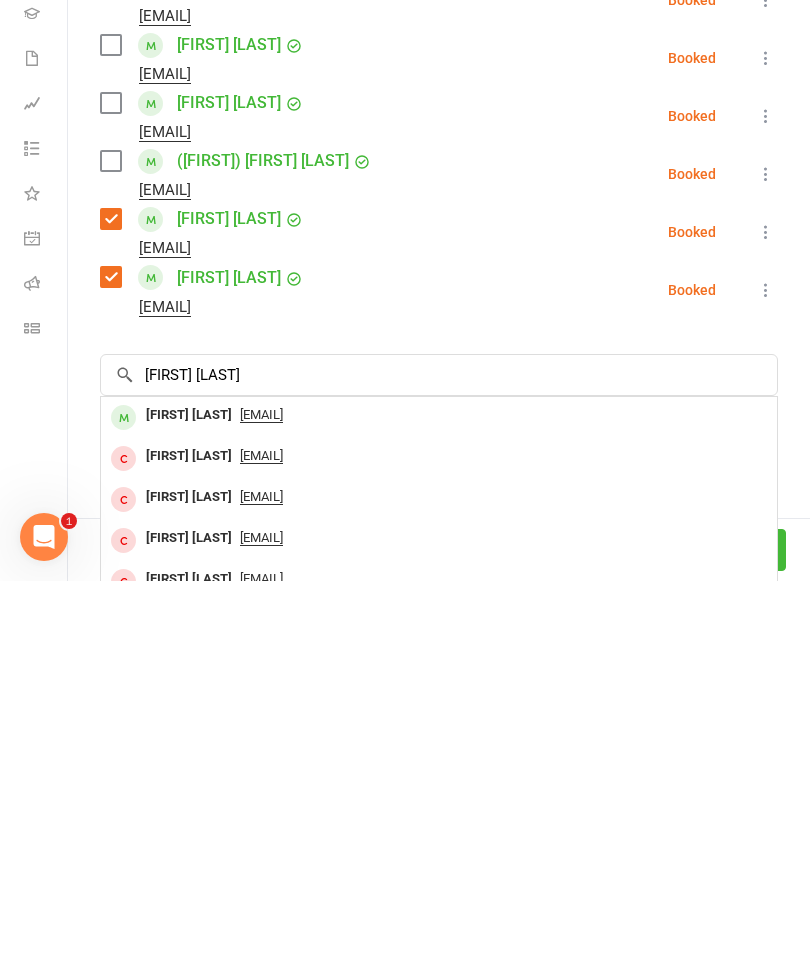 click on "[FIRST] [LAST]" at bounding box center (189, 794) 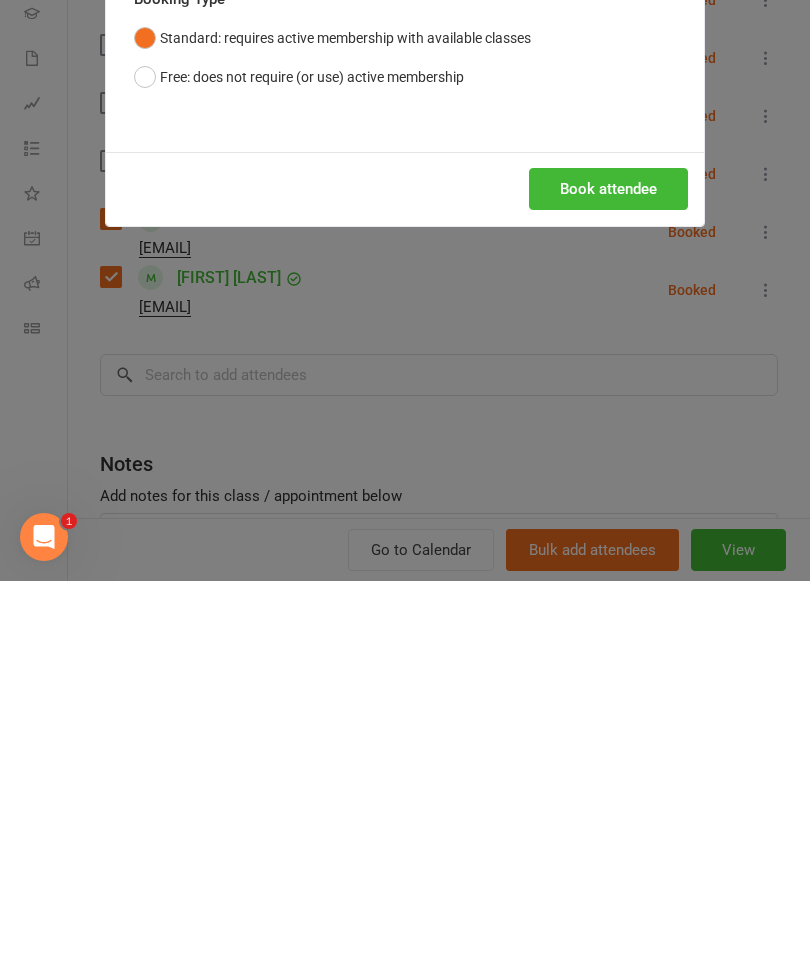 scroll, scrollTop: 868, scrollLeft: 0, axis: vertical 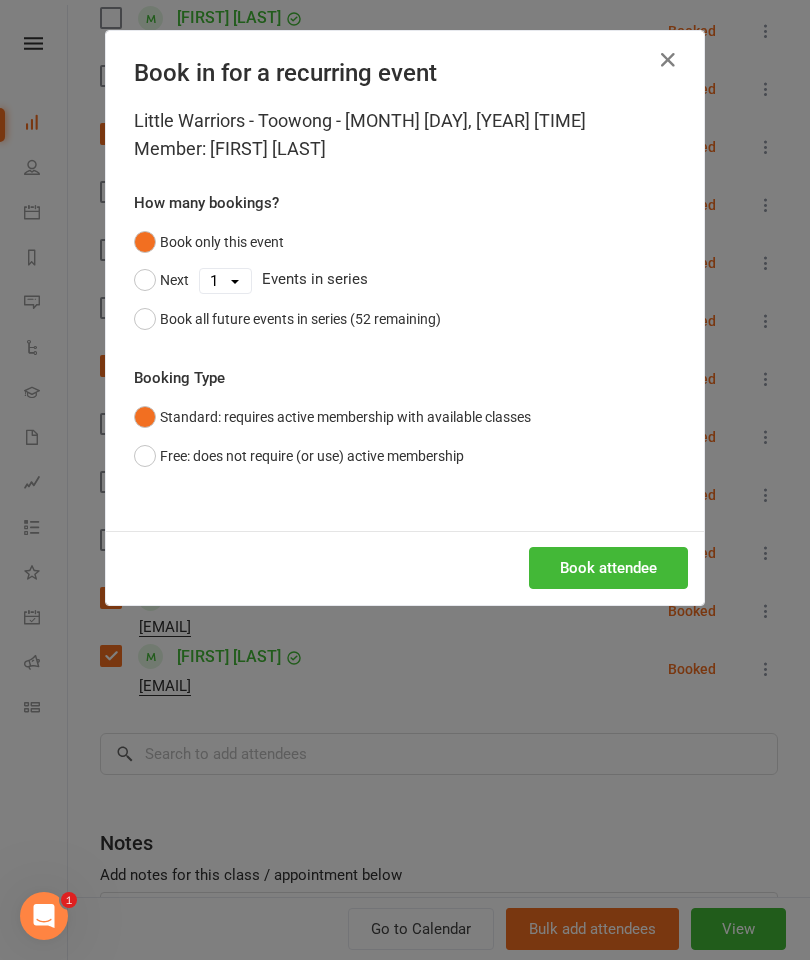 click on "Book attendee" at bounding box center [608, 568] 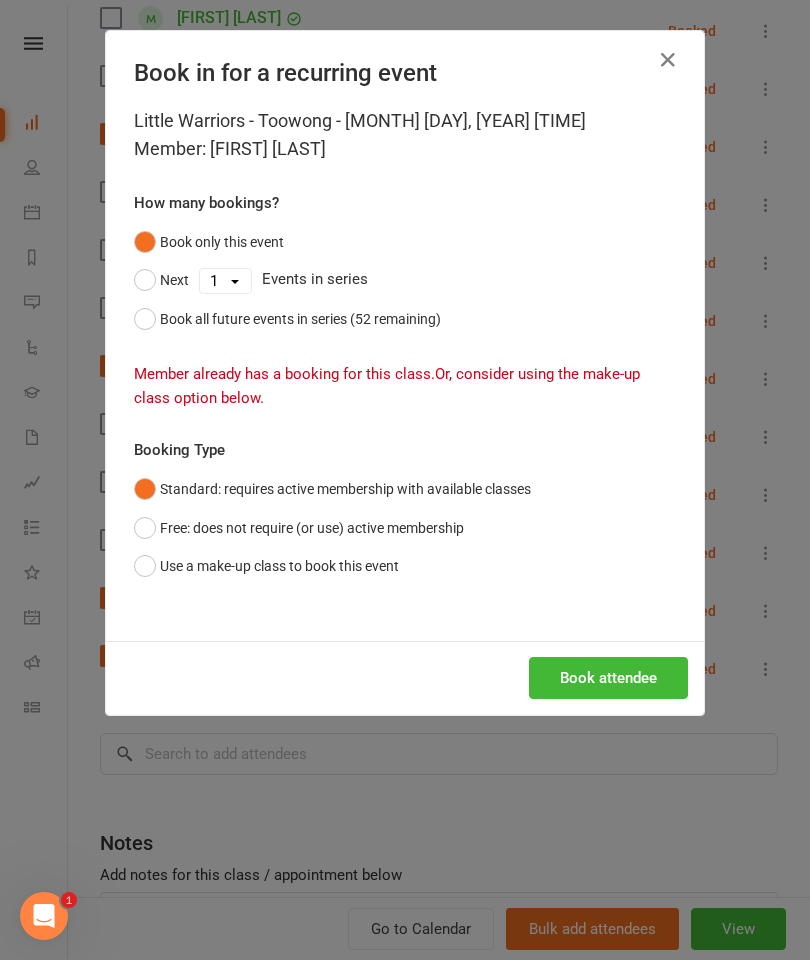 click at bounding box center [668, 60] 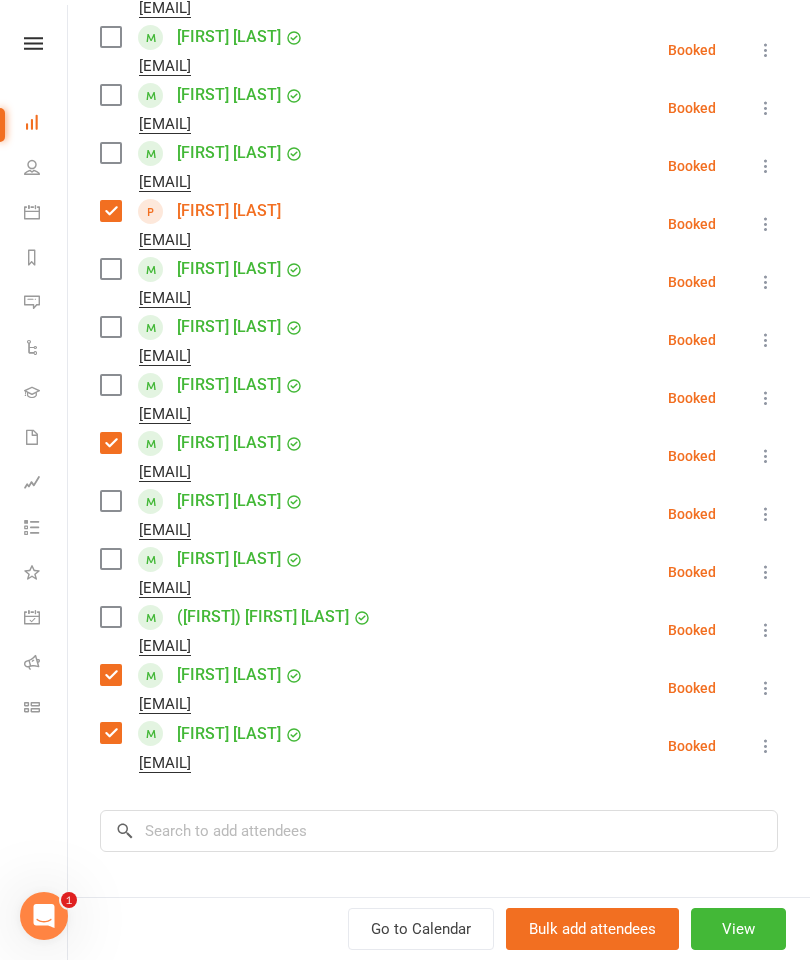 scroll, scrollTop: 525, scrollLeft: 0, axis: vertical 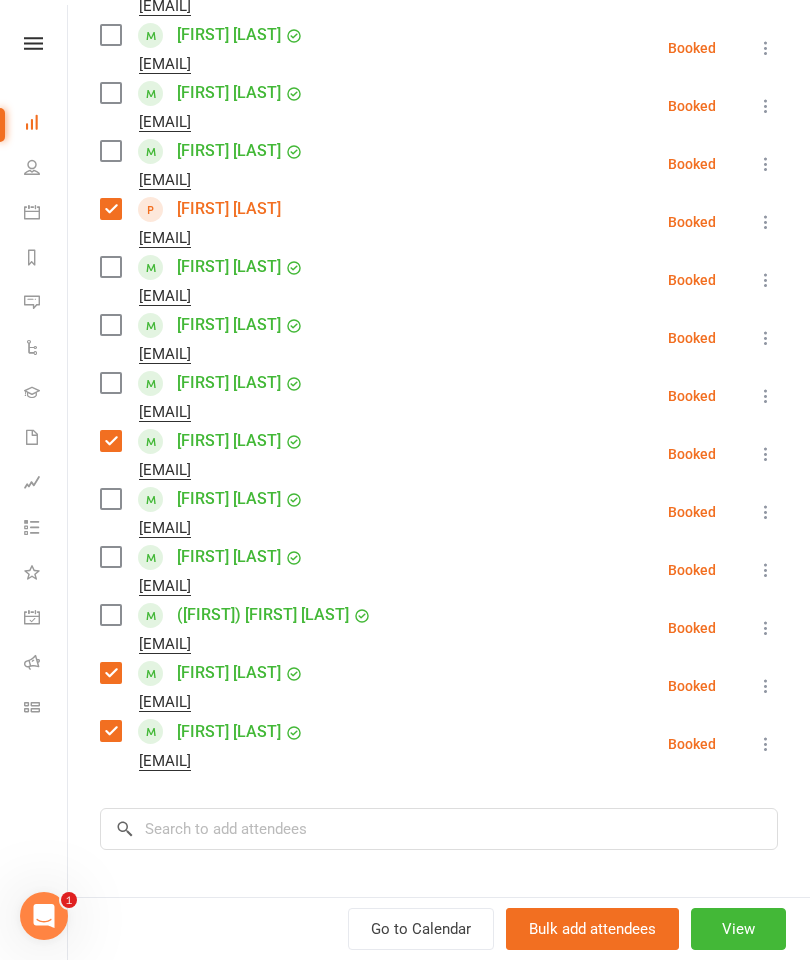 click at bounding box center [110, 325] 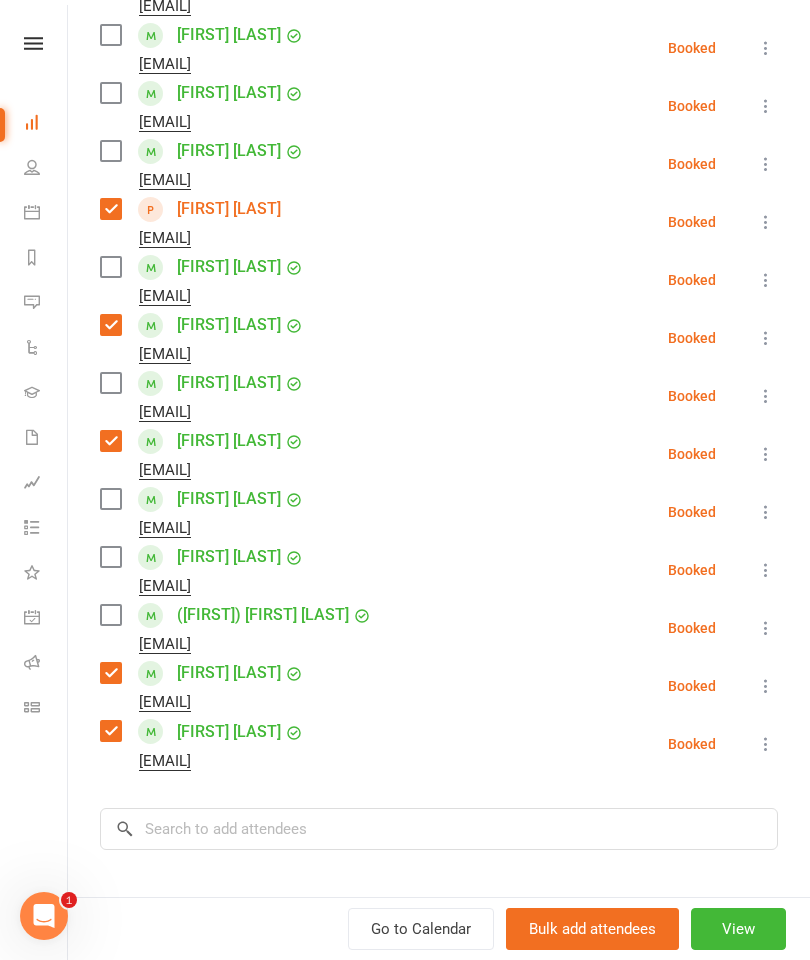 click at bounding box center (110, 267) 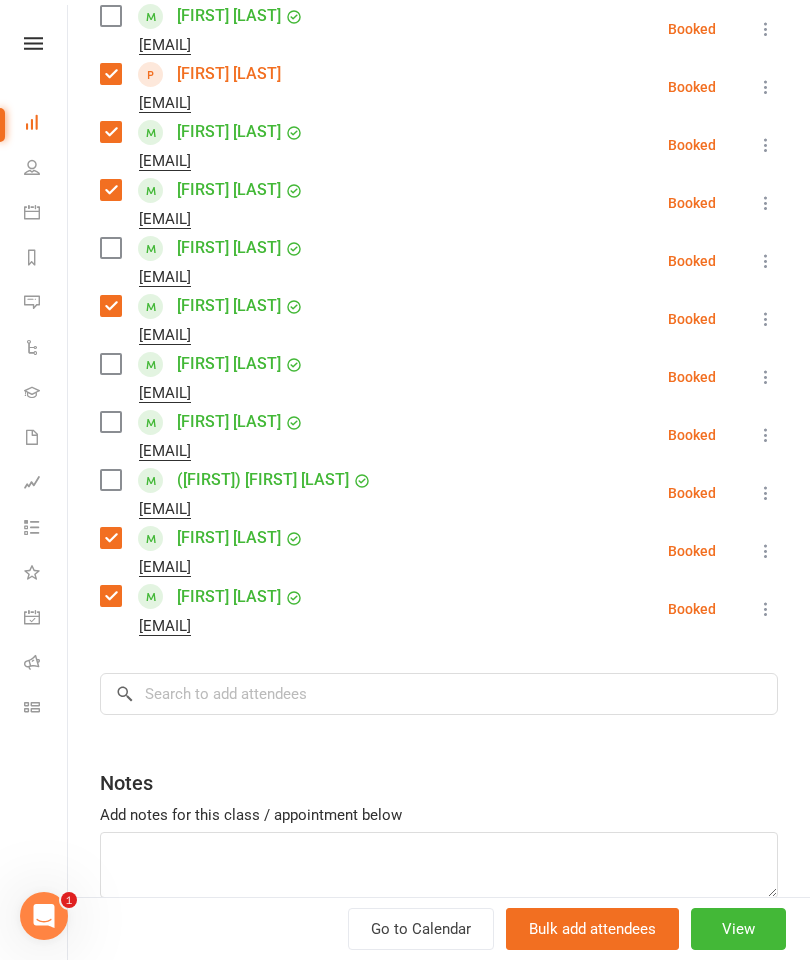 scroll, scrollTop: 659, scrollLeft: 0, axis: vertical 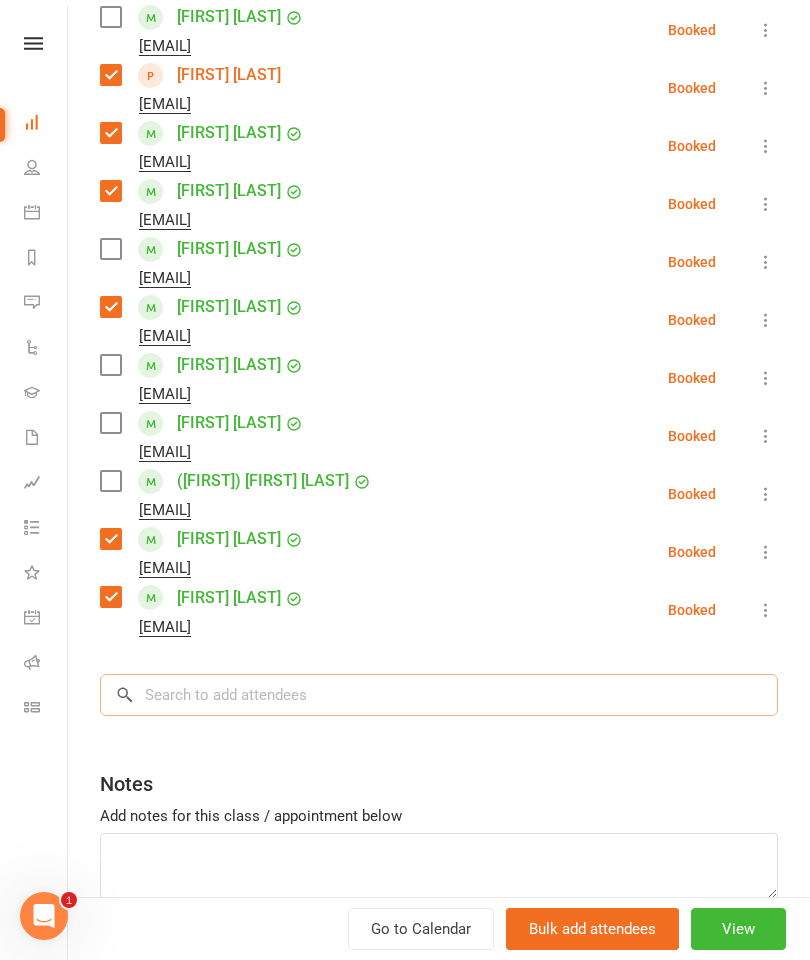 click at bounding box center (439, 695) 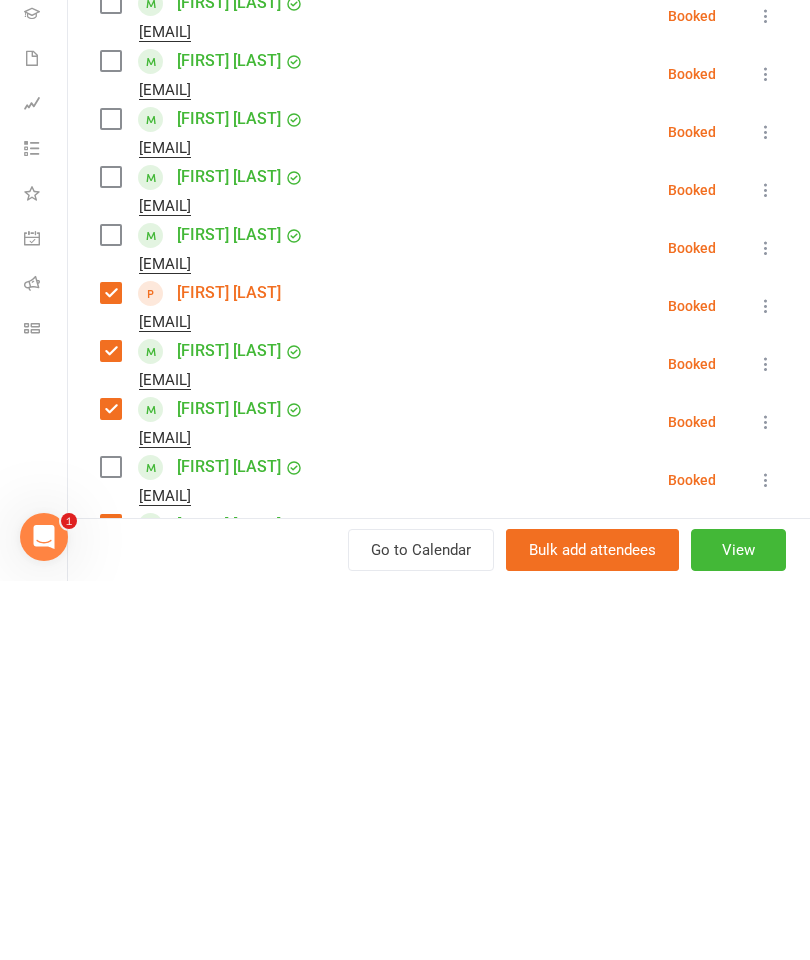 scroll, scrollTop: 63, scrollLeft: 0, axis: vertical 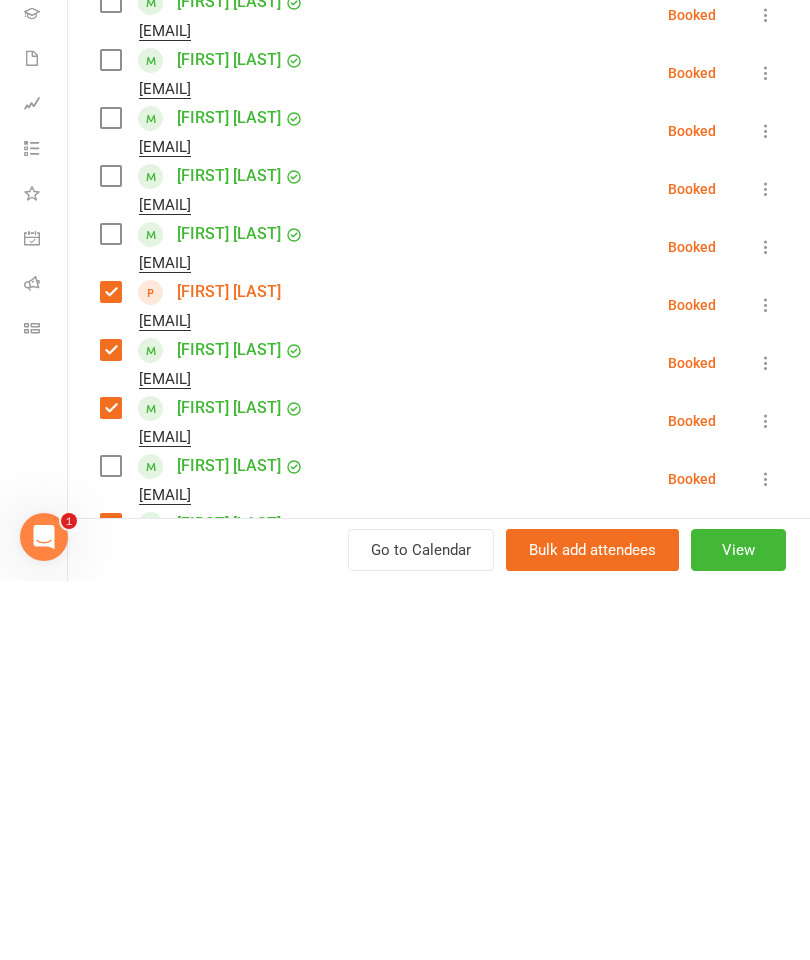 click at bounding box center [110, 555] 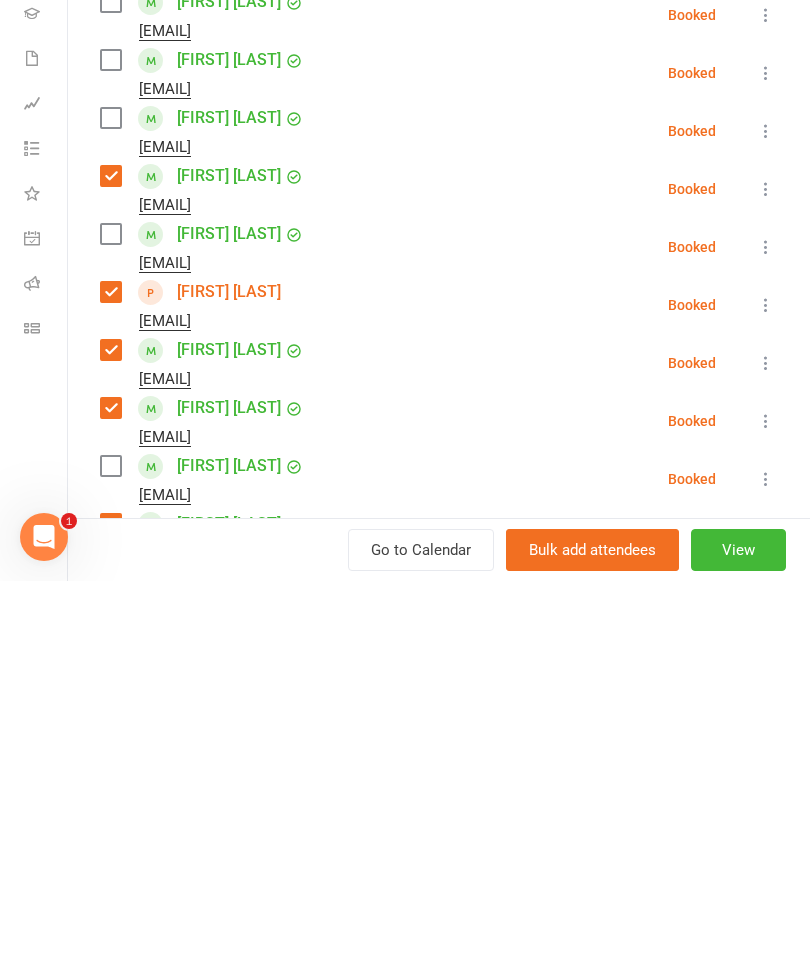 scroll, scrollTop: 1272, scrollLeft: 0, axis: vertical 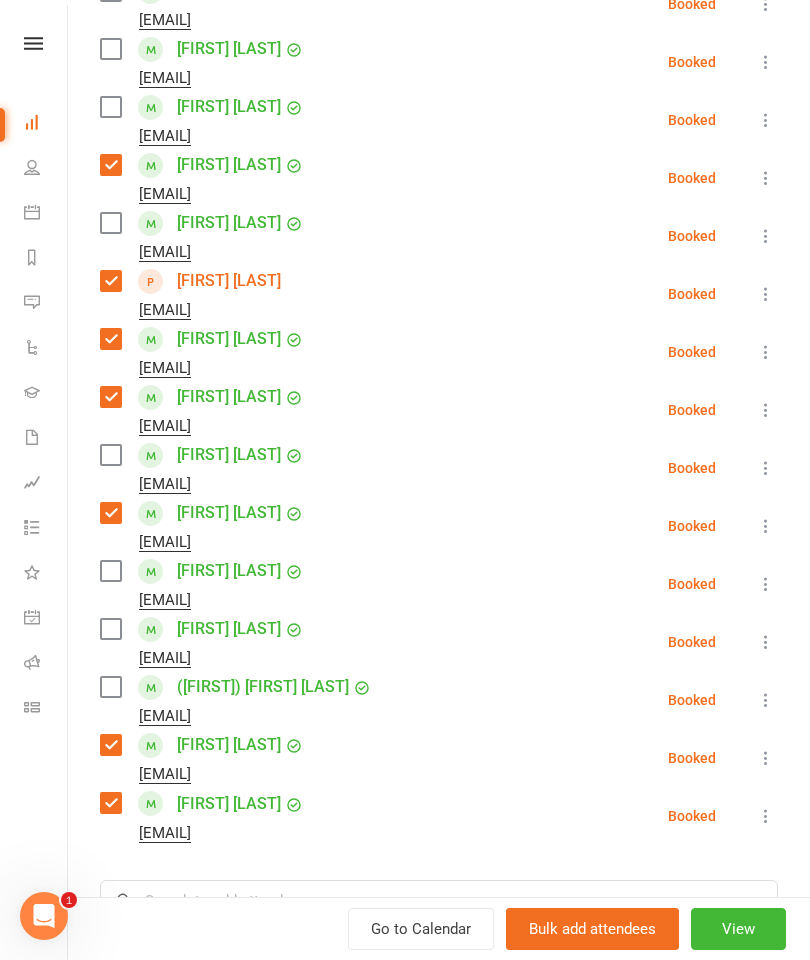click at bounding box center (110, 629) 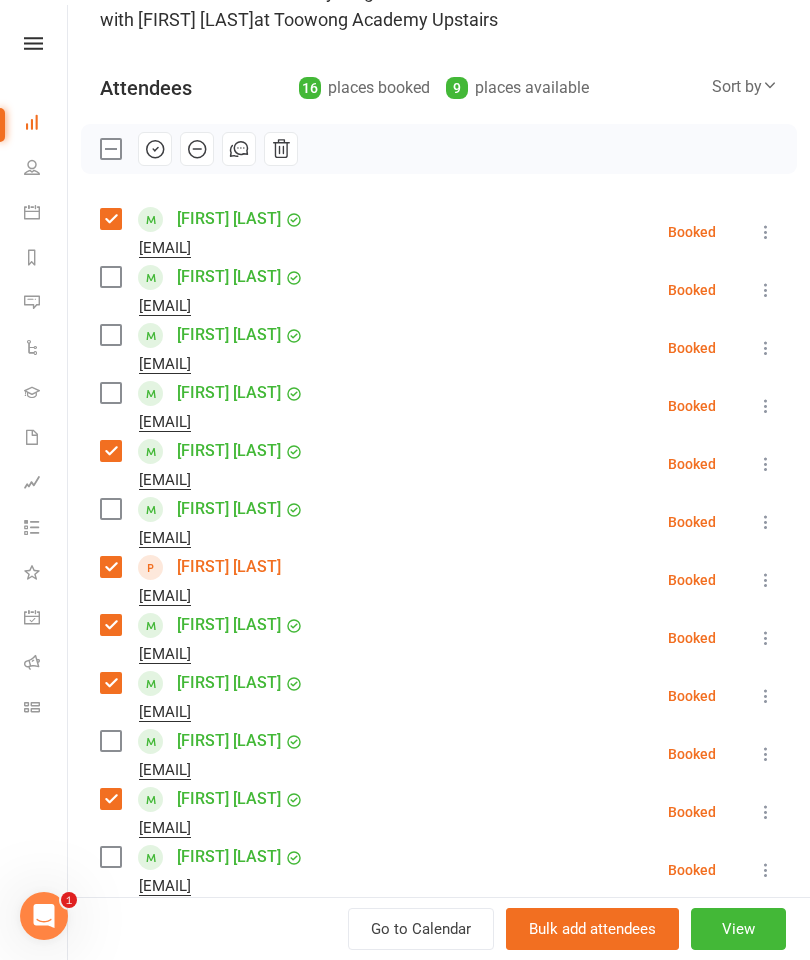 scroll, scrollTop: 165, scrollLeft: 0, axis: vertical 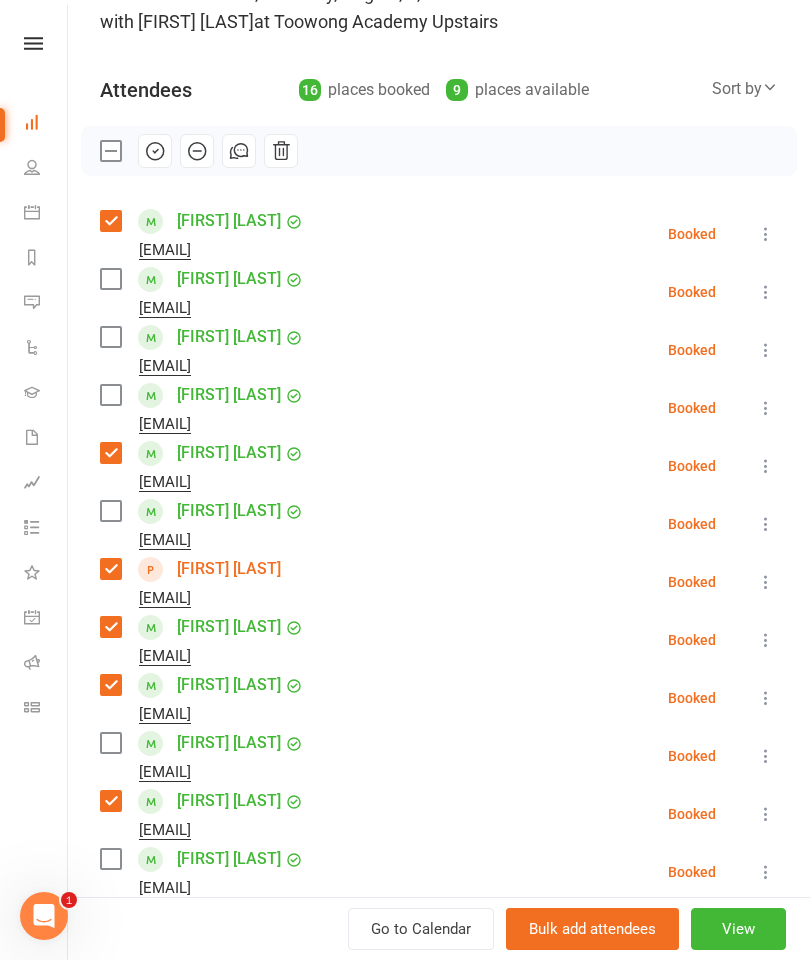 click 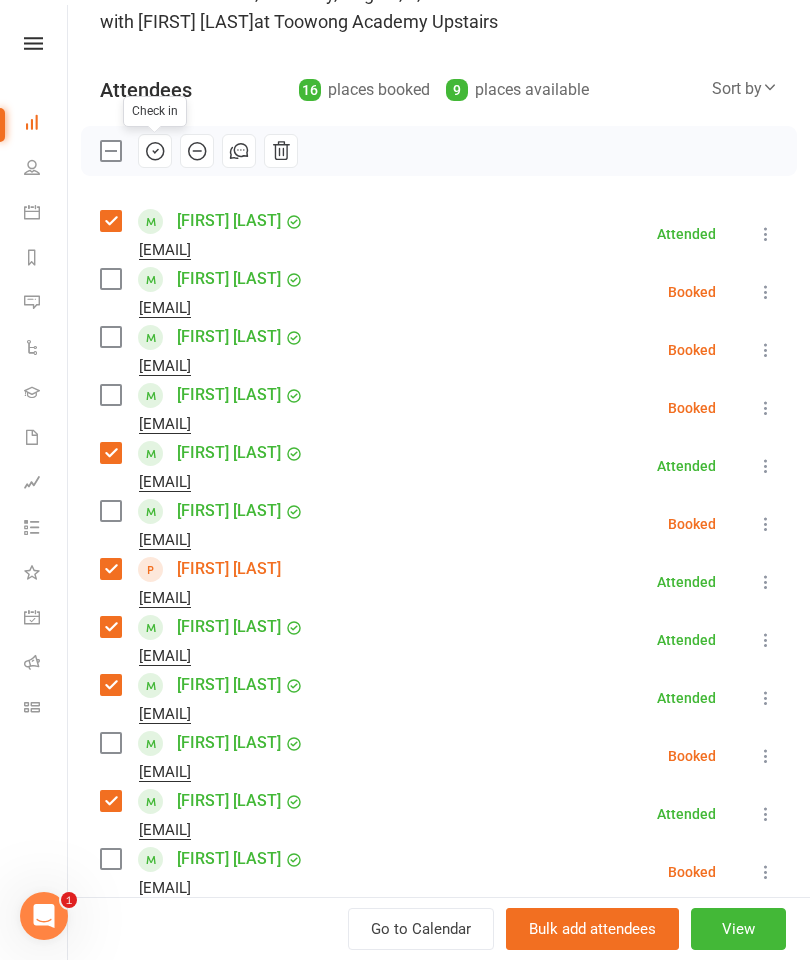 click at bounding box center (110, 151) 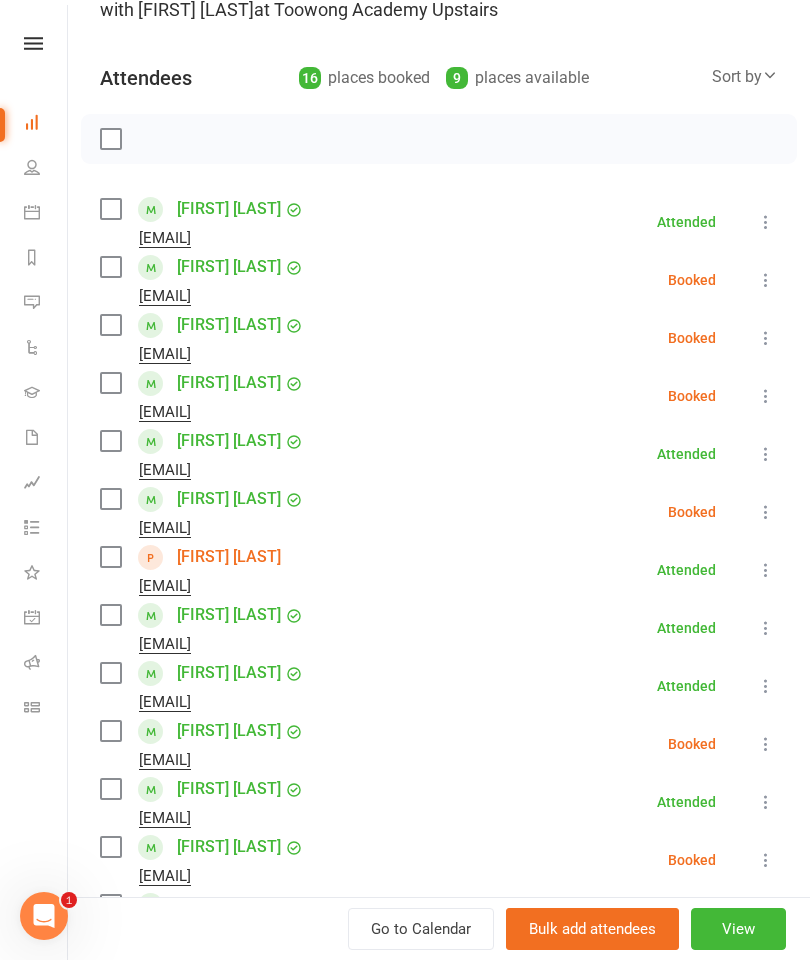 scroll, scrollTop: 176, scrollLeft: 0, axis: vertical 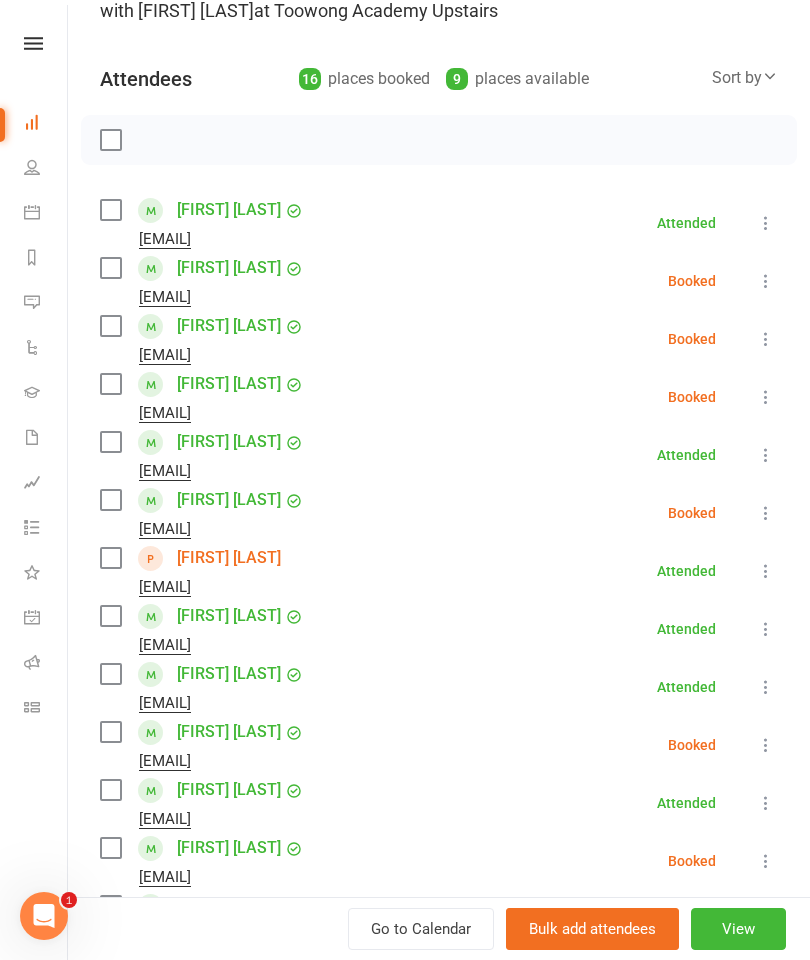click at bounding box center [110, 268] 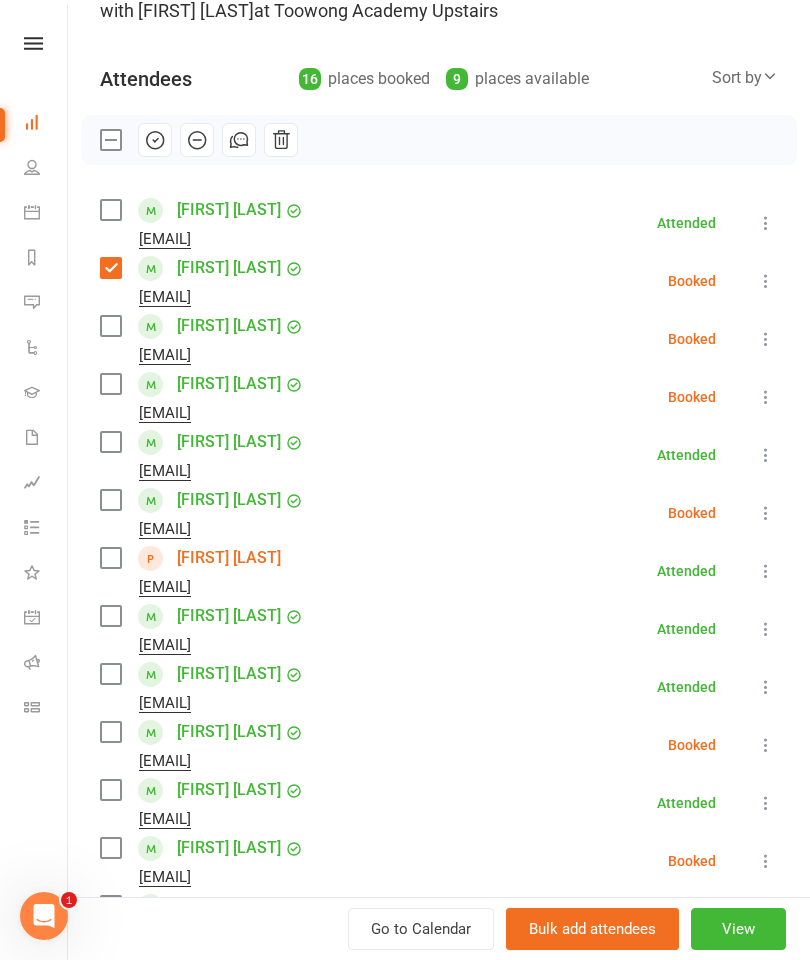 click at bounding box center [110, 326] 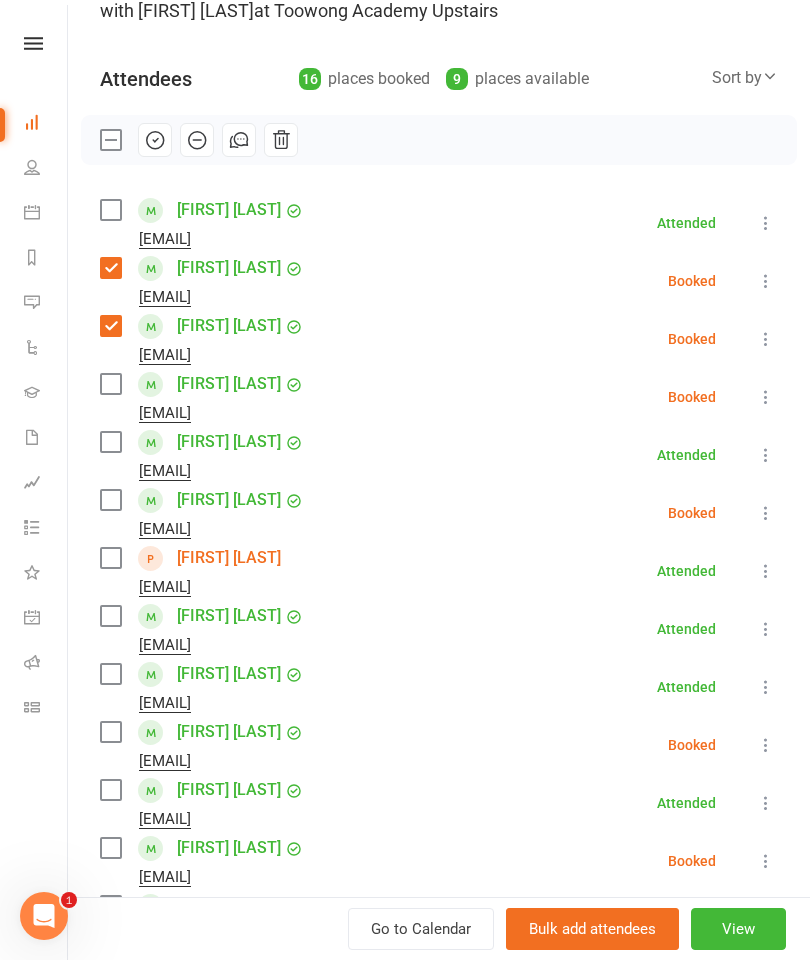 click 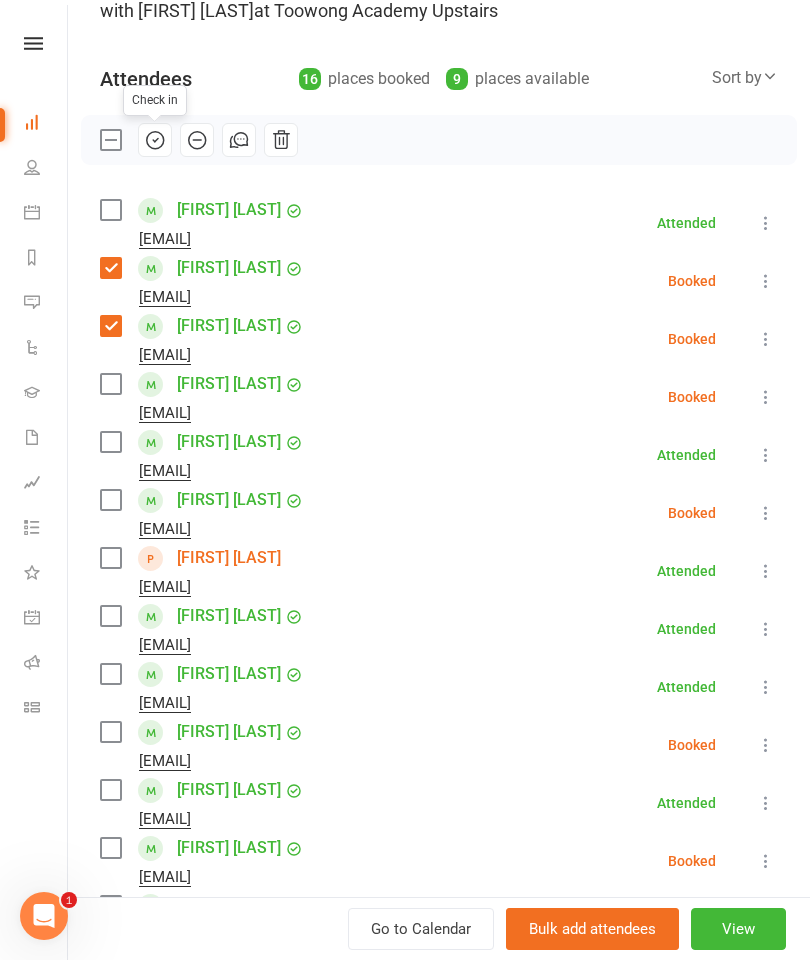 click at bounding box center (110, 140) 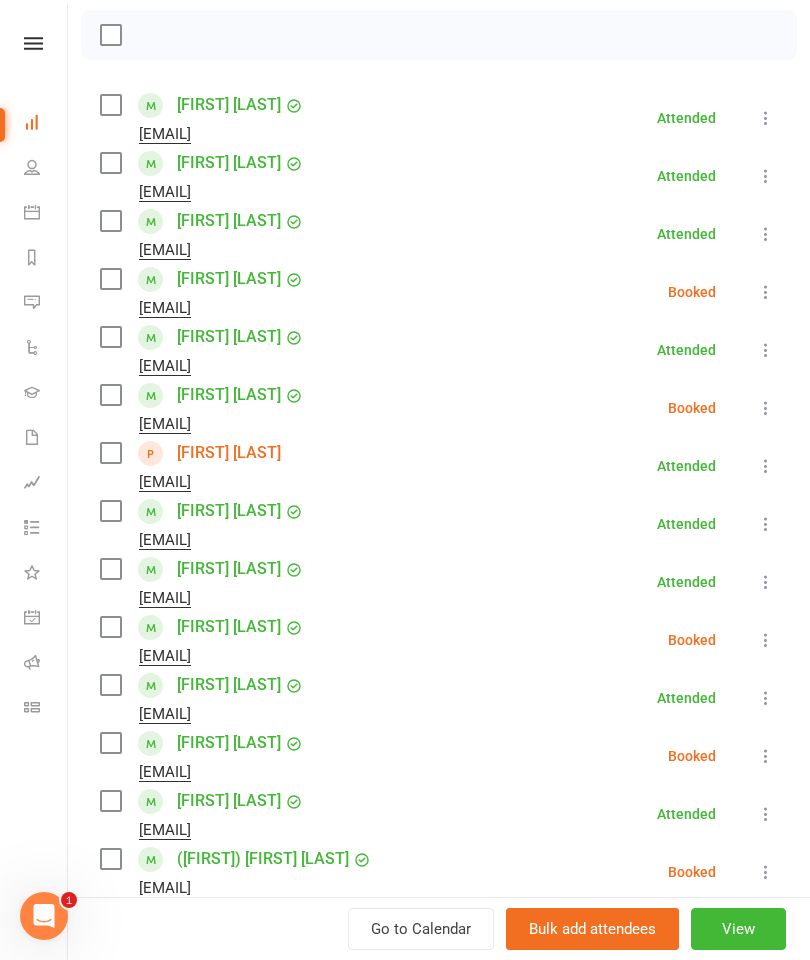 scroll, scrollTop: 283, scrollLeft: 0, axis: vertical 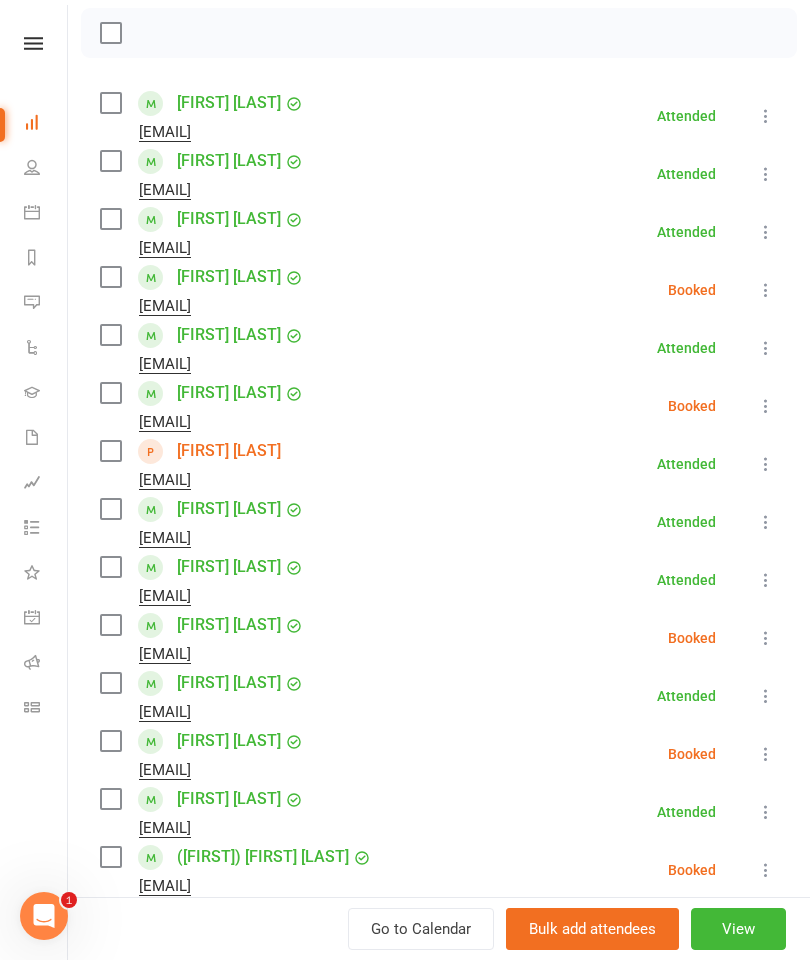 click at bounding box center (110, 277) 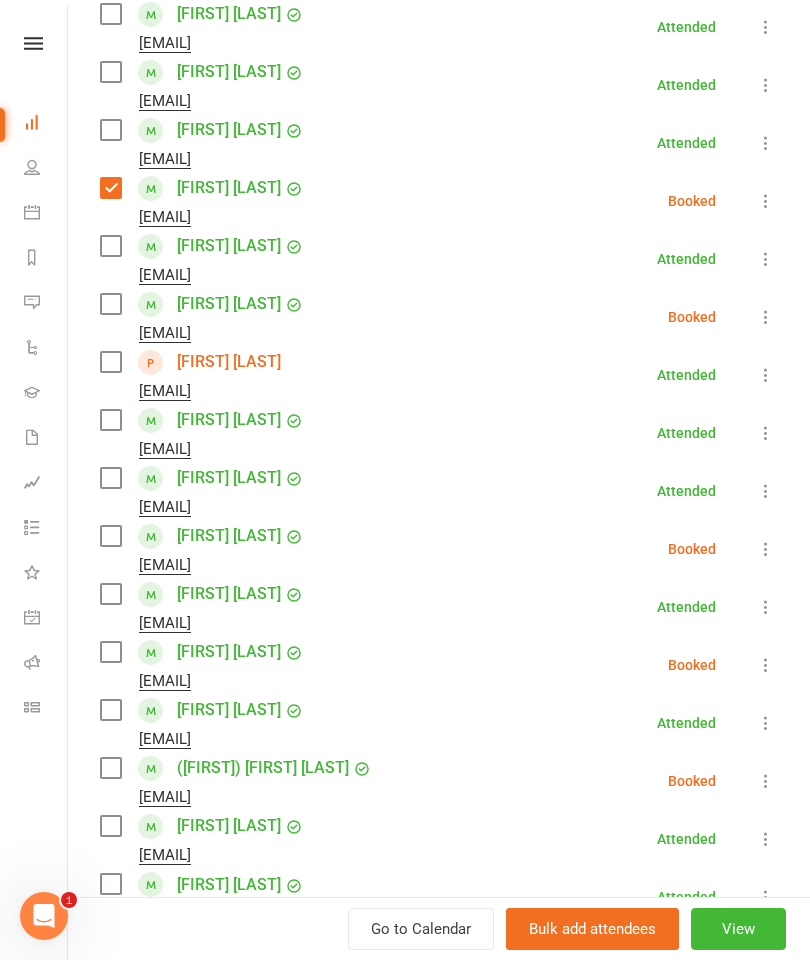 scroll, scrollTop: 381, scrollLeft: 0, axis: vertical 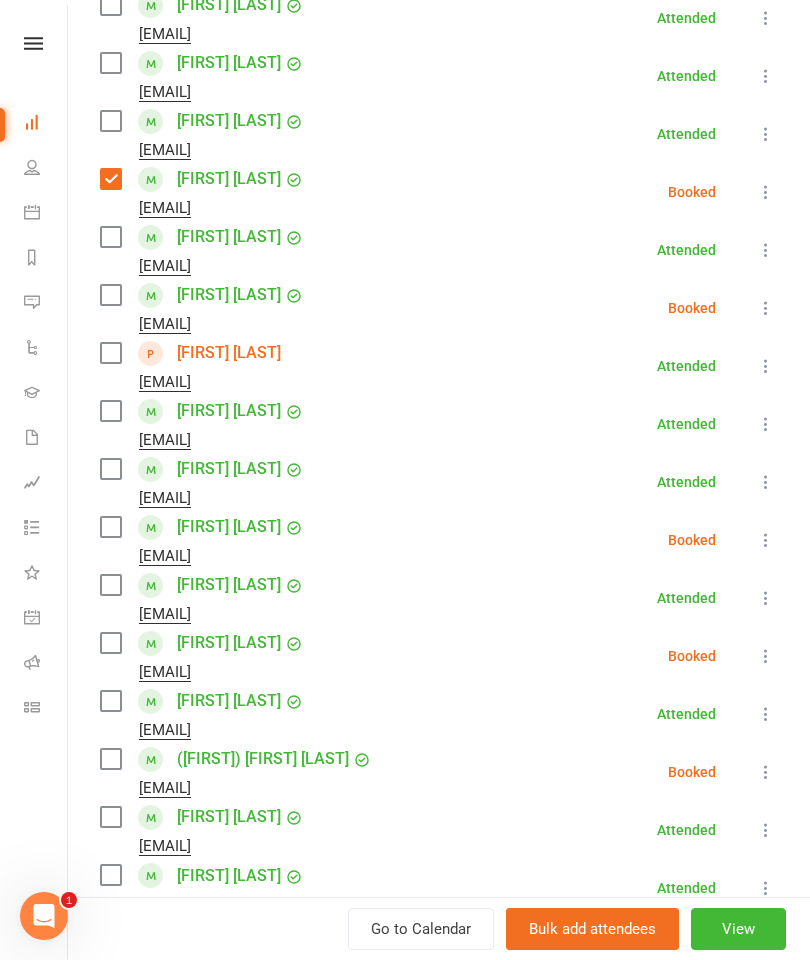 click at bounding box center (110, 295) 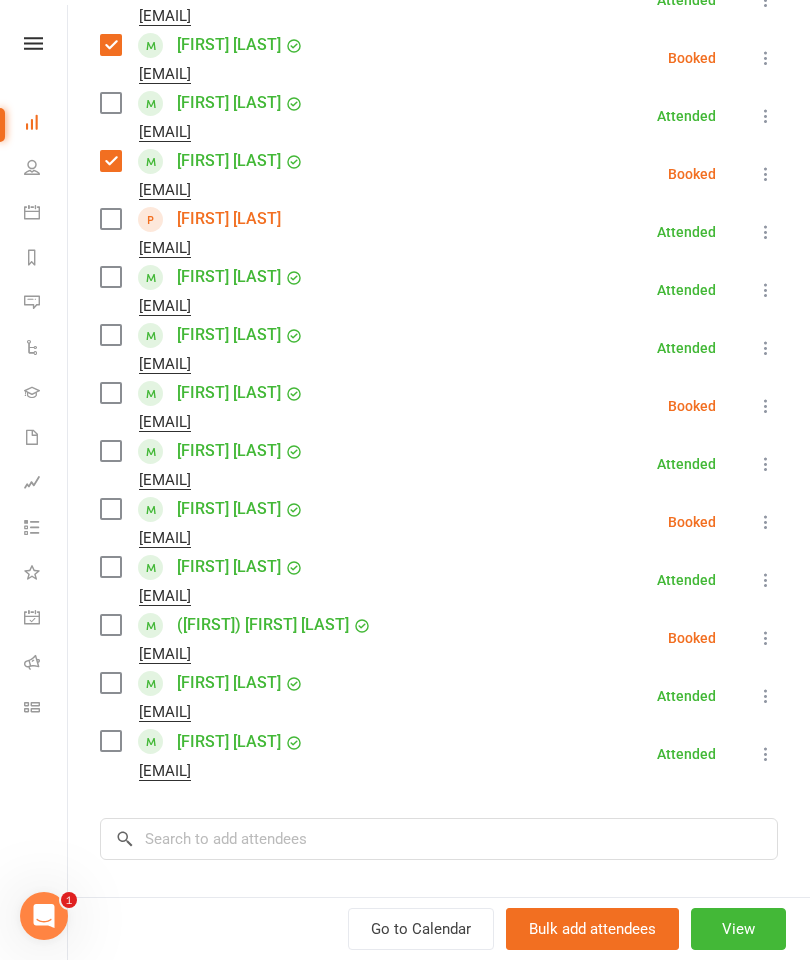 scroll, scrollTop: 531, scrollLeft: 0, axis: vertical 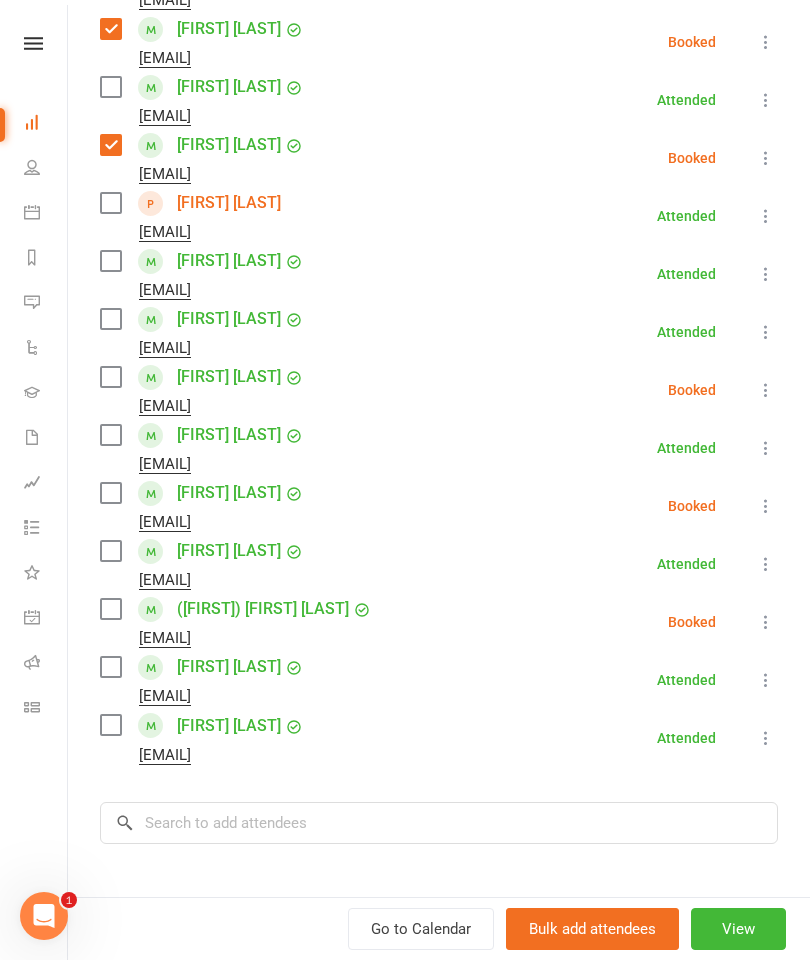 click at bounding box center [110, 377] 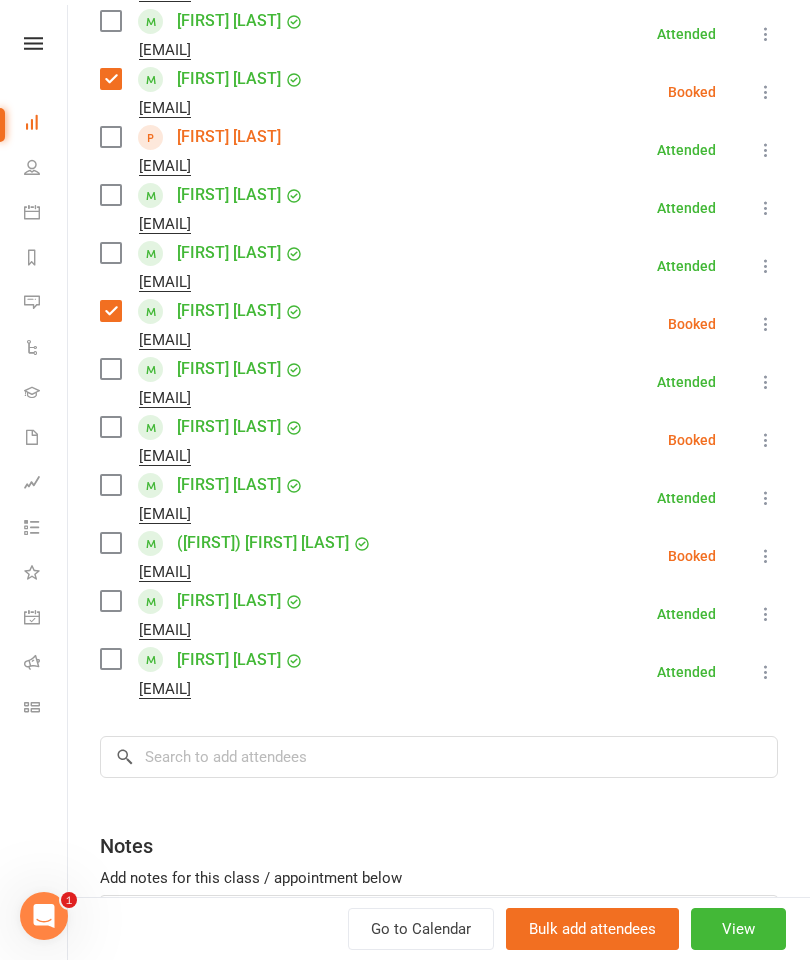 scroll, scrollTop: 599, scrollLeft: 0, axis: vertical 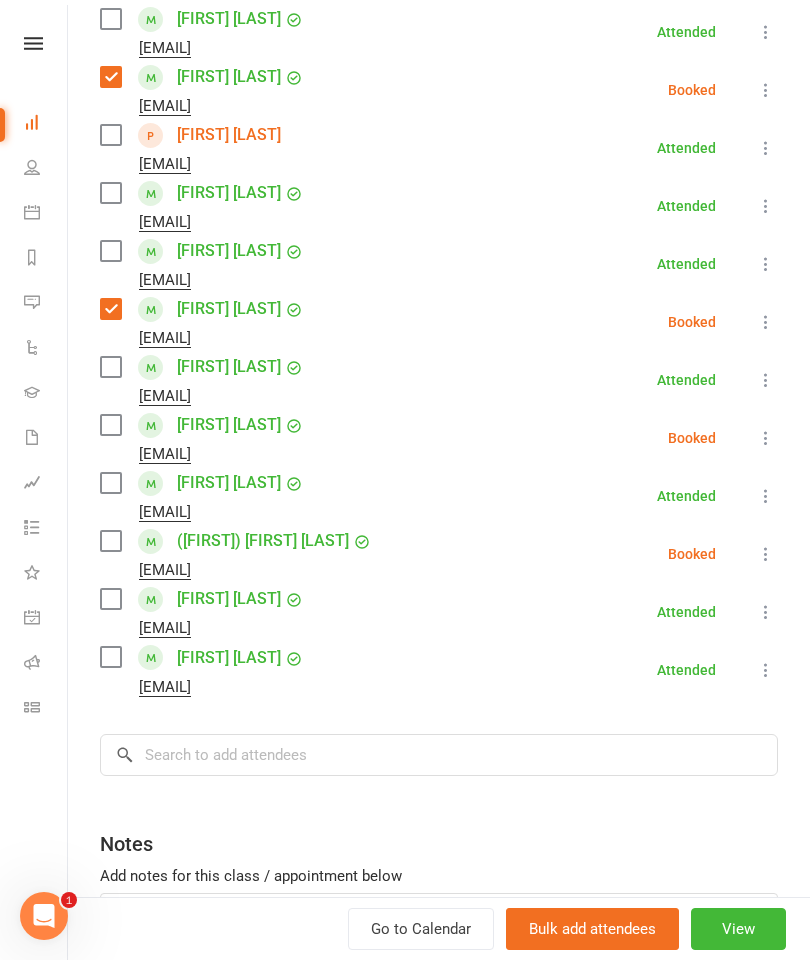 click at bounding box center [110, 425] 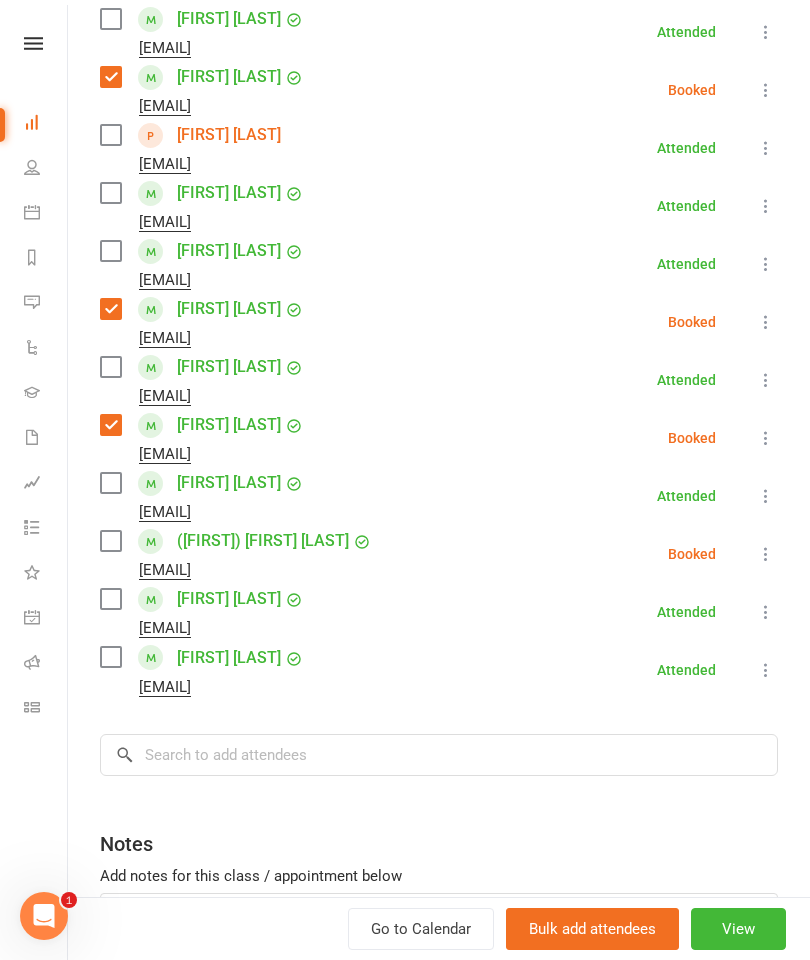 click at bounding box center [110, 541] 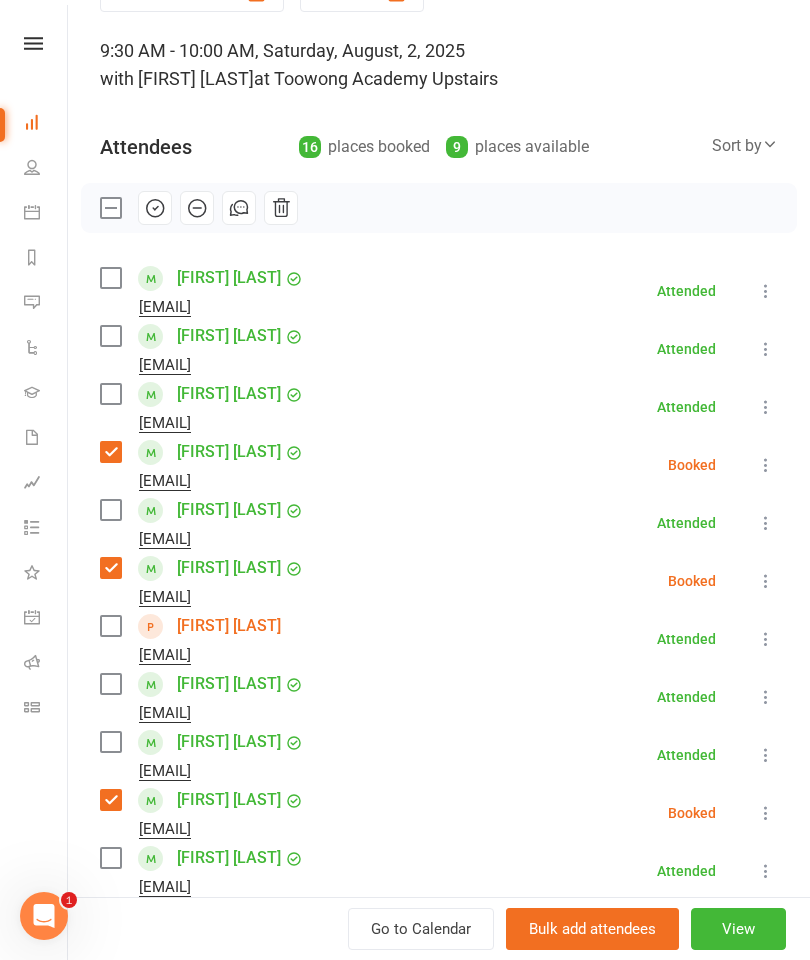 scroll, scrollTop: 113, scrollLeft: 0, axis: vertical 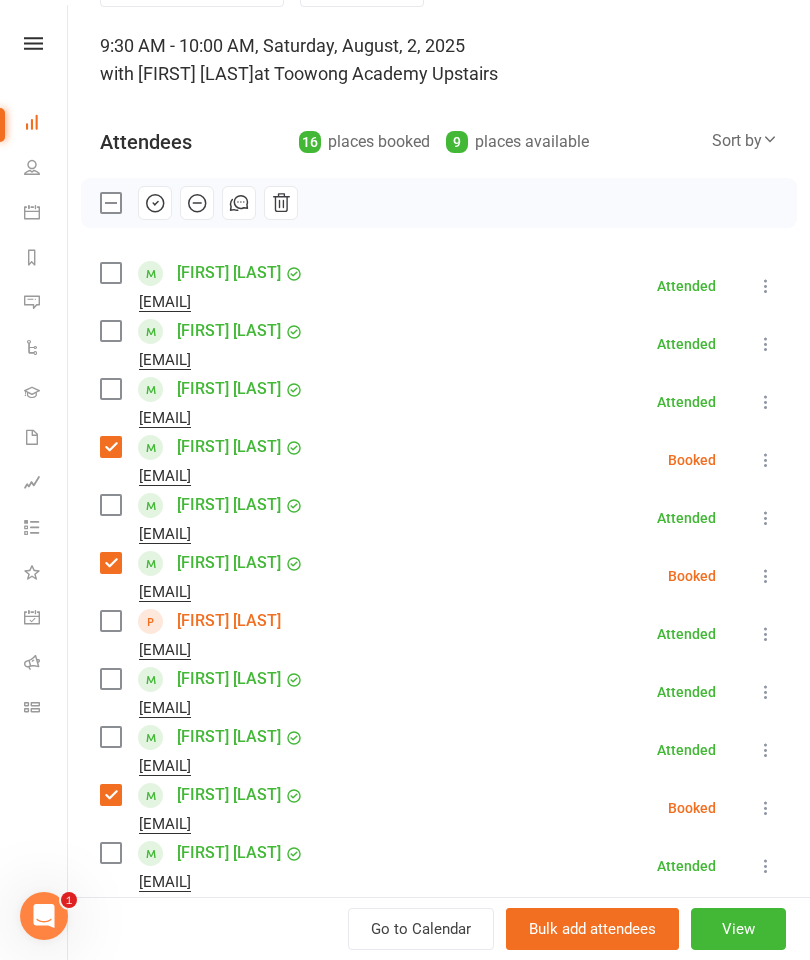 click 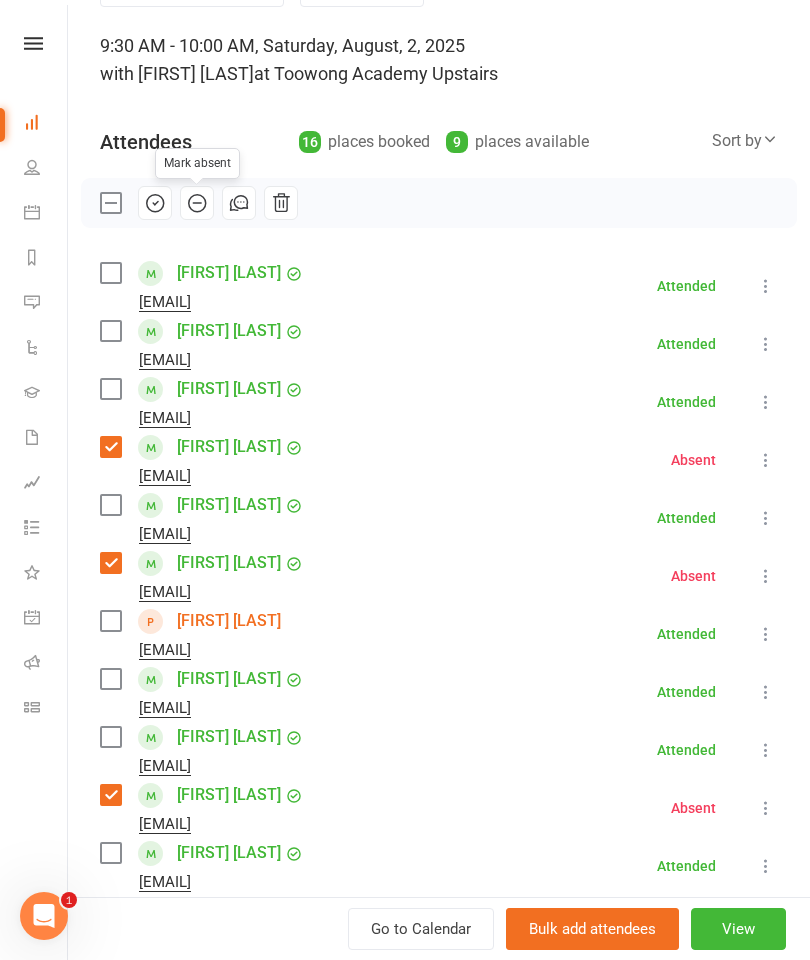 click at bounding box center [110, 203] 